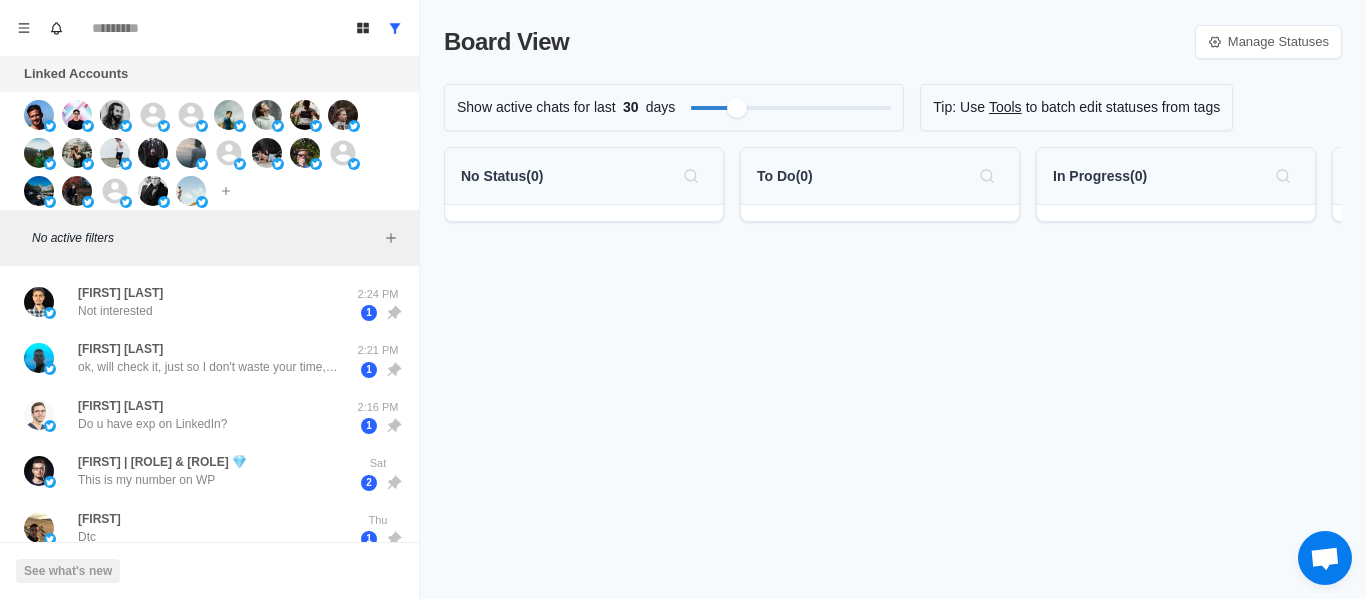 scroll, scrollTop: 0, scrollLeft: 0, axis: both 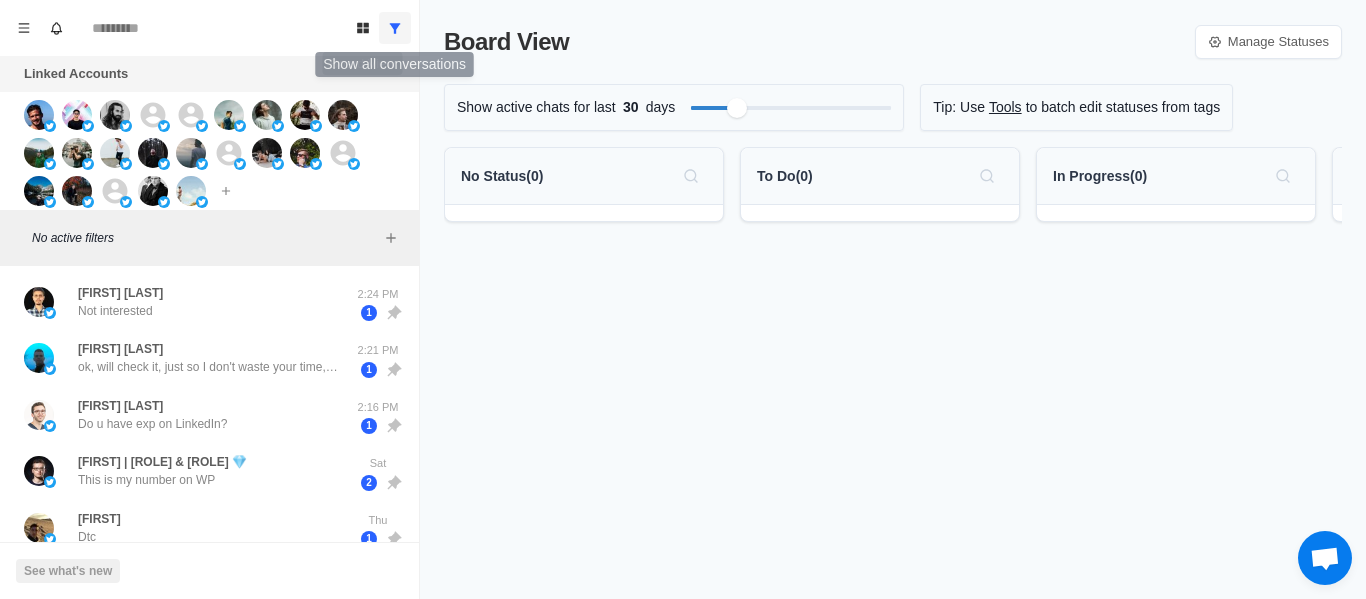 click at bounding box center (395, 28) 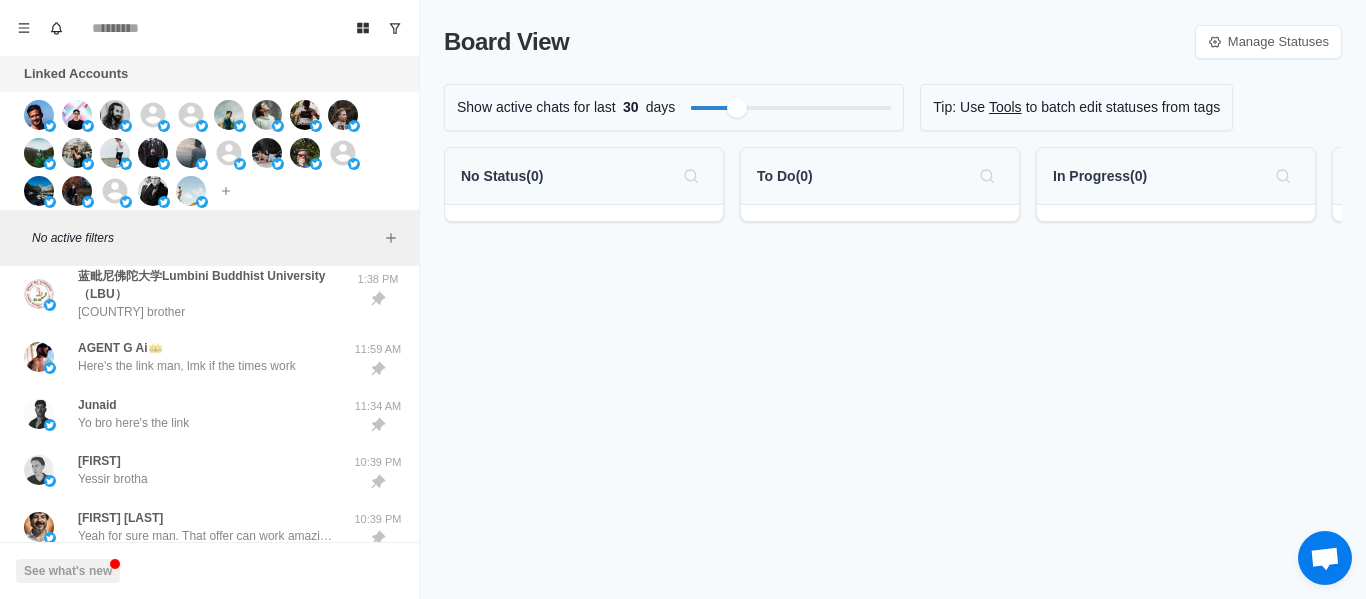 scroll, scrollTop: 0, scrollLeft: 0, axis: both 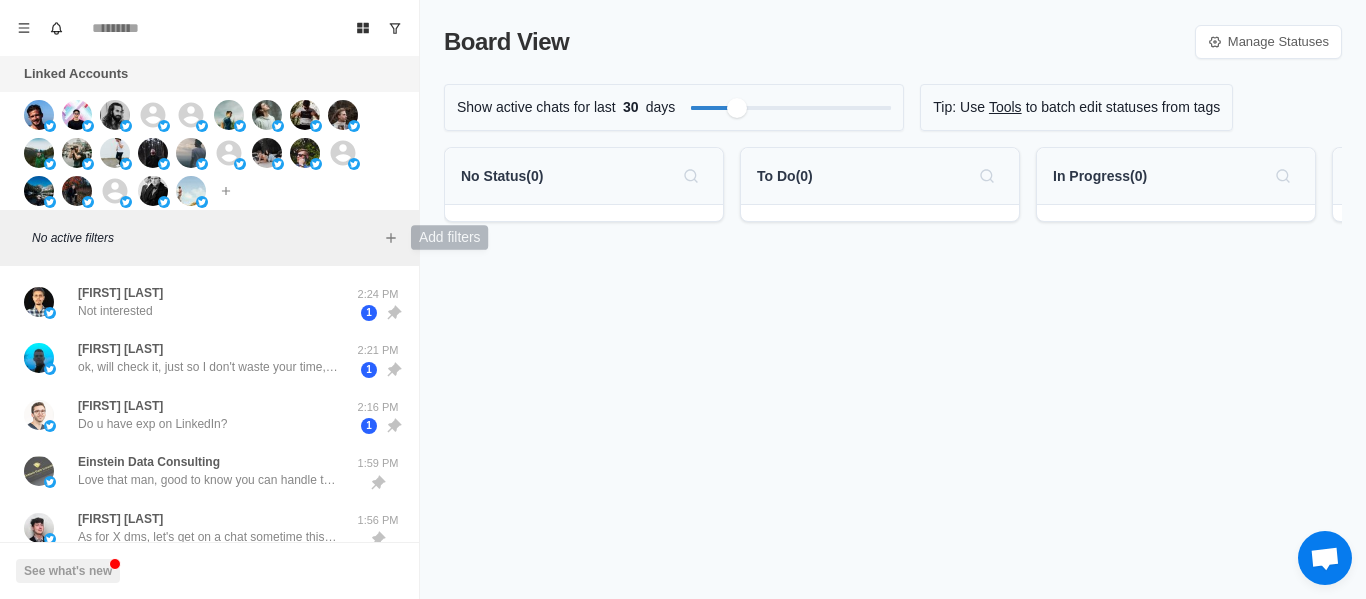 click on "No active filters" at bounding box center [209, 238] 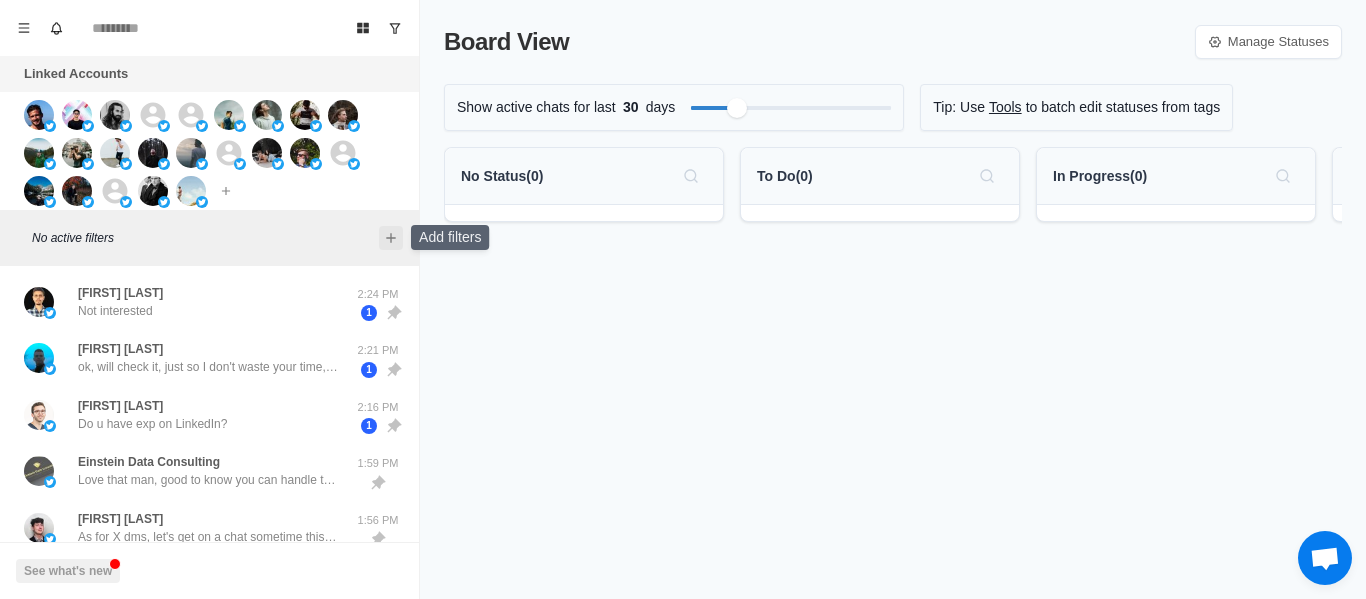 click at bounding box center [391, 238] 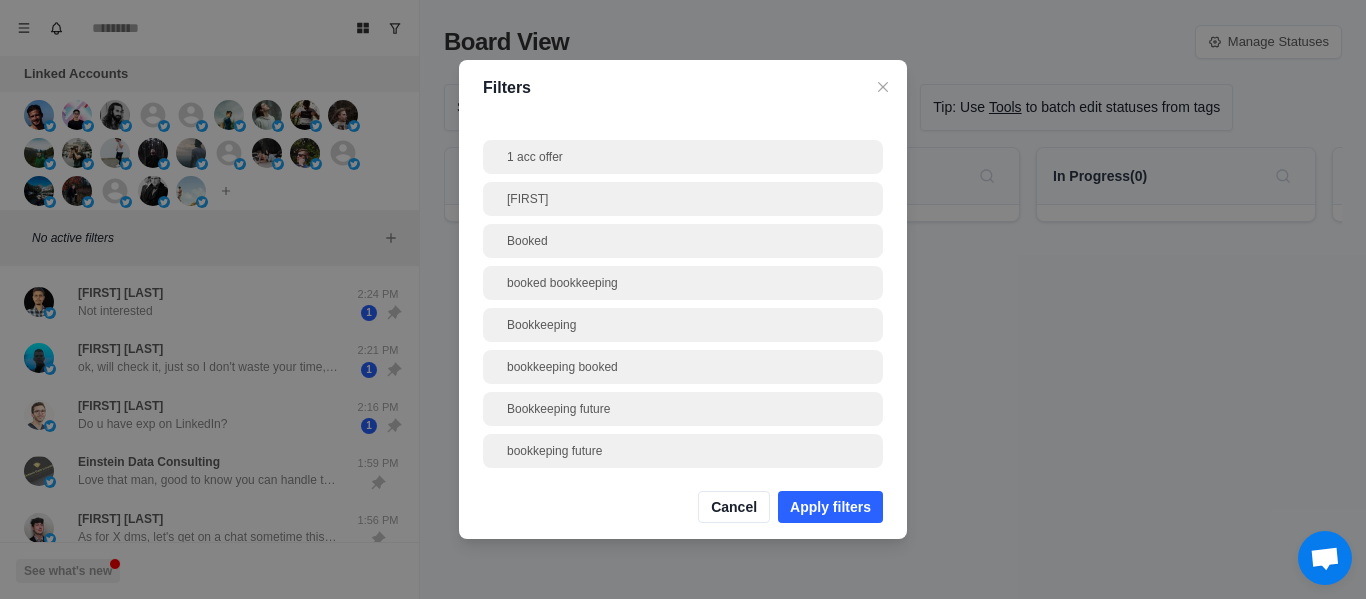 click on "Filters 1 acc offer [FIRST] Booked booked bookkeeping Bookkeeping bookkeeping booked Bookkeeping future bookkeping future Brokie Closed Colddmspro commision Dead but interested dead proview Down the line Down the line, proview Examples of accounts Free value Frostleads Infrastructure int inte Interested Investment [FIRST] [LAST] Messaged on other platform Phone number Phone number given Potential booking Potential team member ProviewCFOrefferal refferal possible setting Cancel Apply filters" at bounding box center (683, 299) 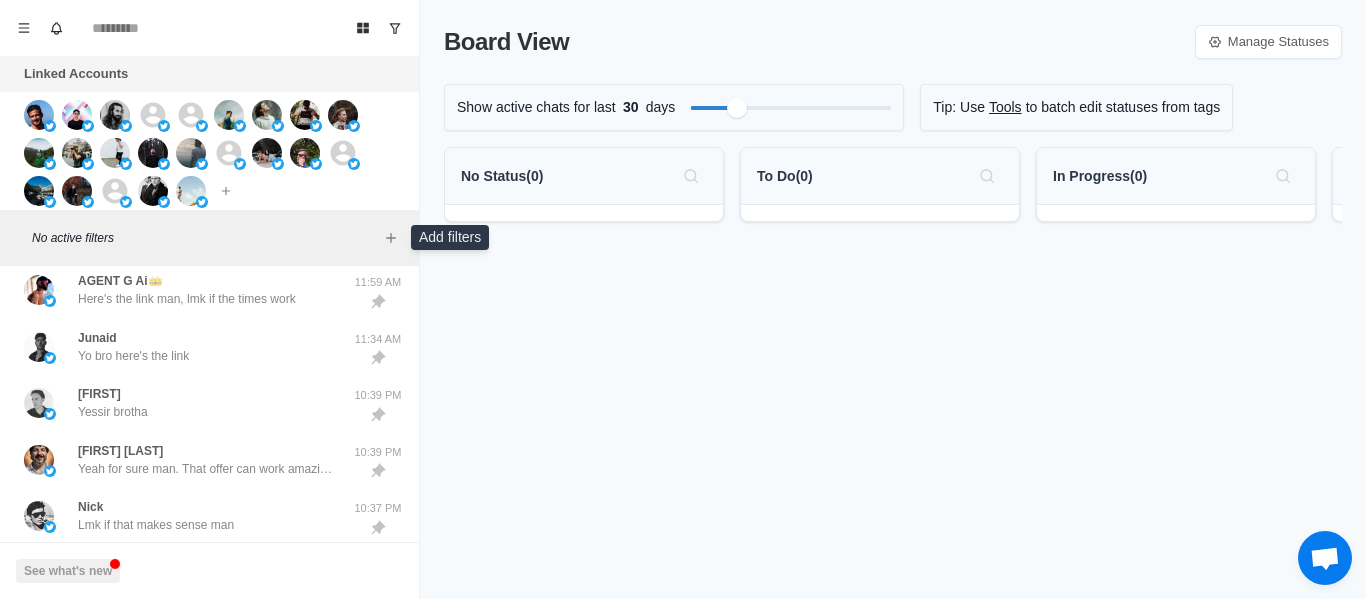 scroll, scrollTop: 478, scrollLeft: 0, axis: vertical 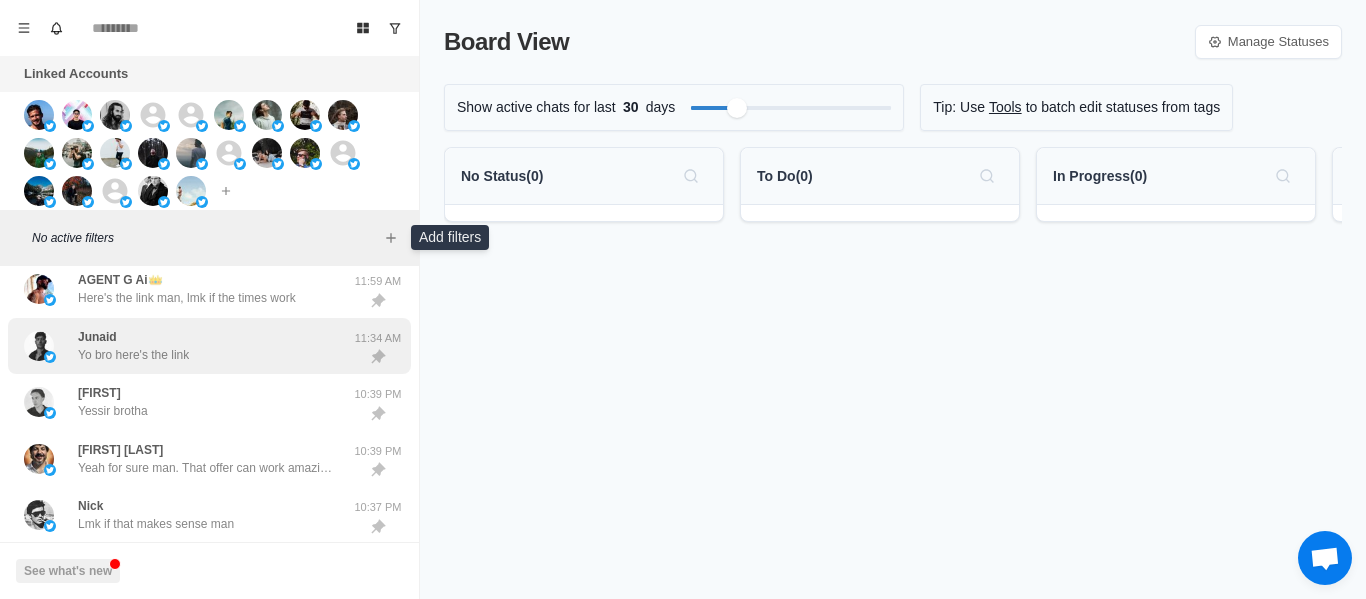 click on "Yo bro here's the link" at bounding box center [133, 355] 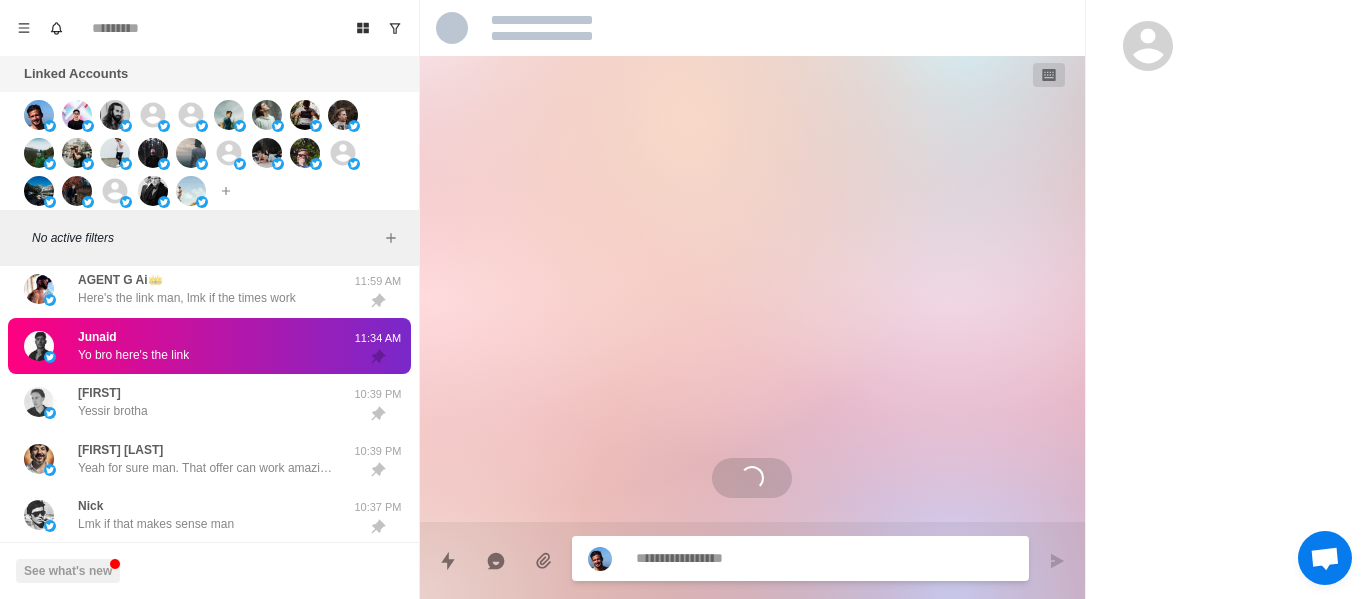 scroll, scrollTop: 290, scrollLeft: 0, axis: vertical 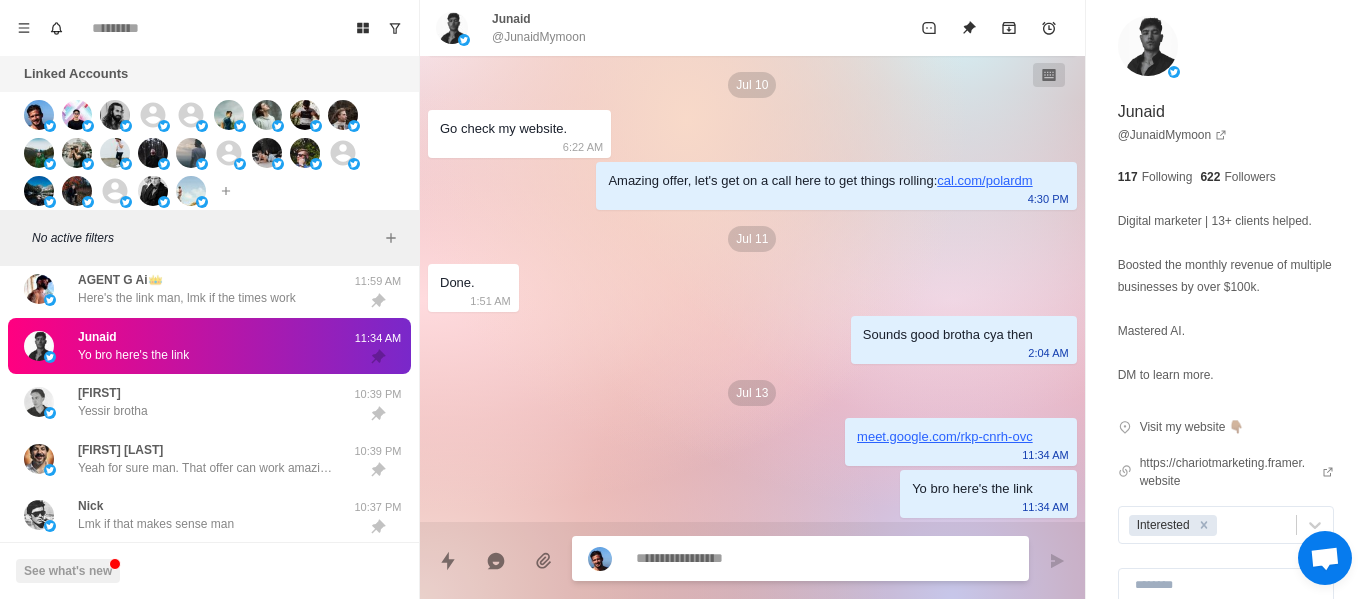 type on "*" 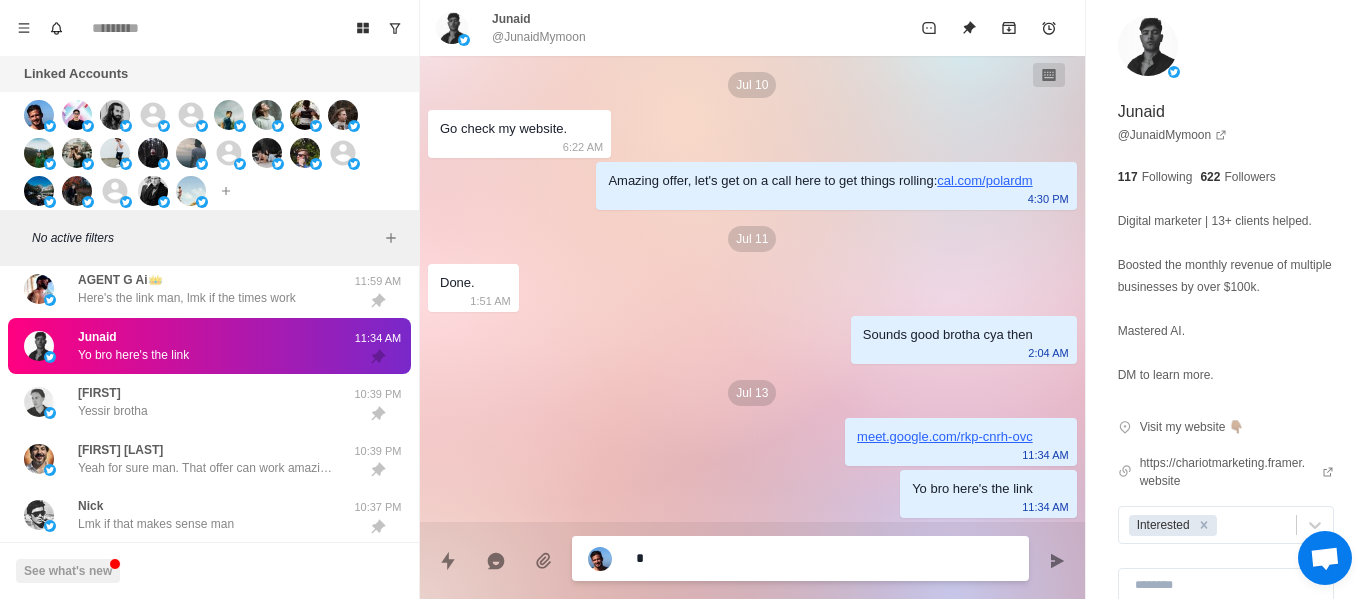 type on "*" 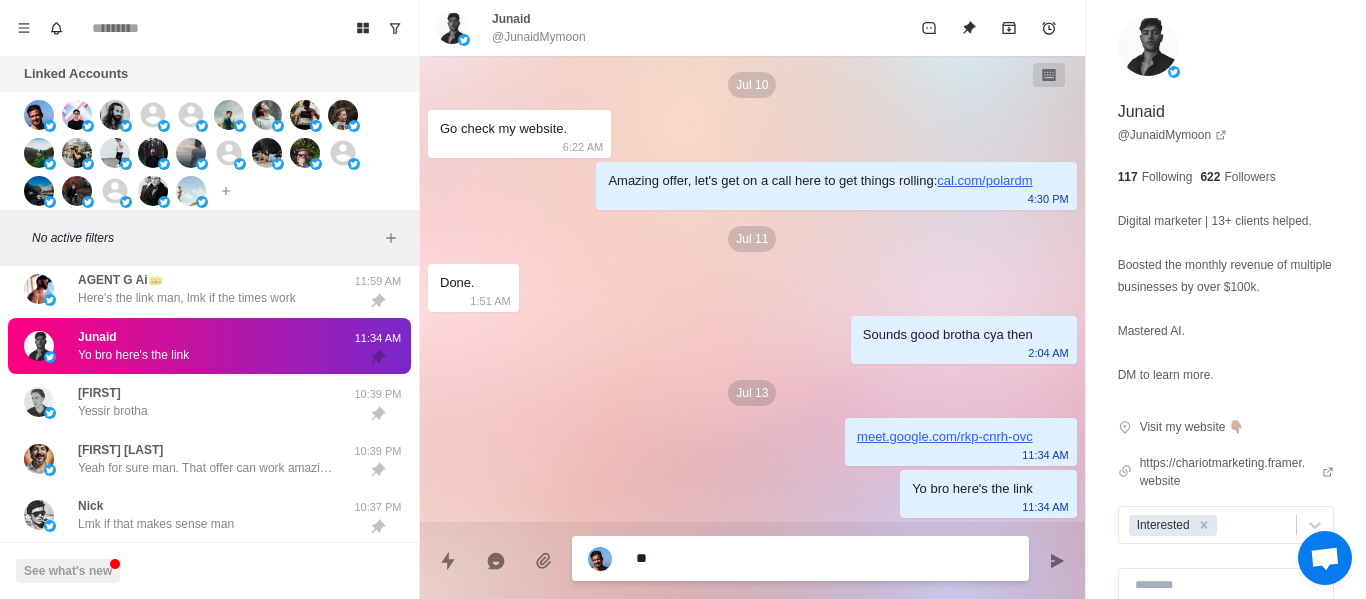 type on "*" 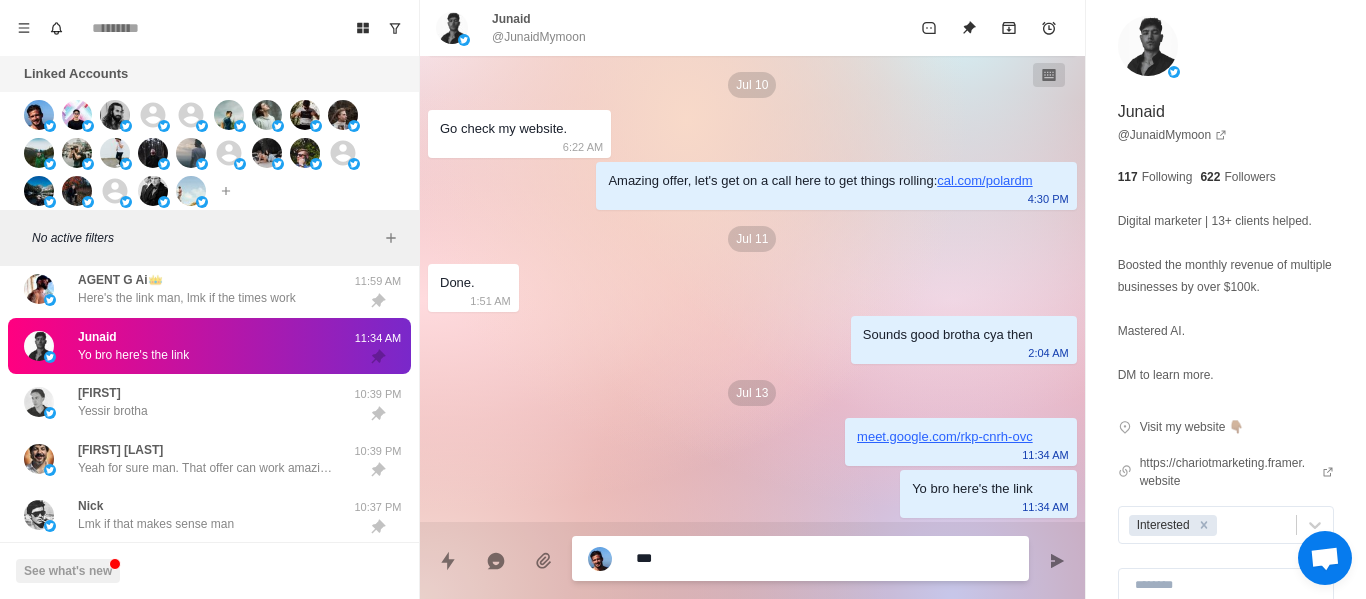 type on "****" 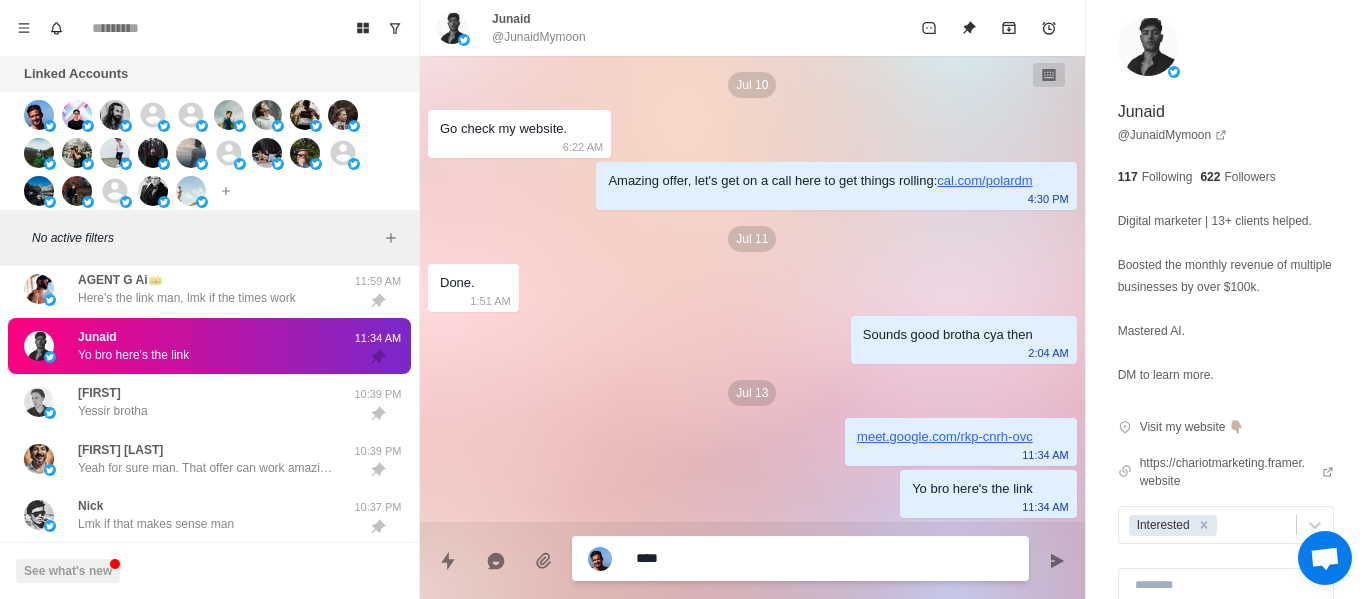 type on "*" 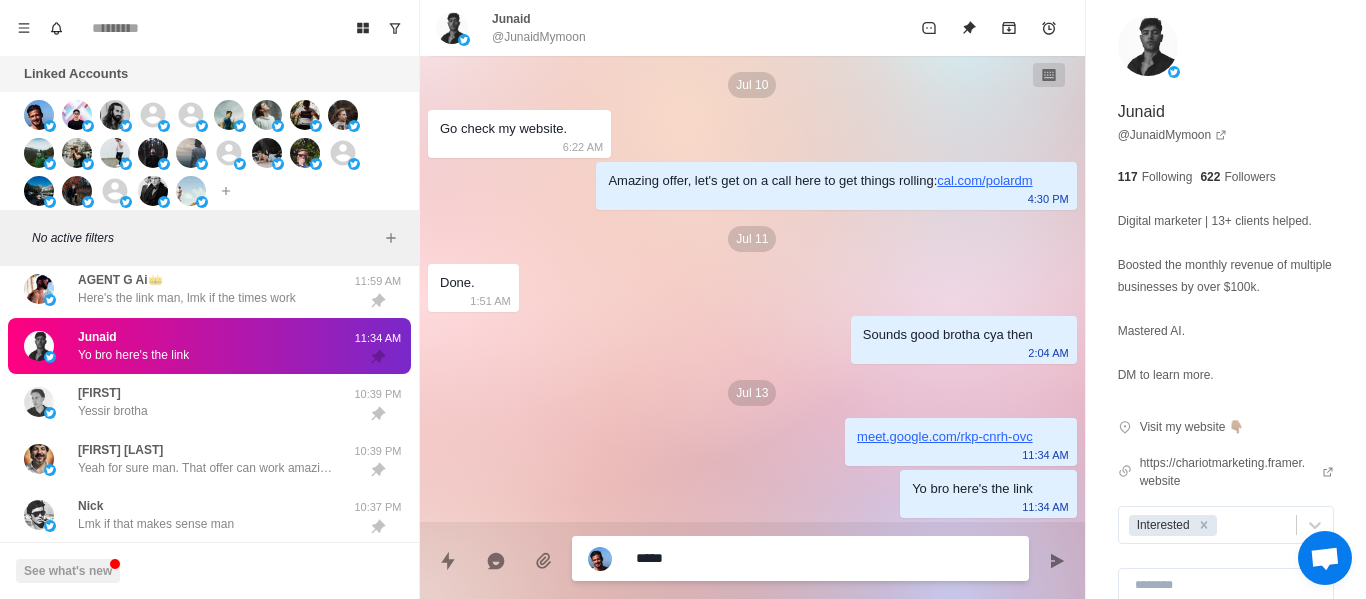 type on "*" 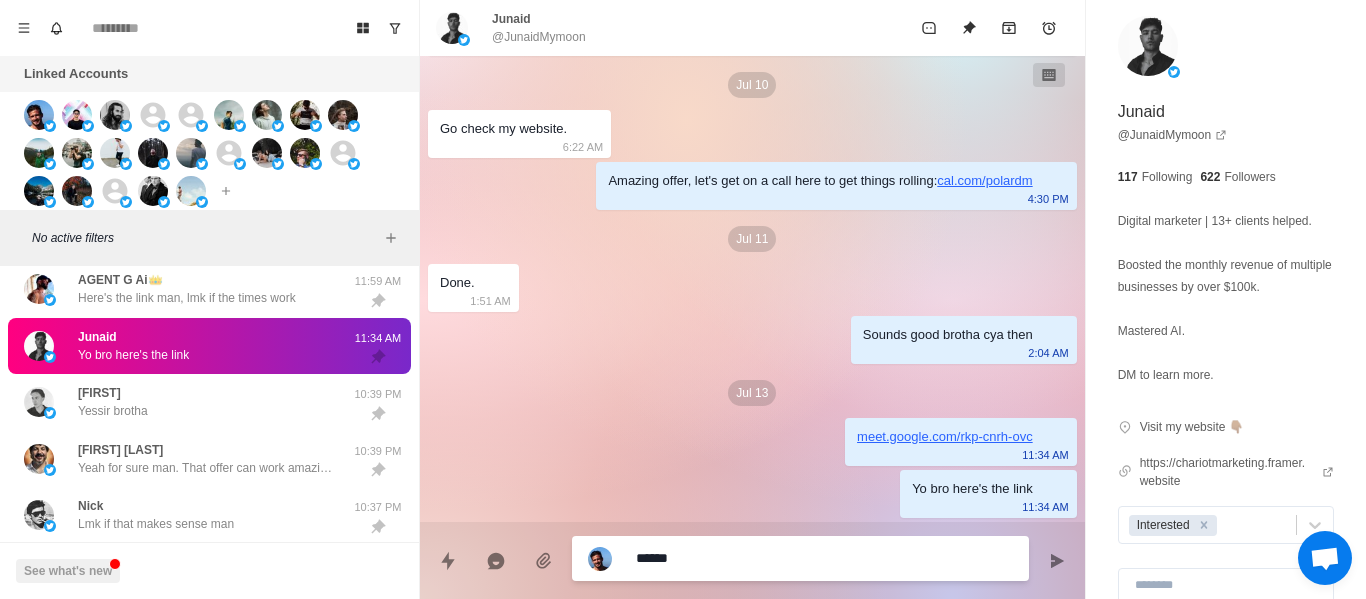 type on "*" 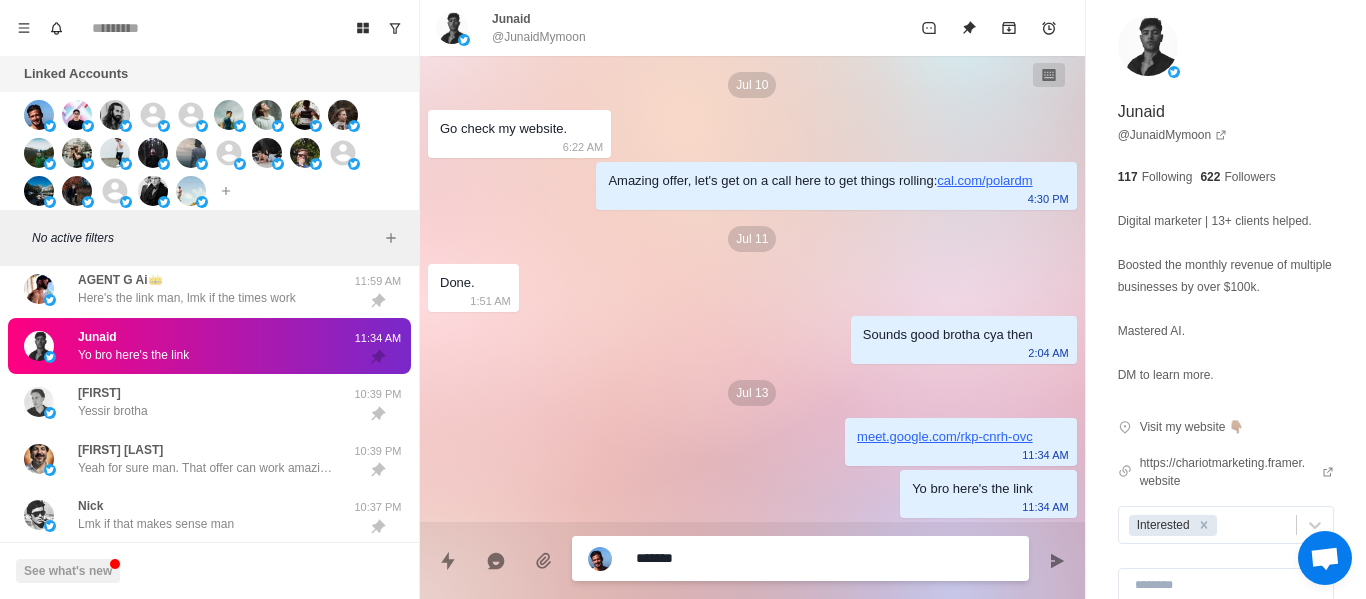 type on "*" 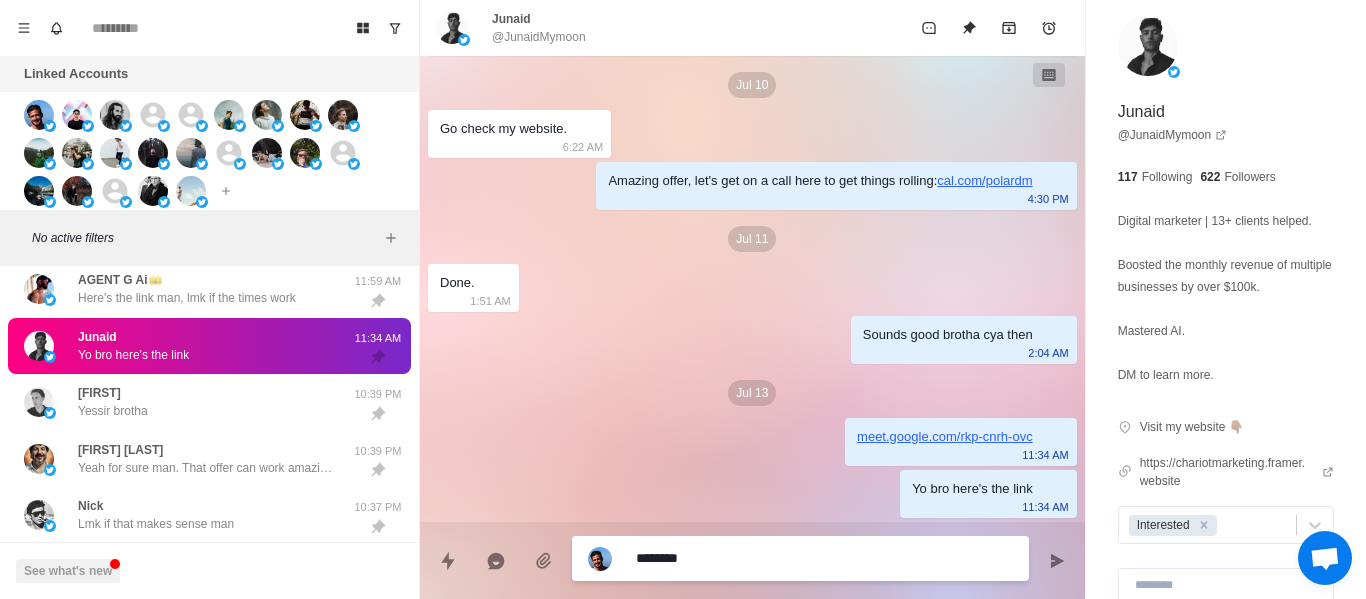type on "*" 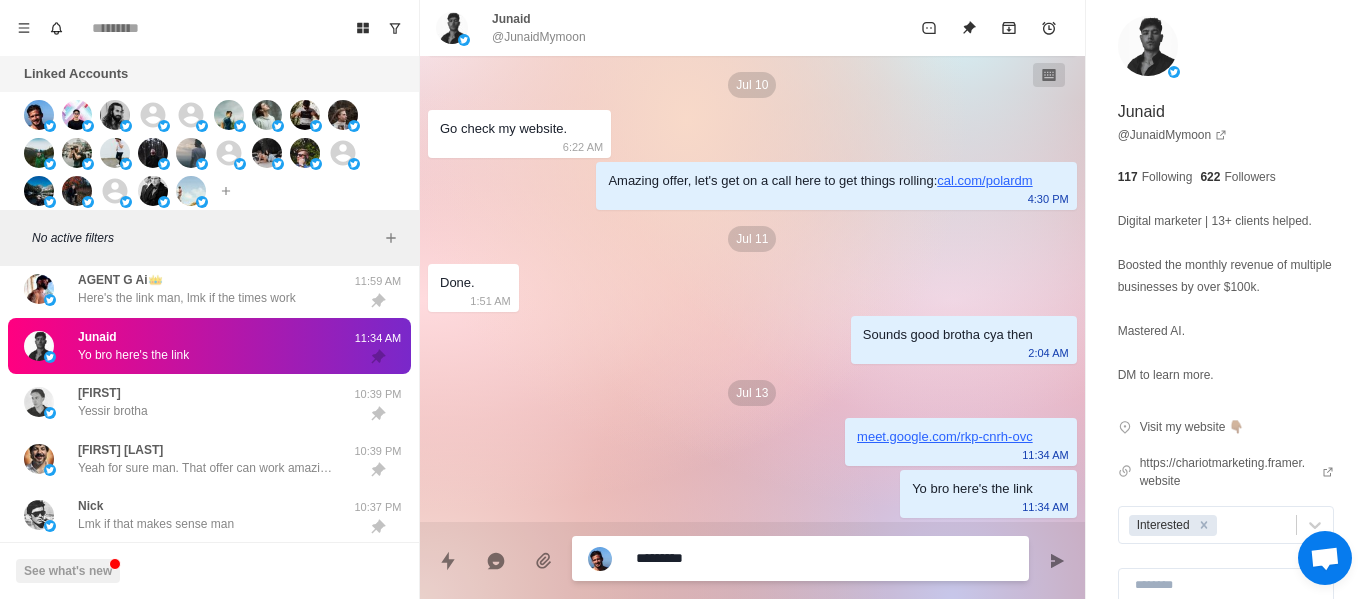 type on "*" 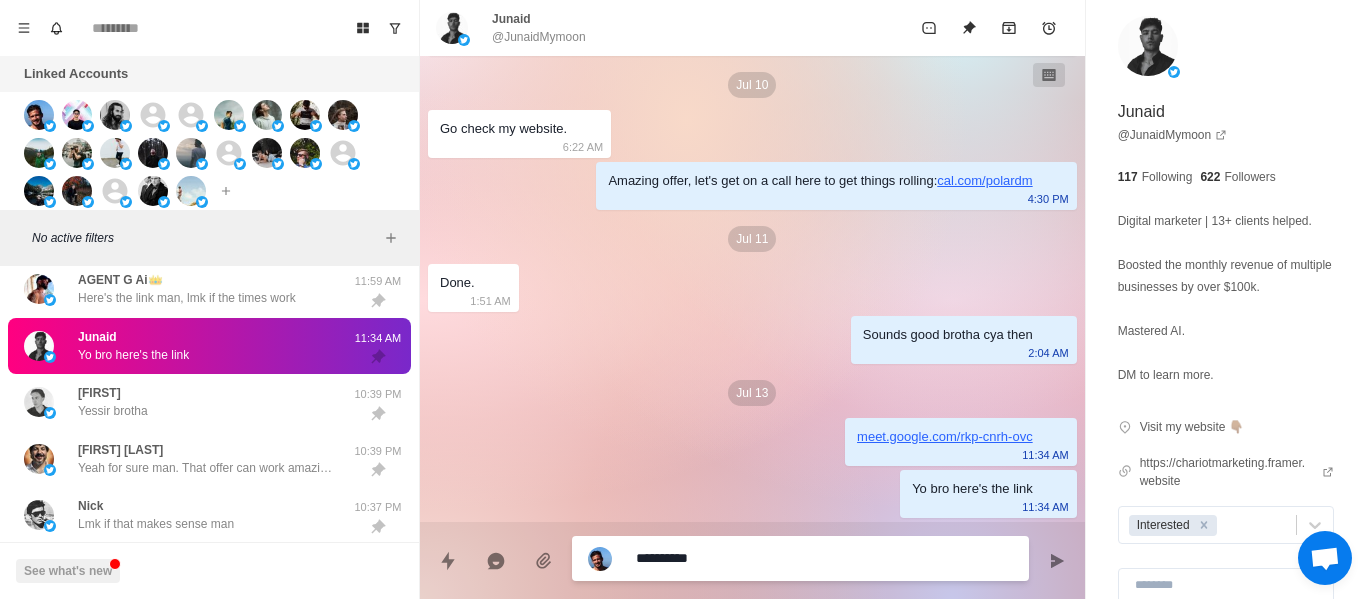 type on "*" 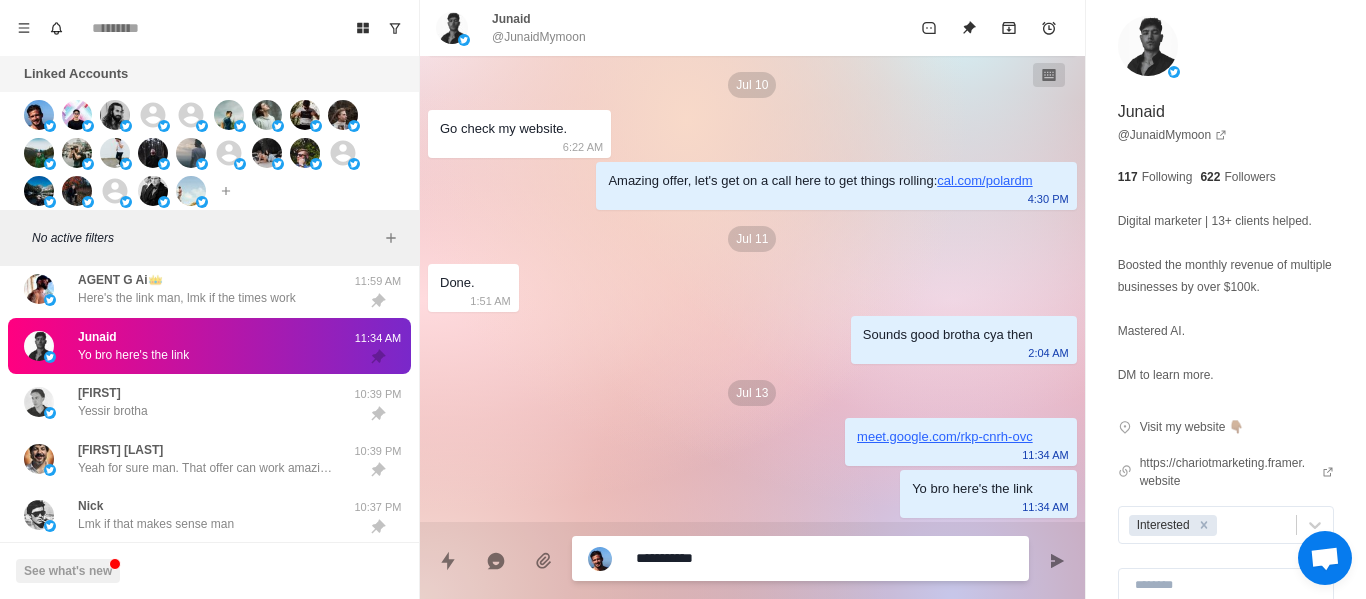 type on "**********" 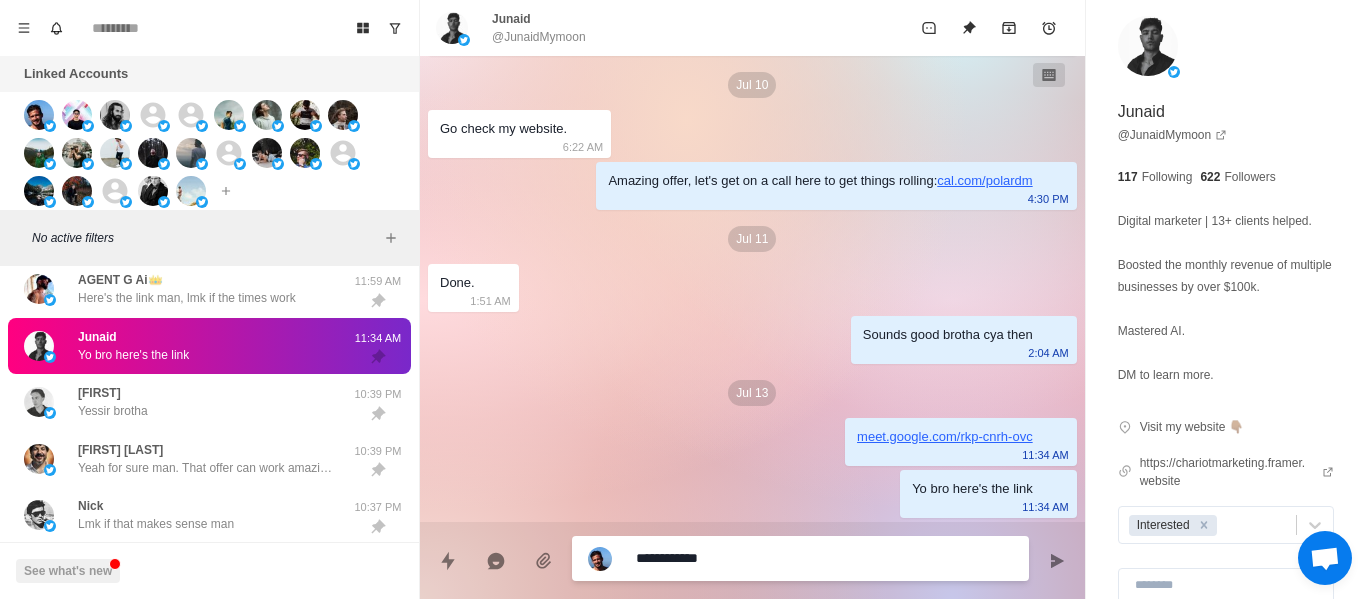 type on "*" 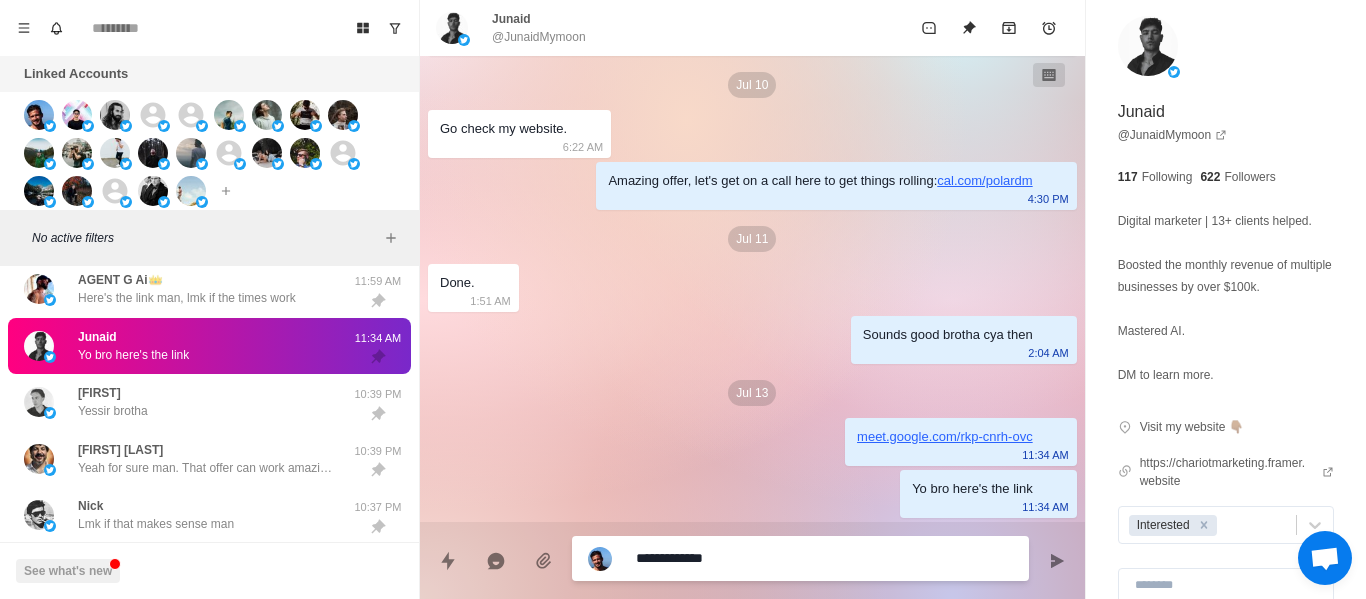 type on "*" 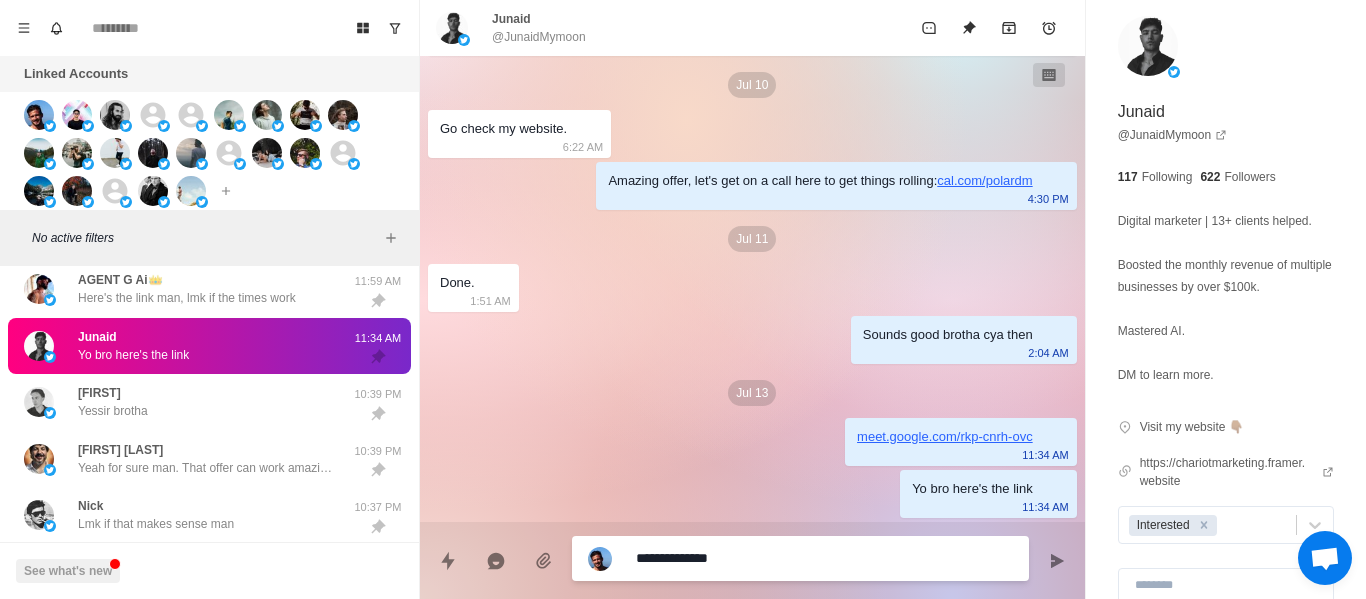 type on "*" 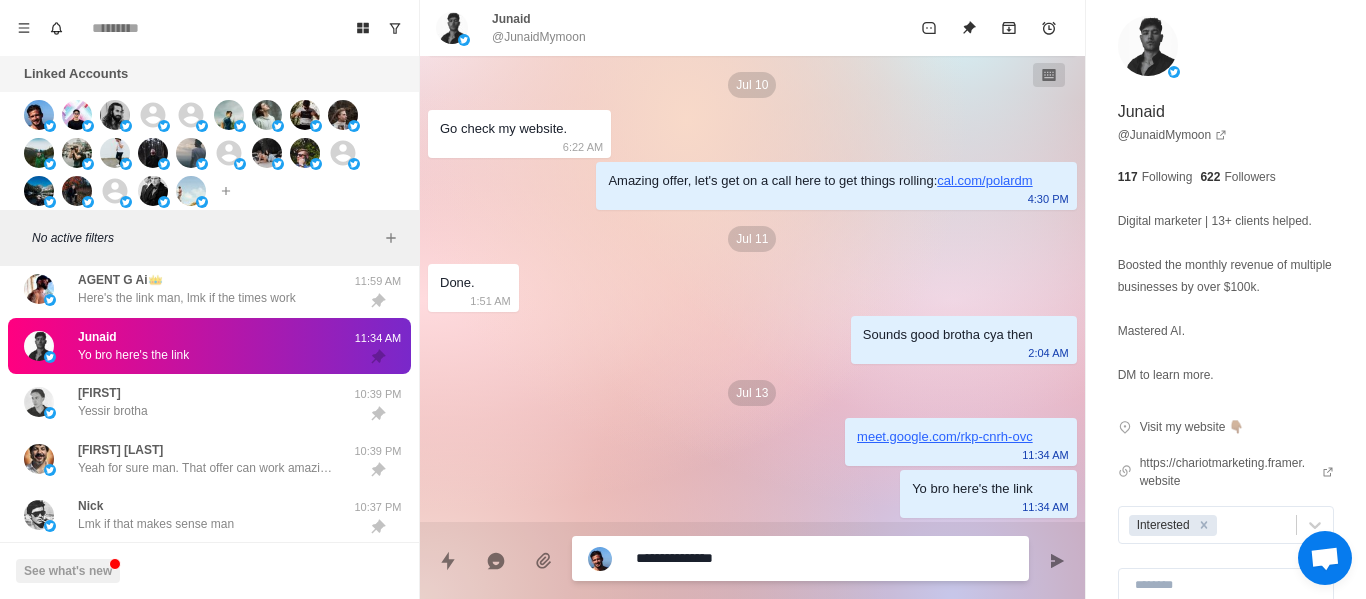 type on "*" 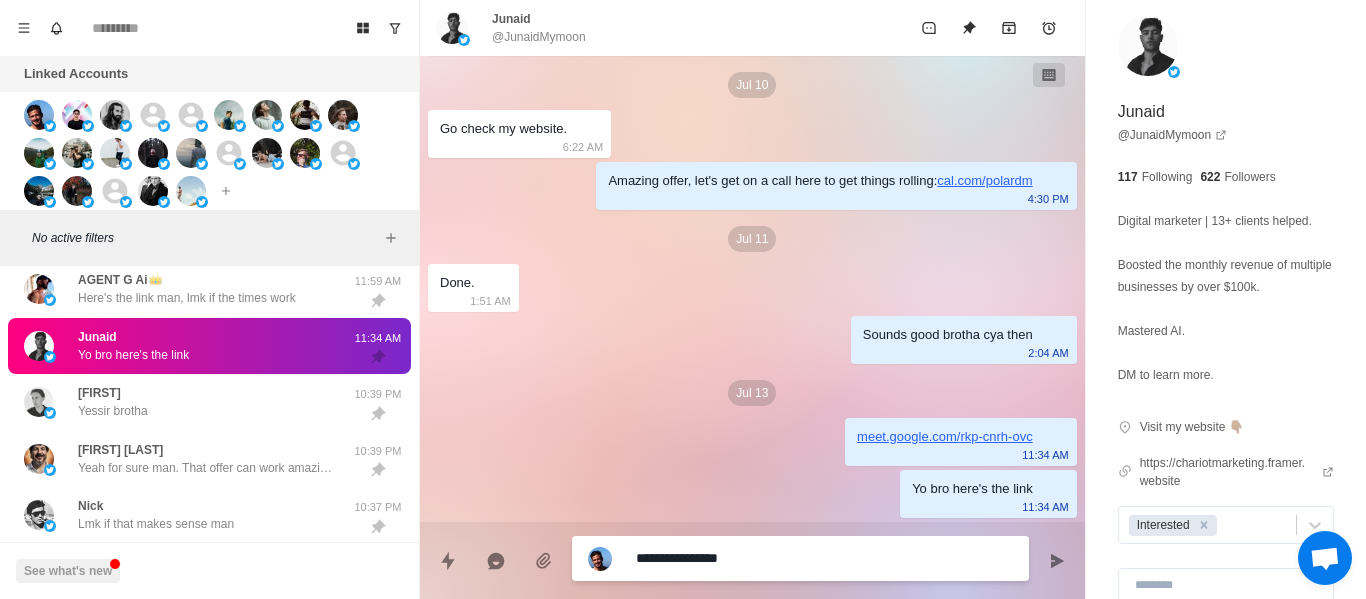 type on "*" 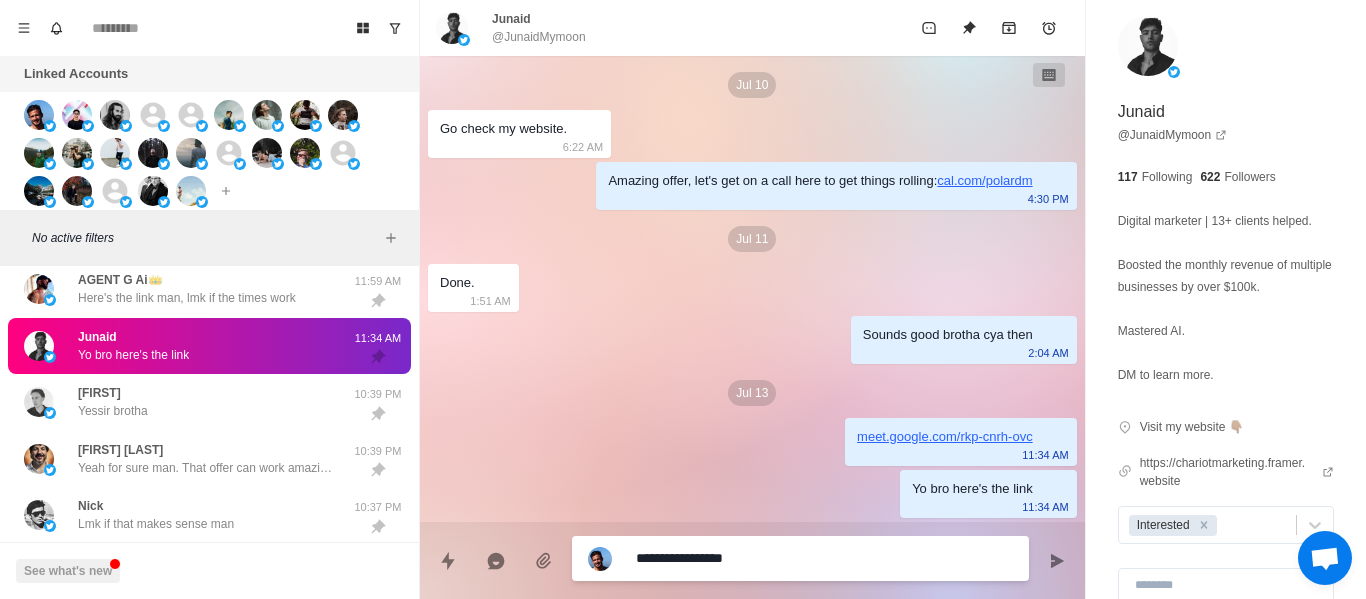 type on "**********" 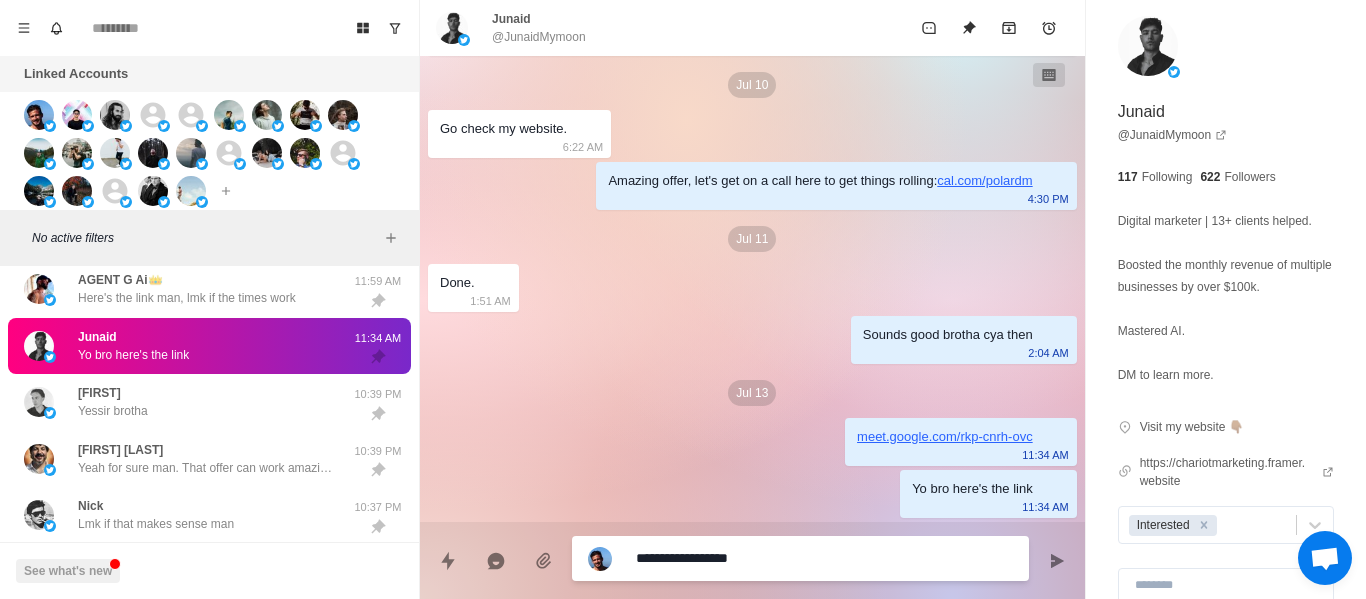 type on "*" 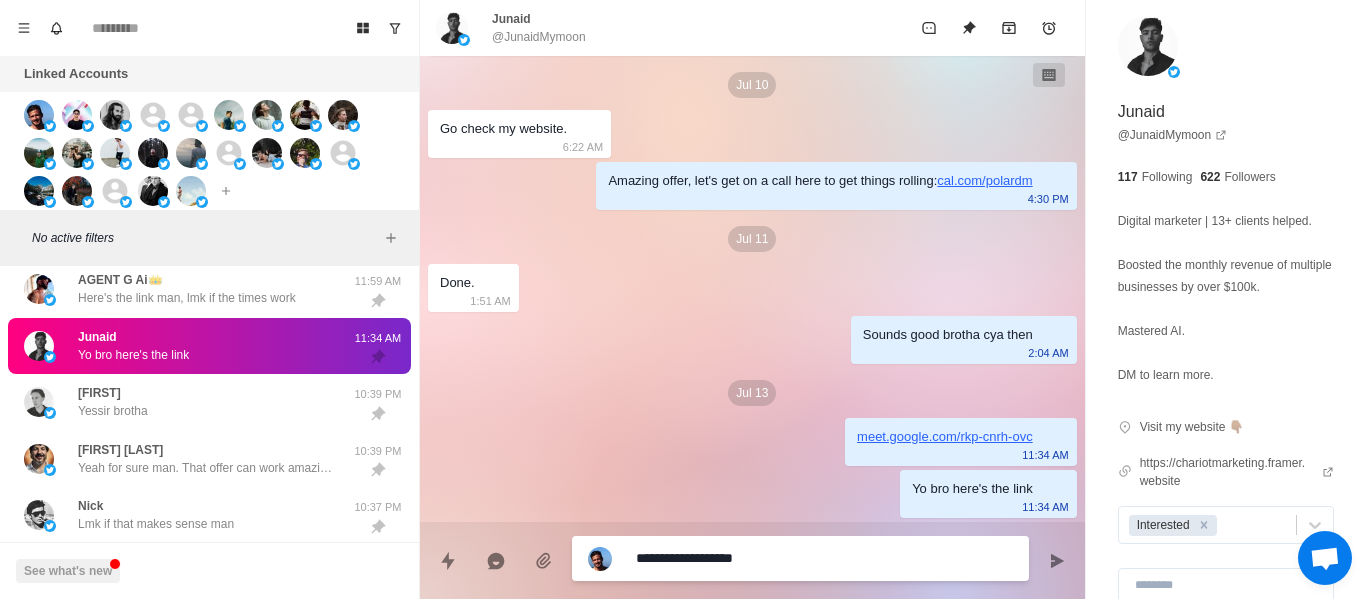 type on "*" 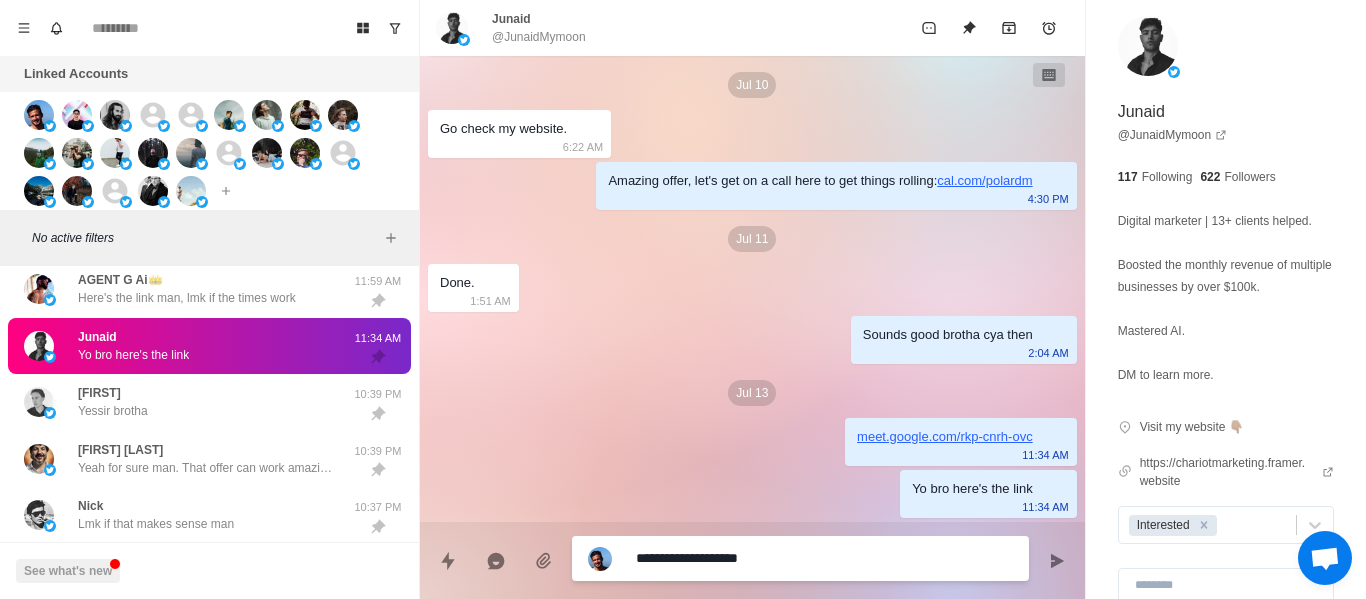 type on "*" 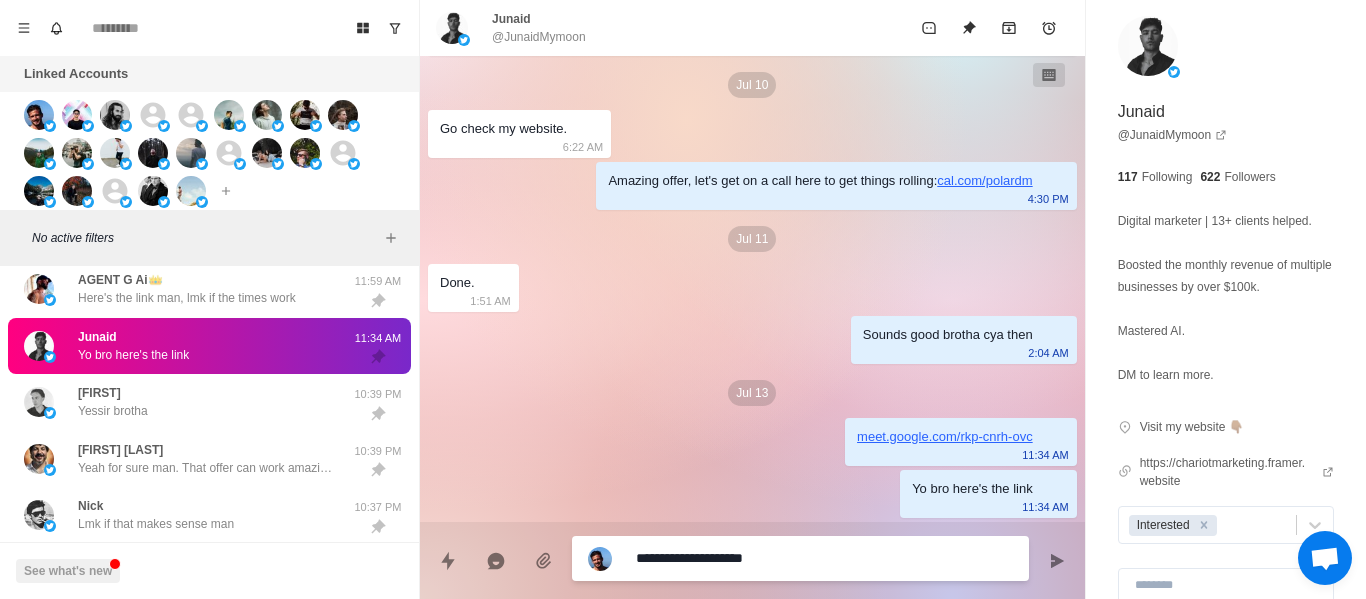 type on "*" 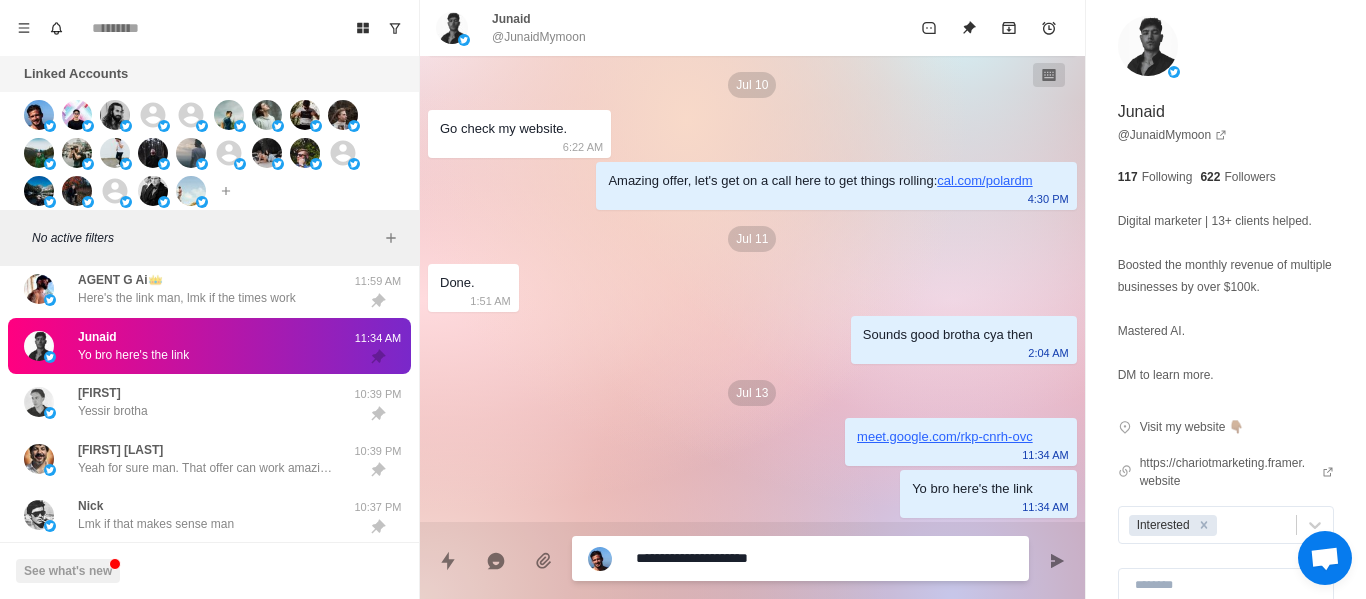type on "**********" 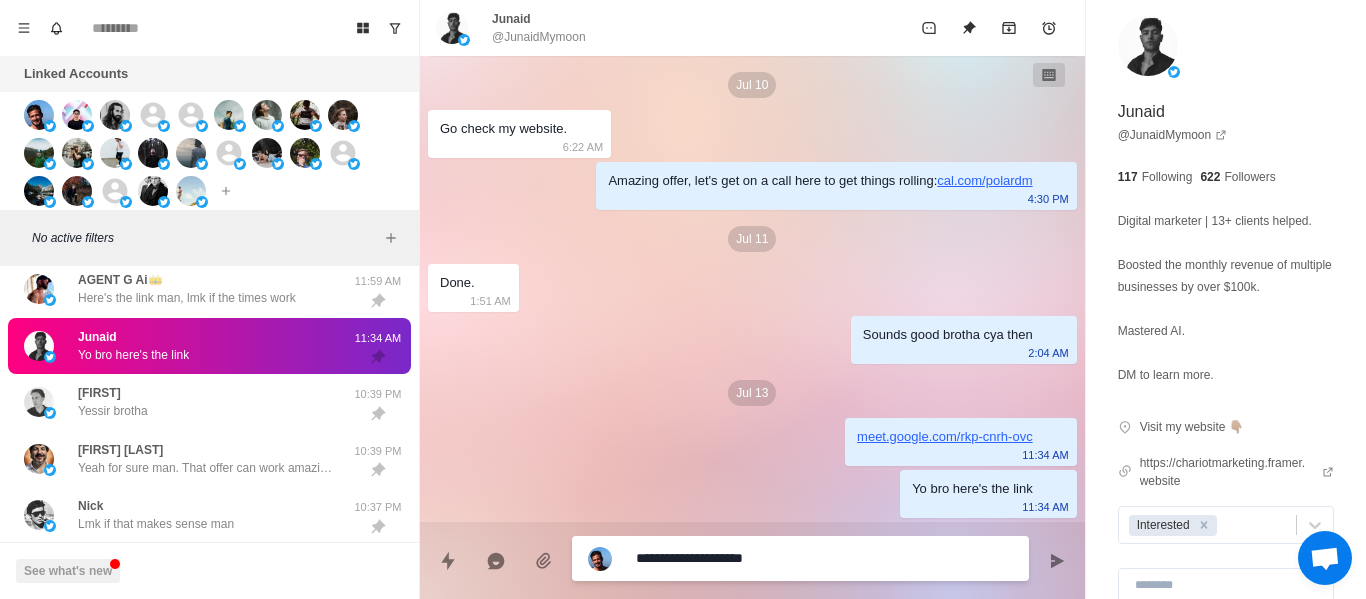 type on "*" 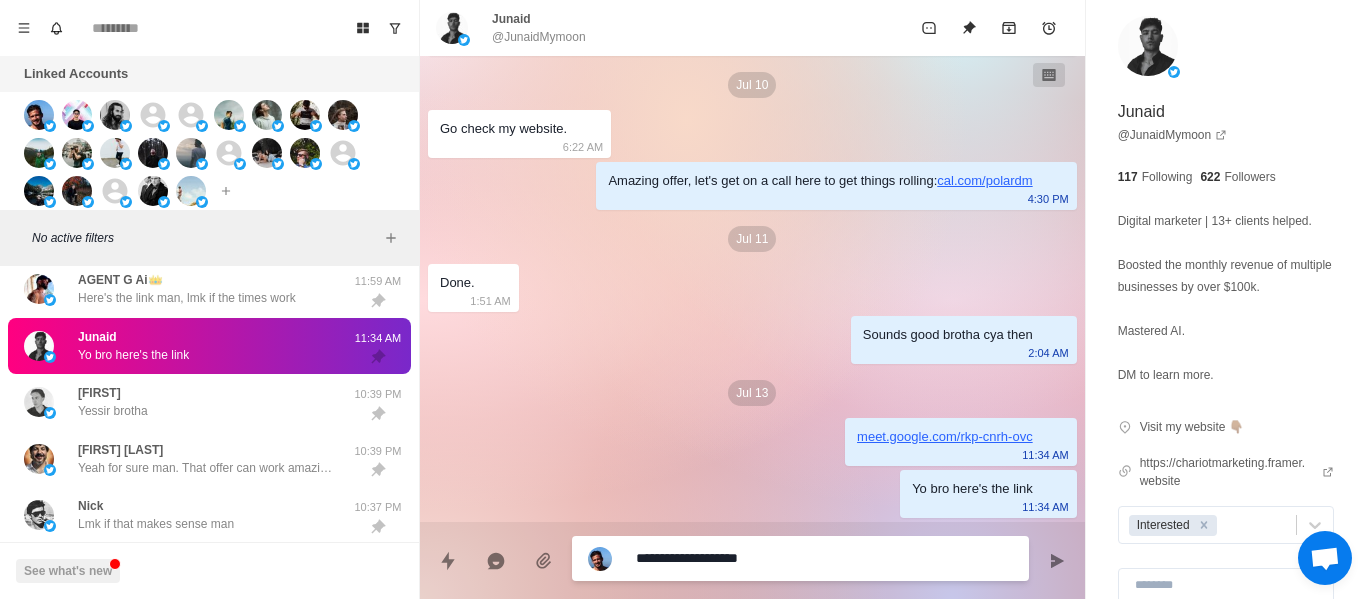 type on "*" 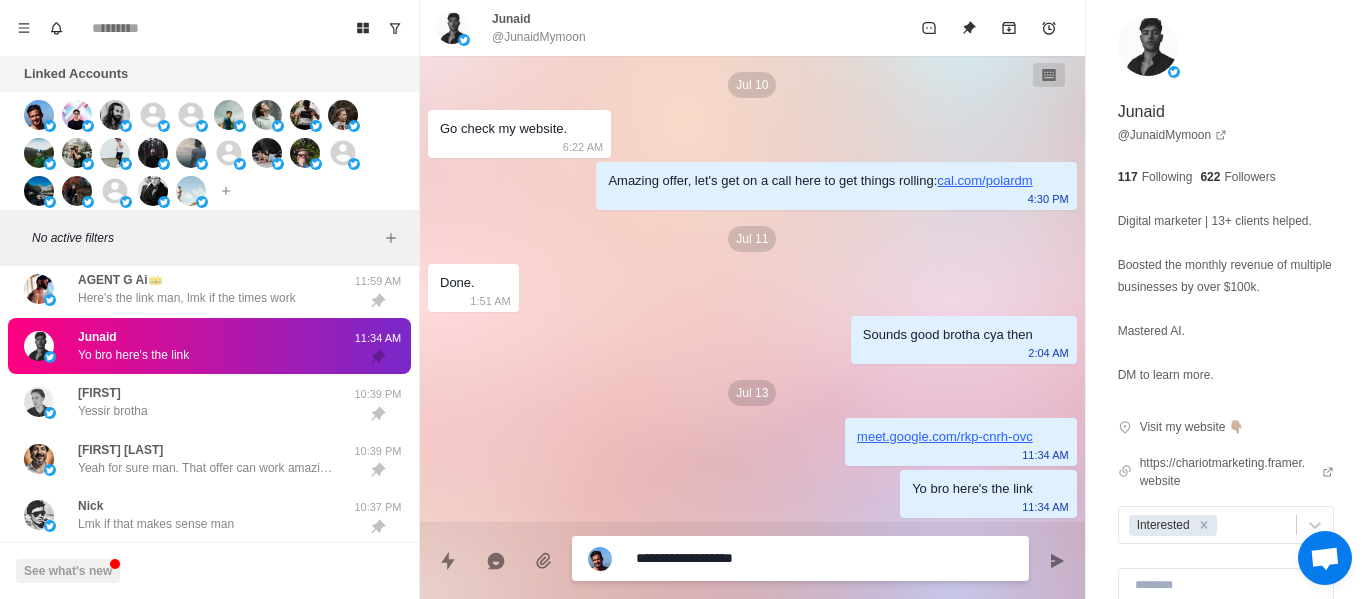 type on "*" 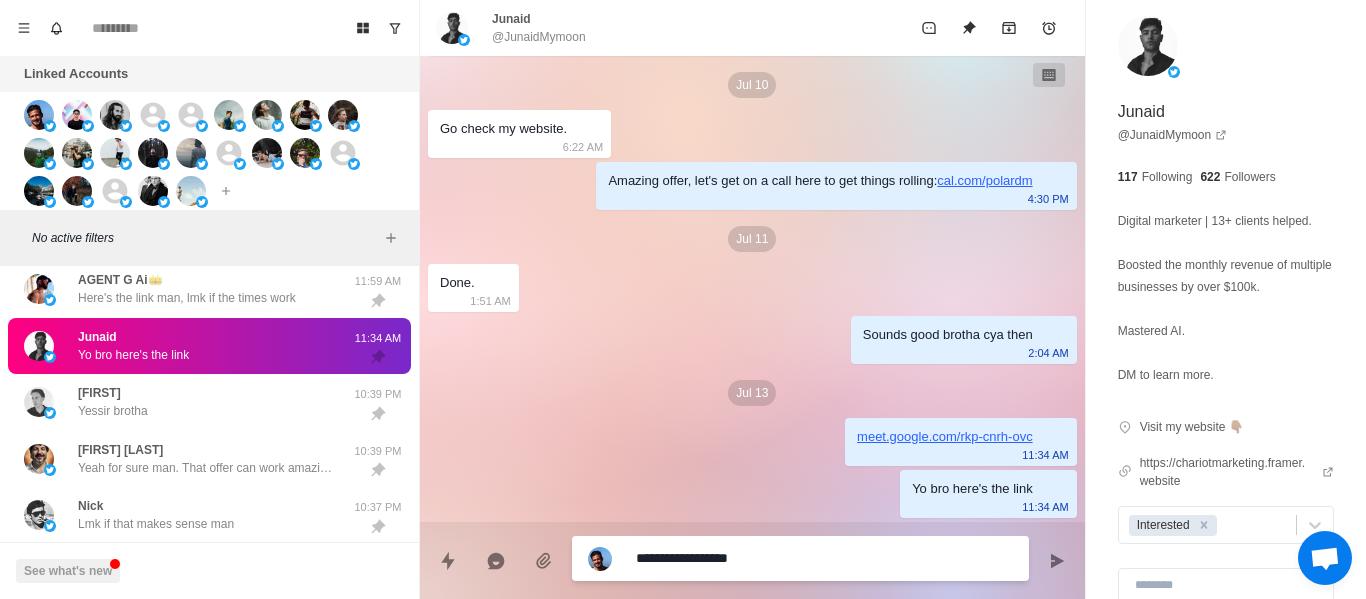 type on "*" 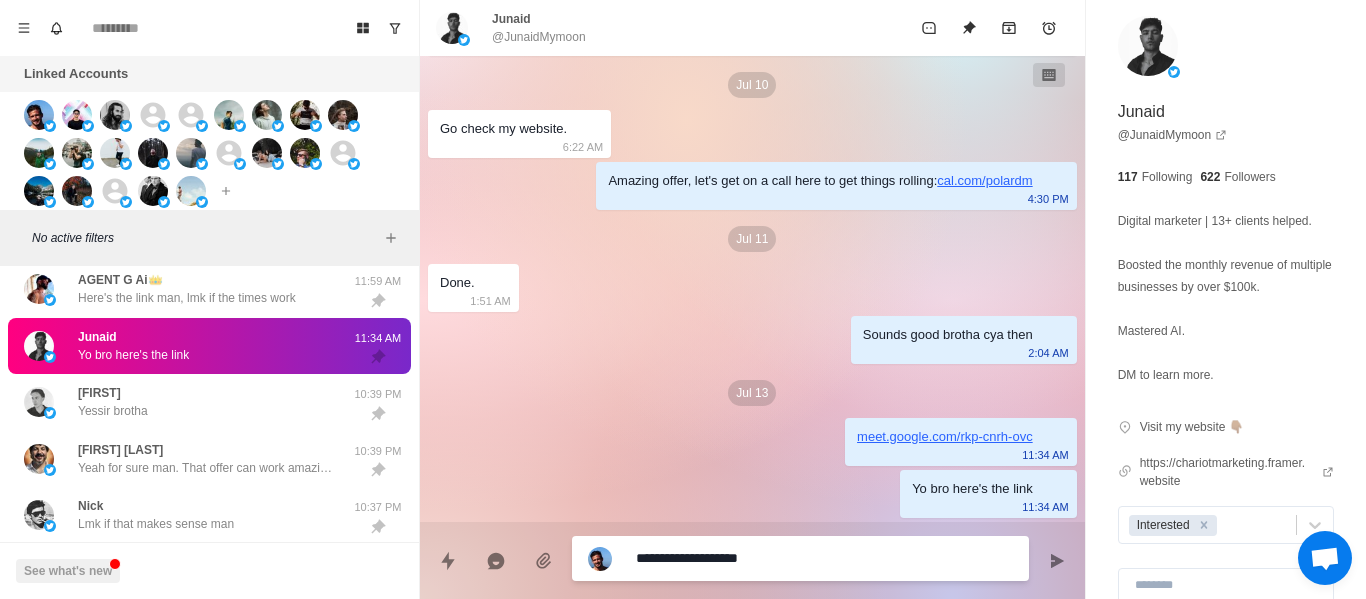 type on "**********" 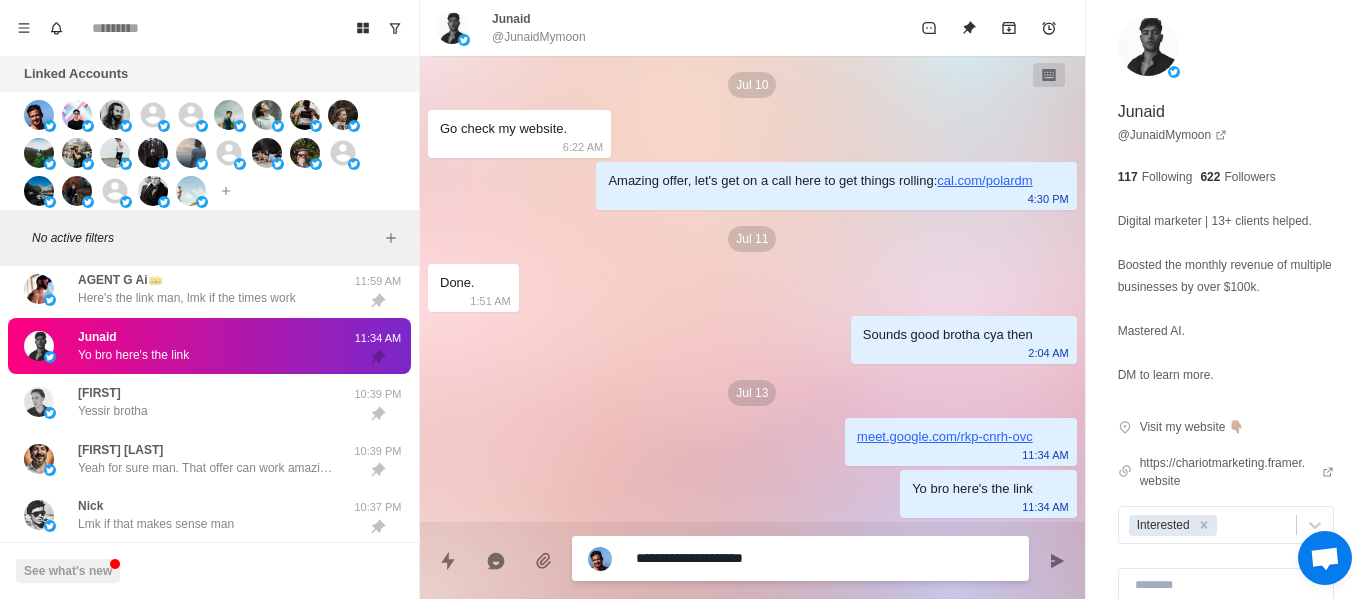 type on "*" 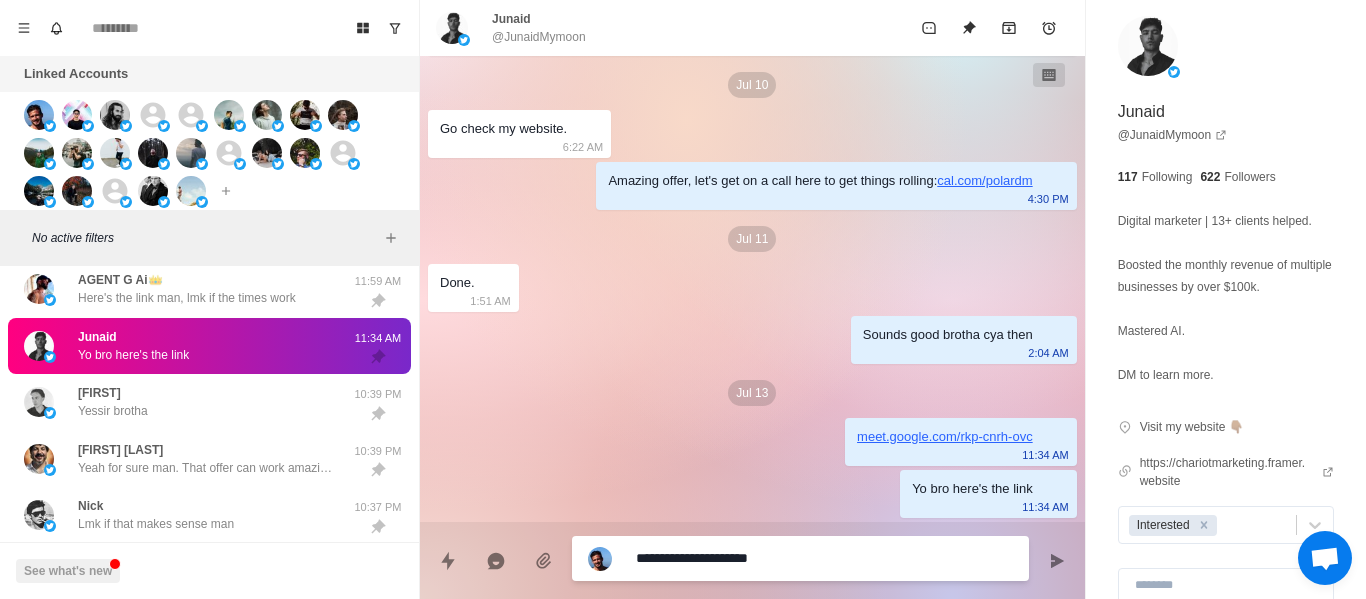 type on "**********" 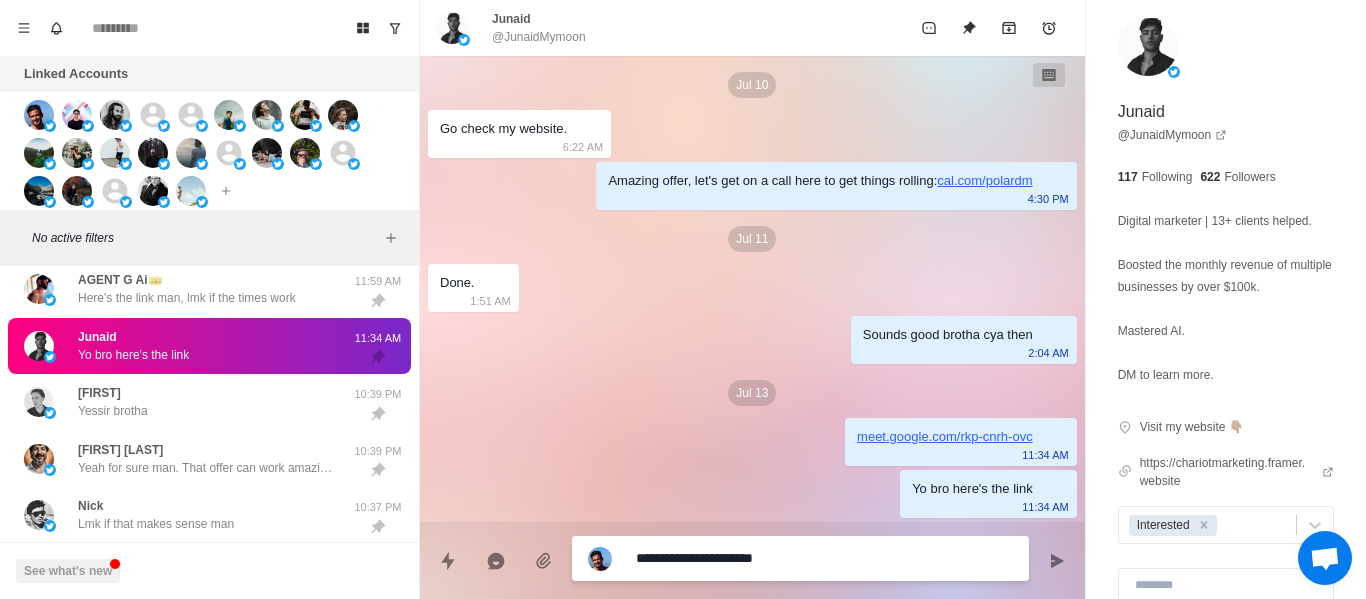type on "*" 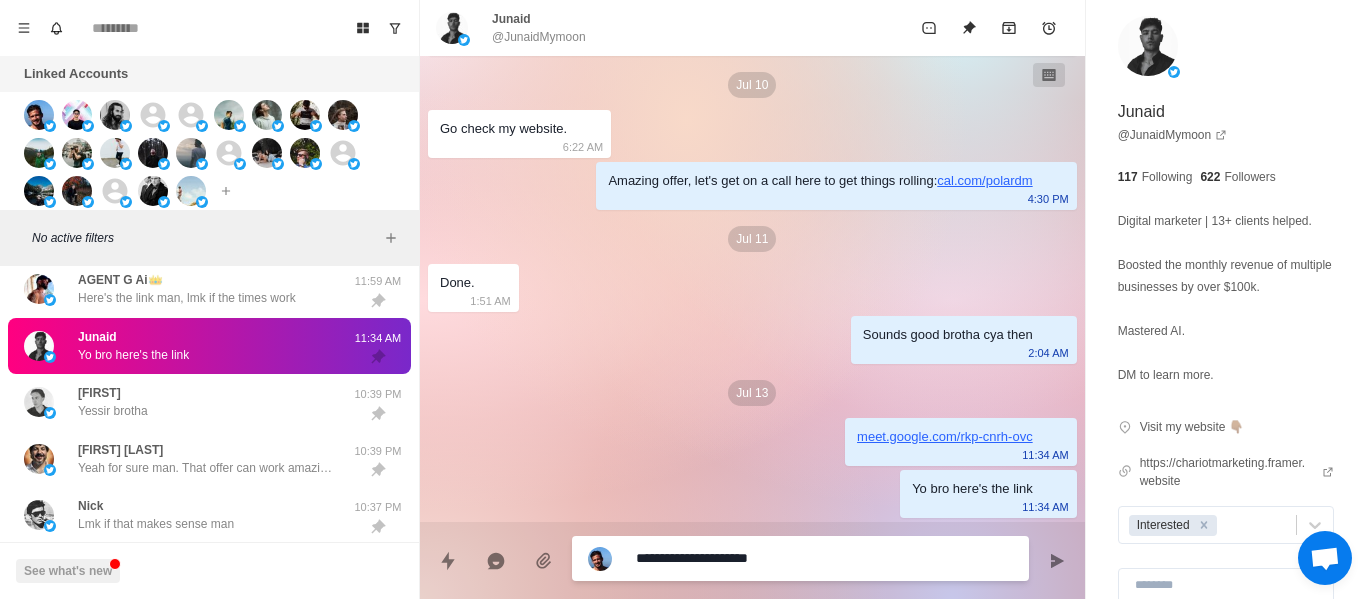 type on "*" 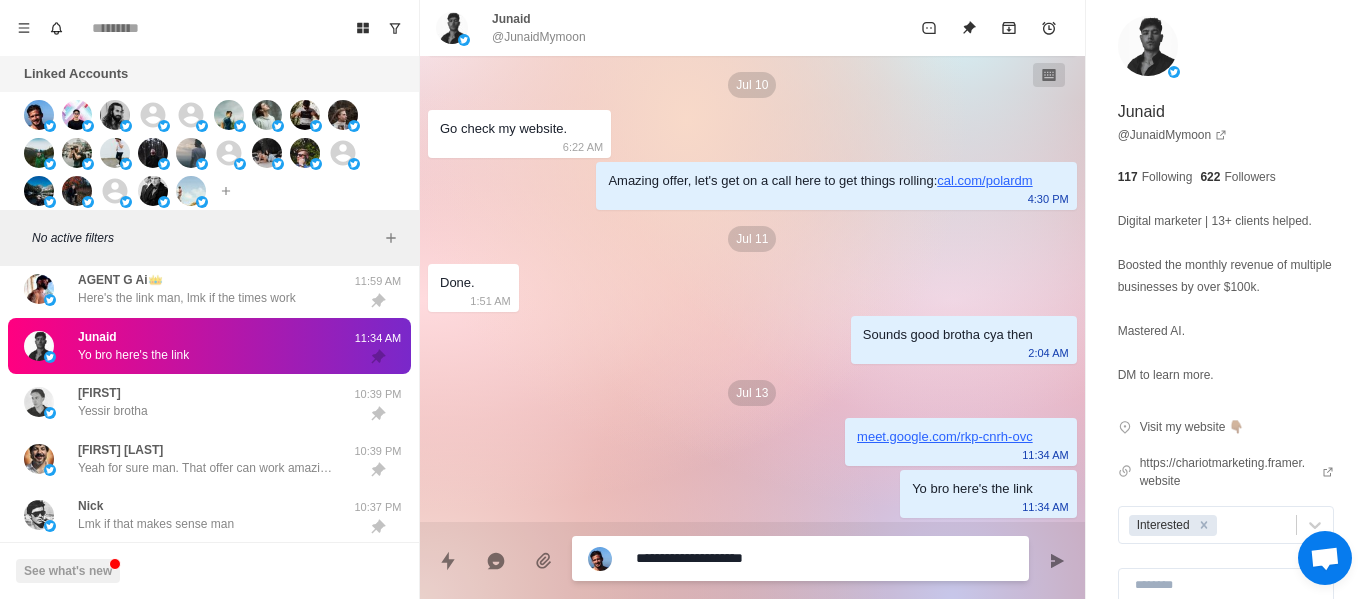 type on "*" 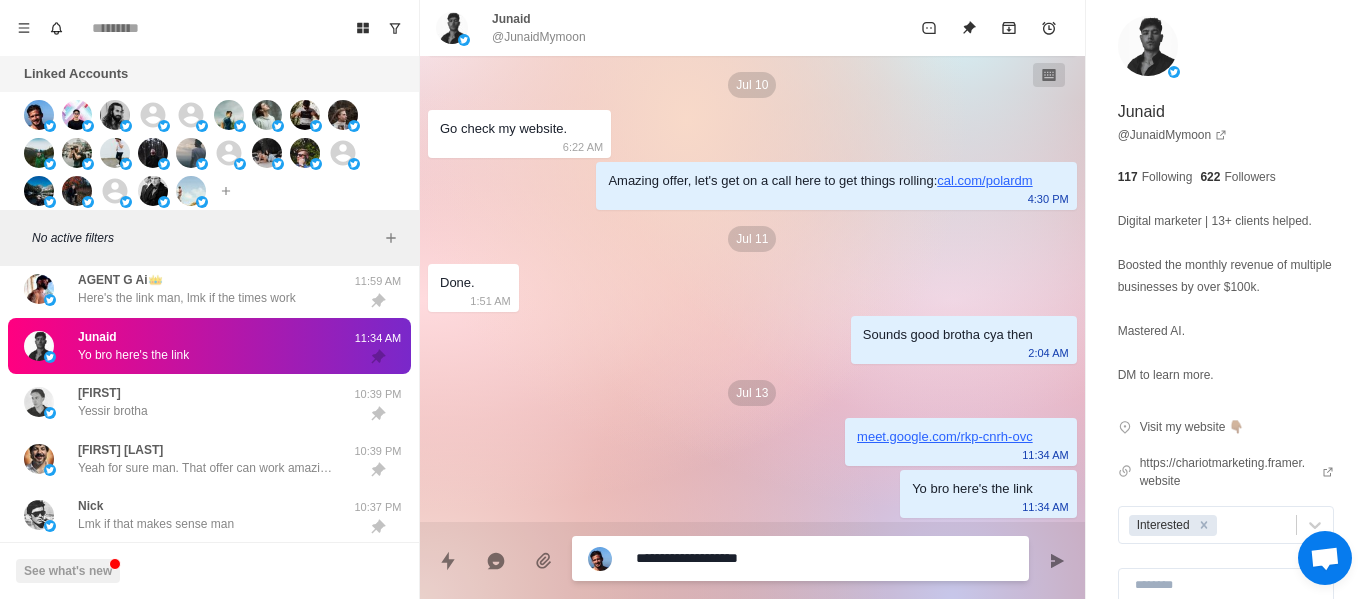 type on "*" 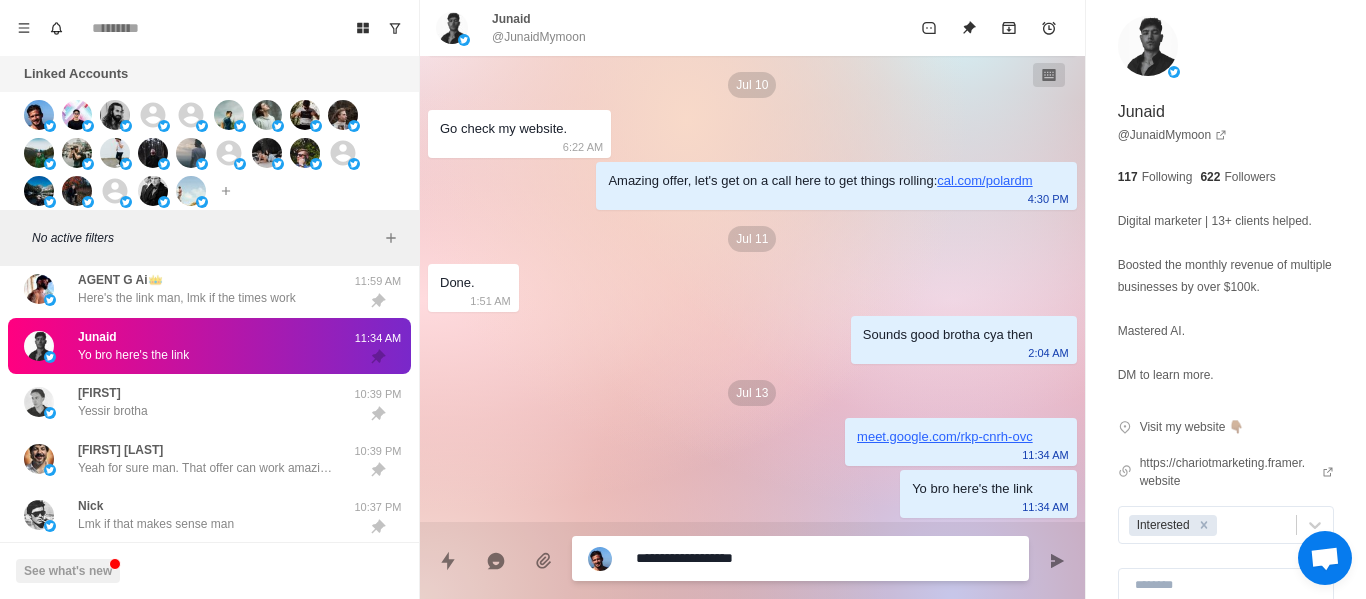 type on "*" 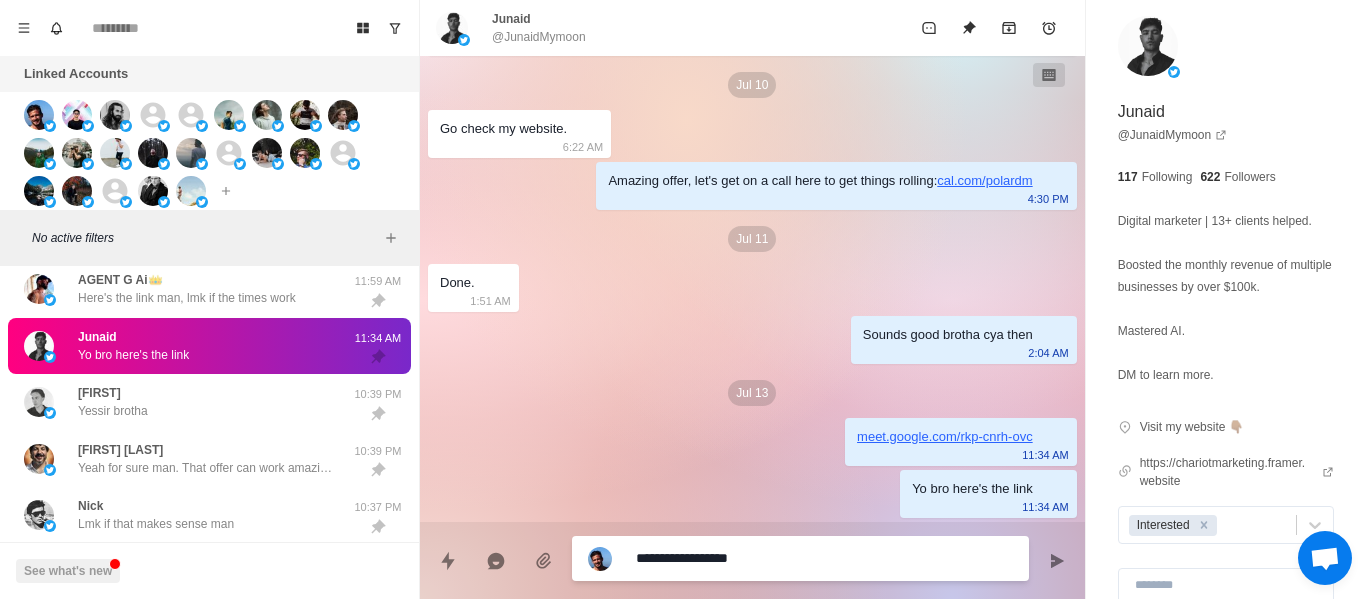 type on "*" 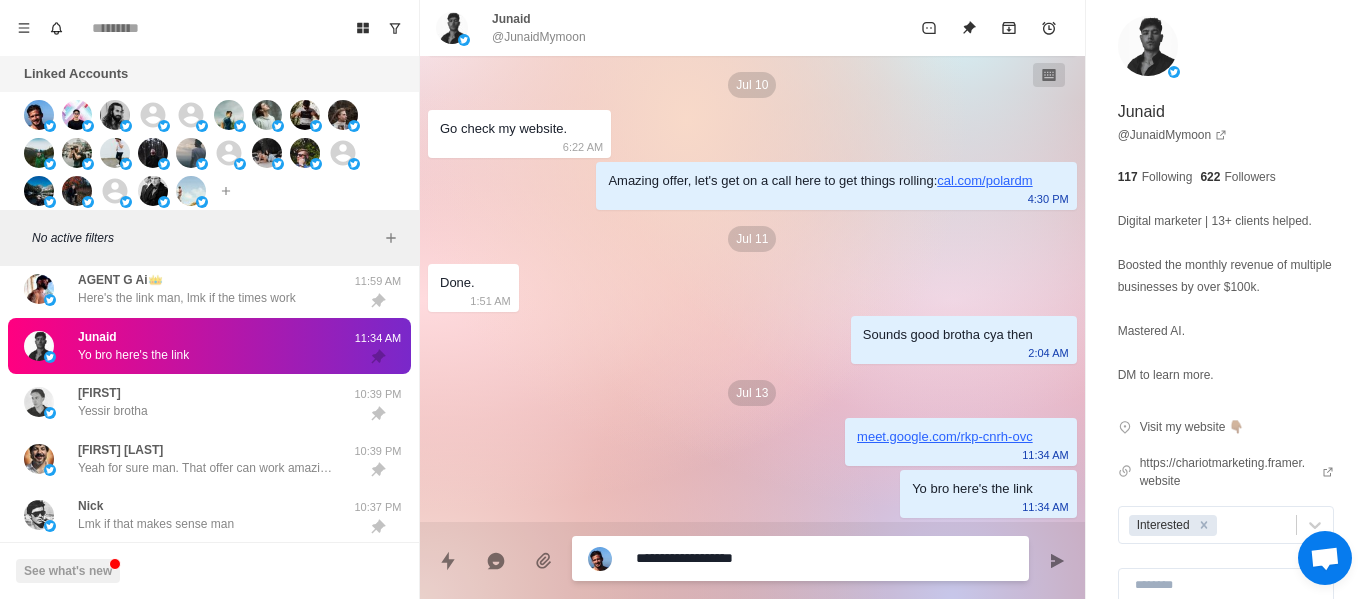 type on "*" 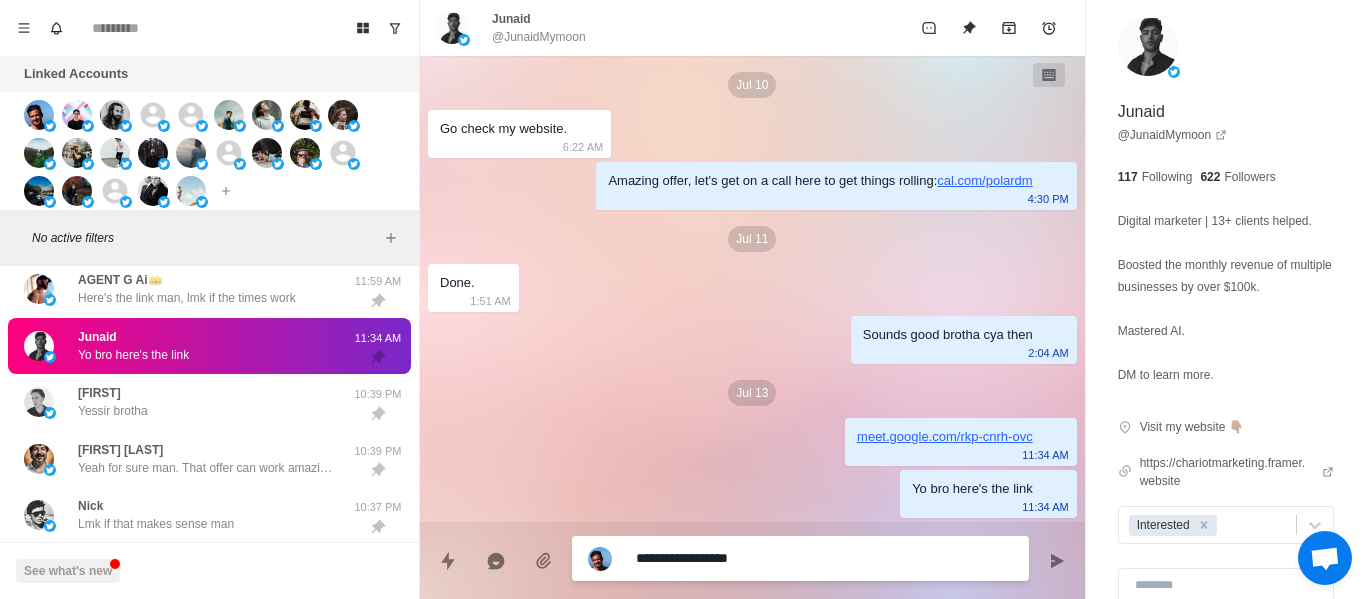 type on "*" 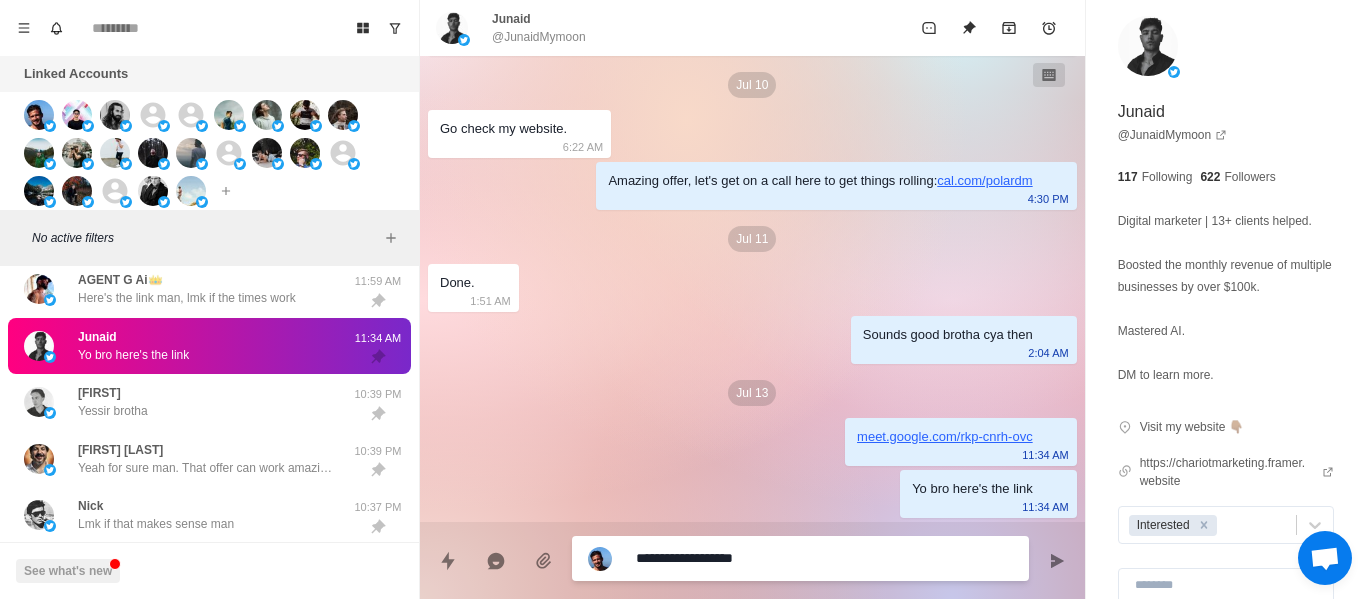 type on "*" 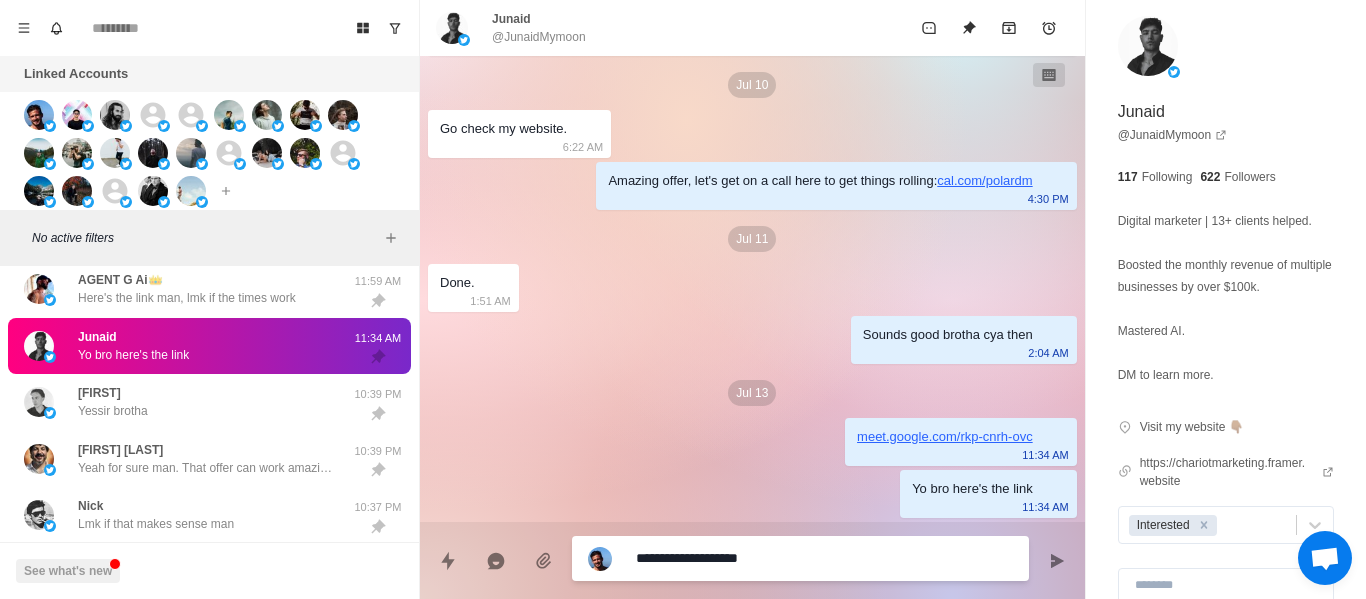 type on "*" 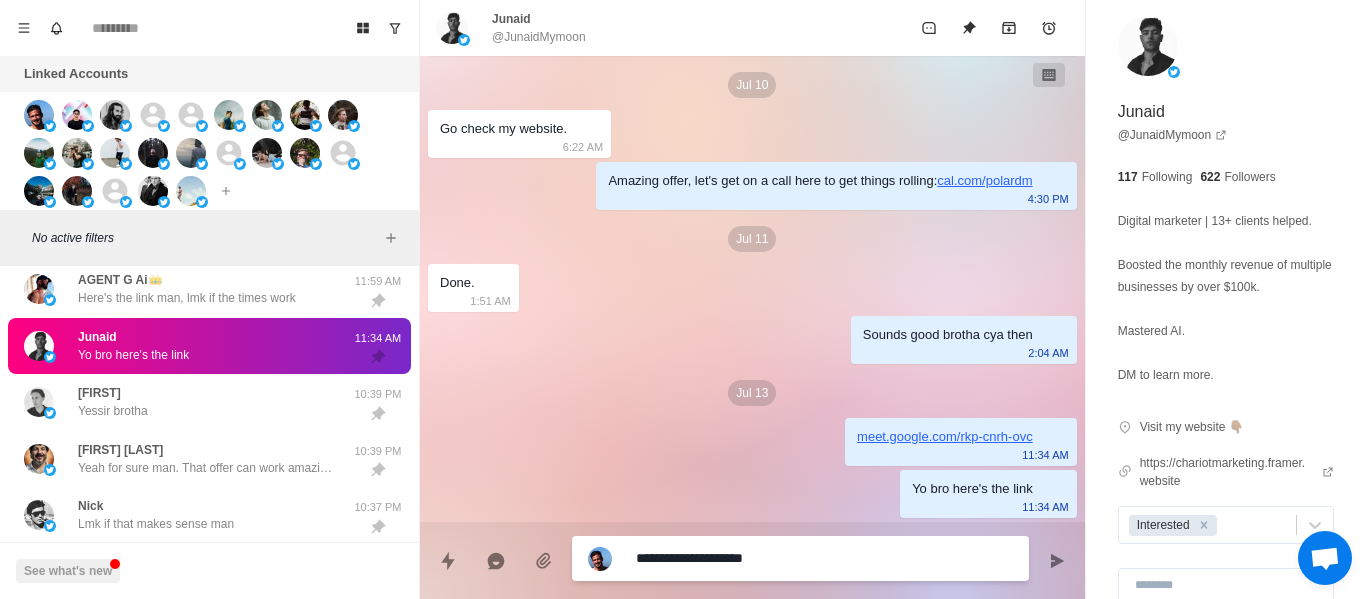type on "*" 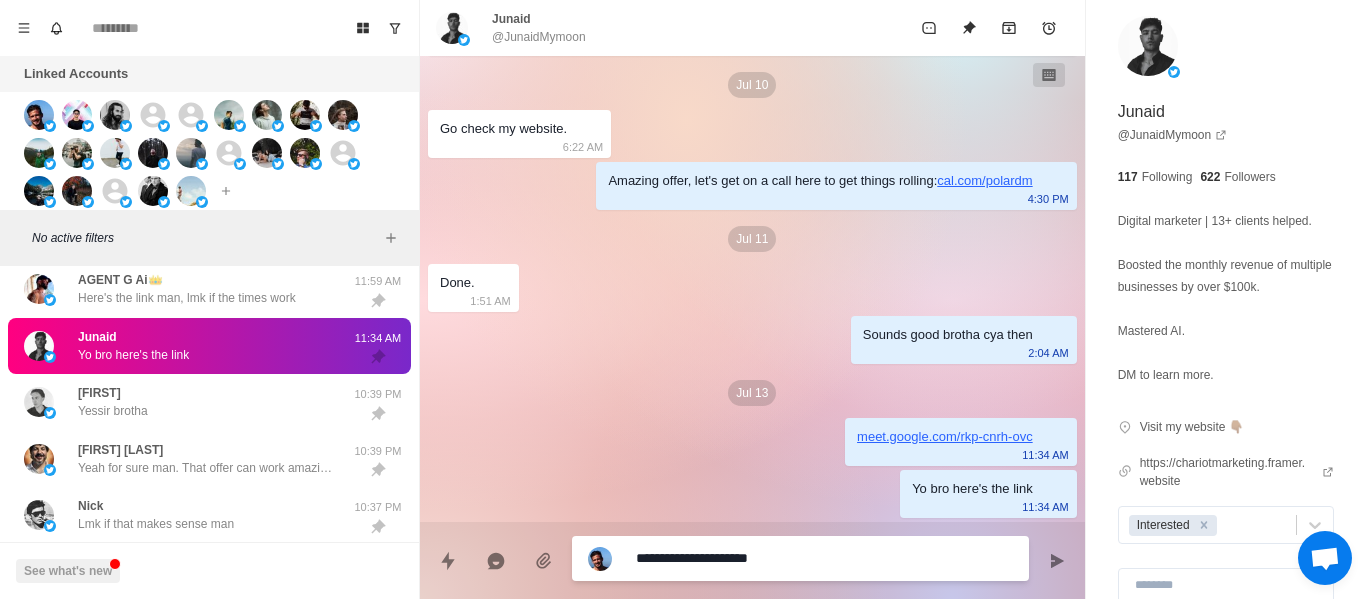 type on "*" 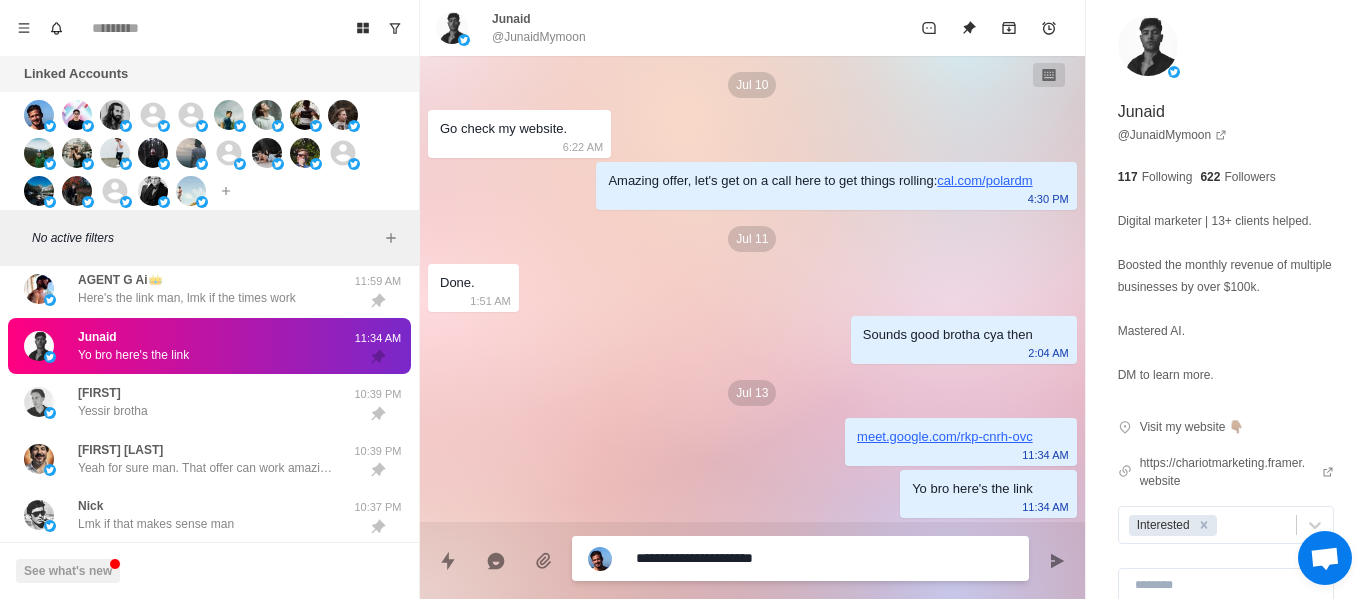 type on "*" 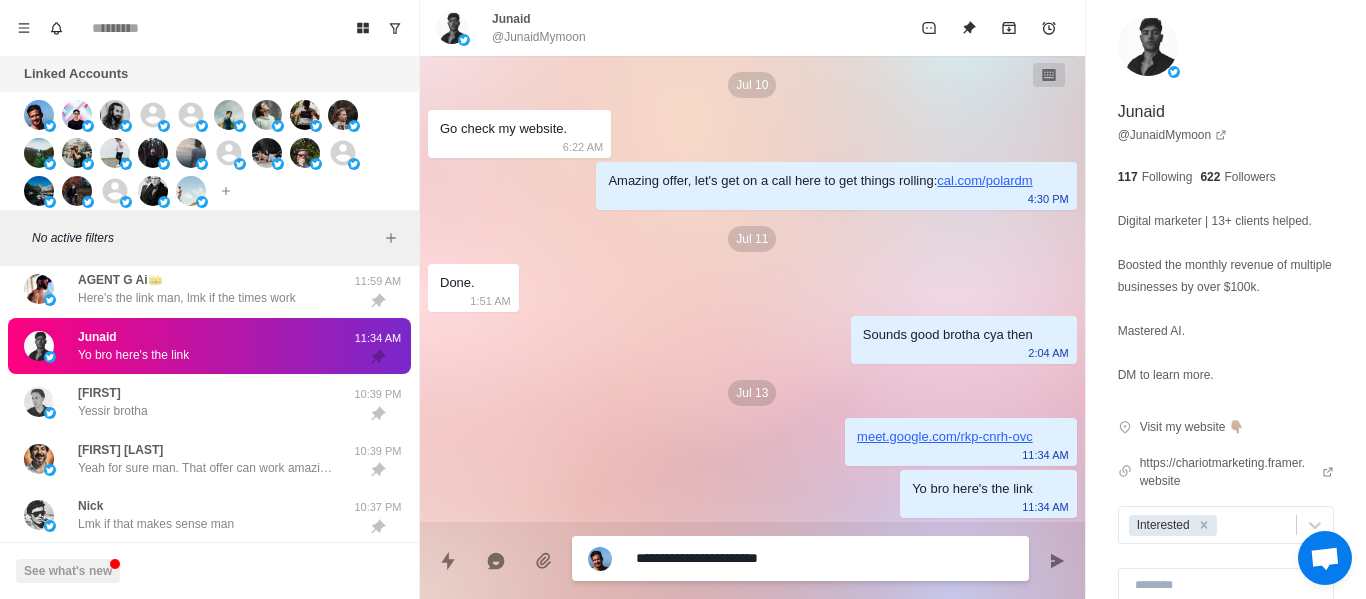 type on "*" 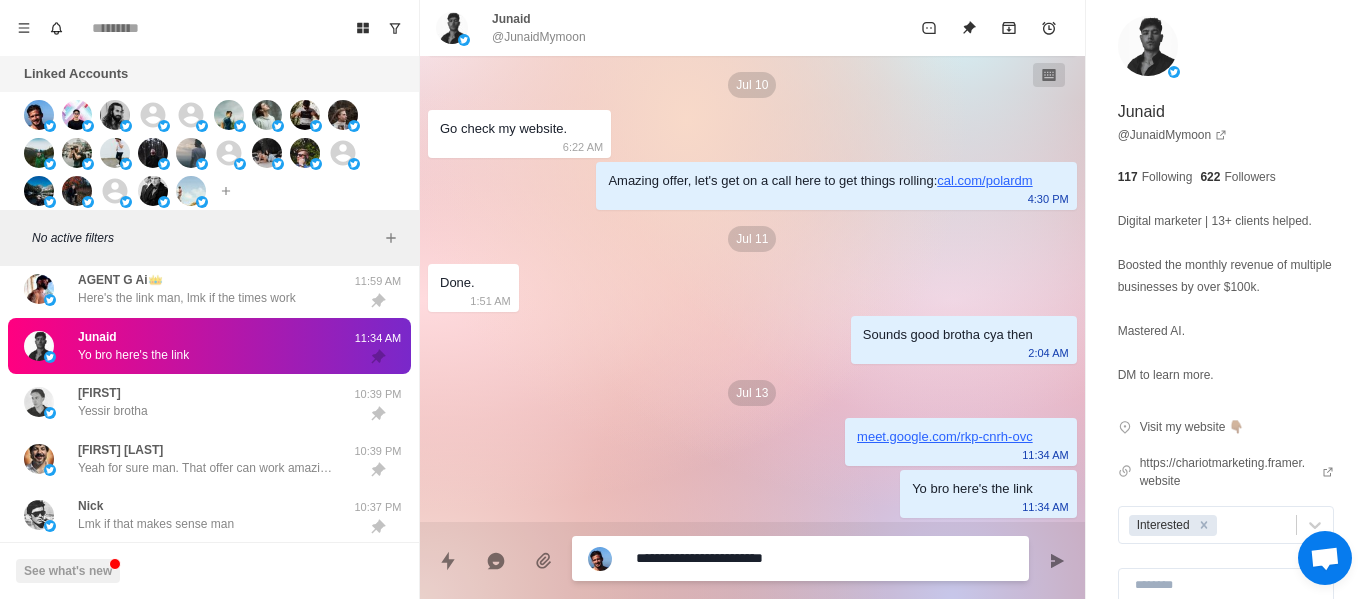 type on "*" 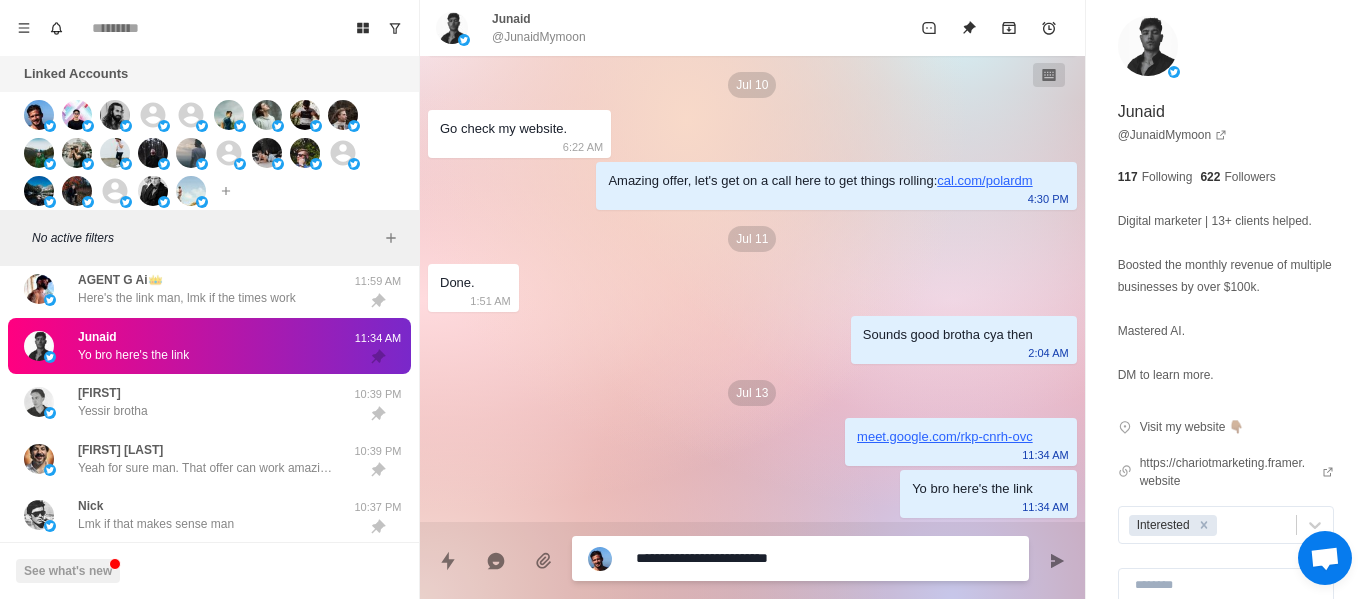 type on "*" 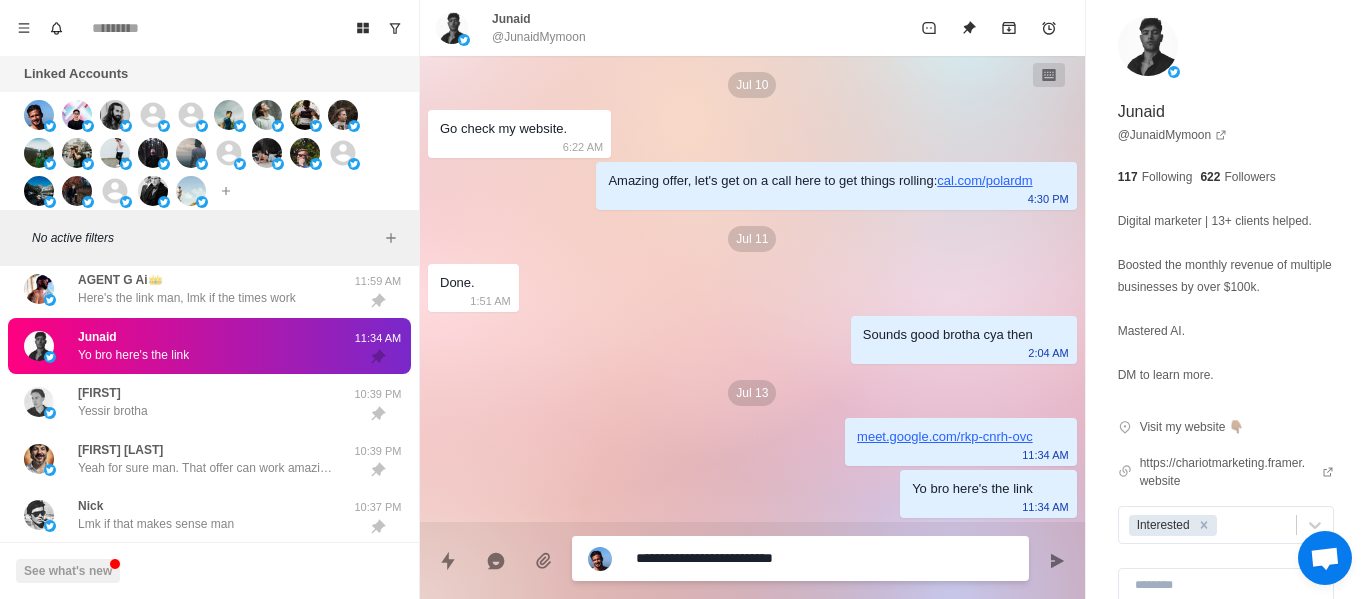 type on "*" 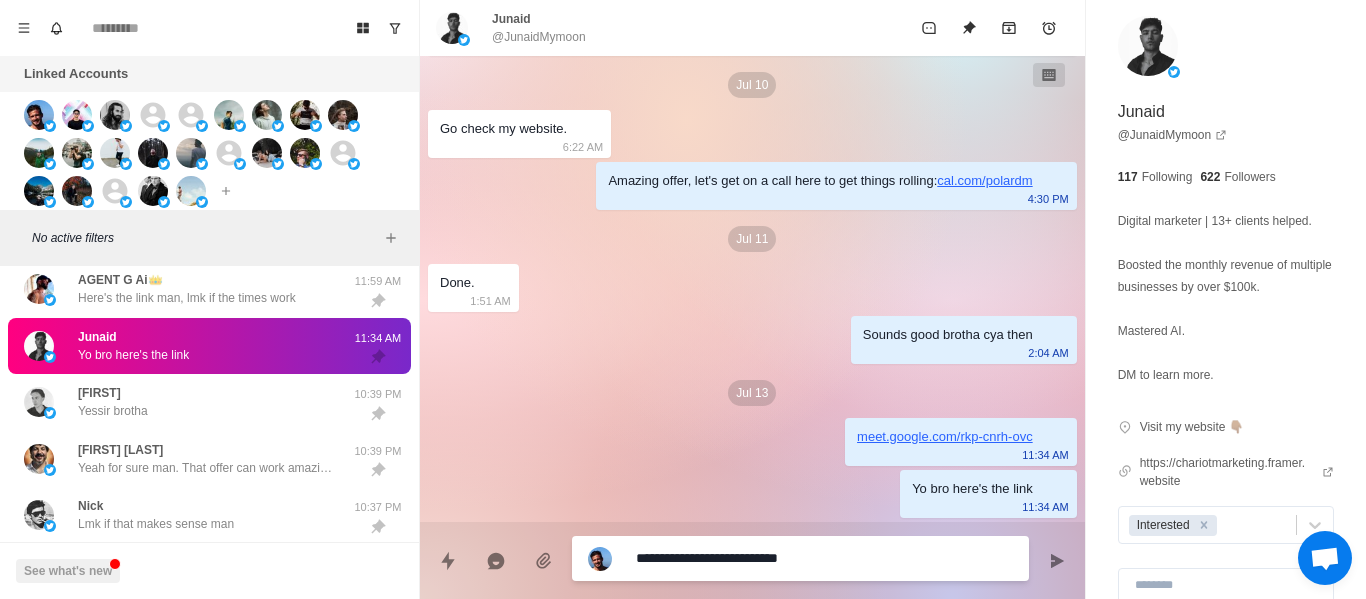 type on "*" 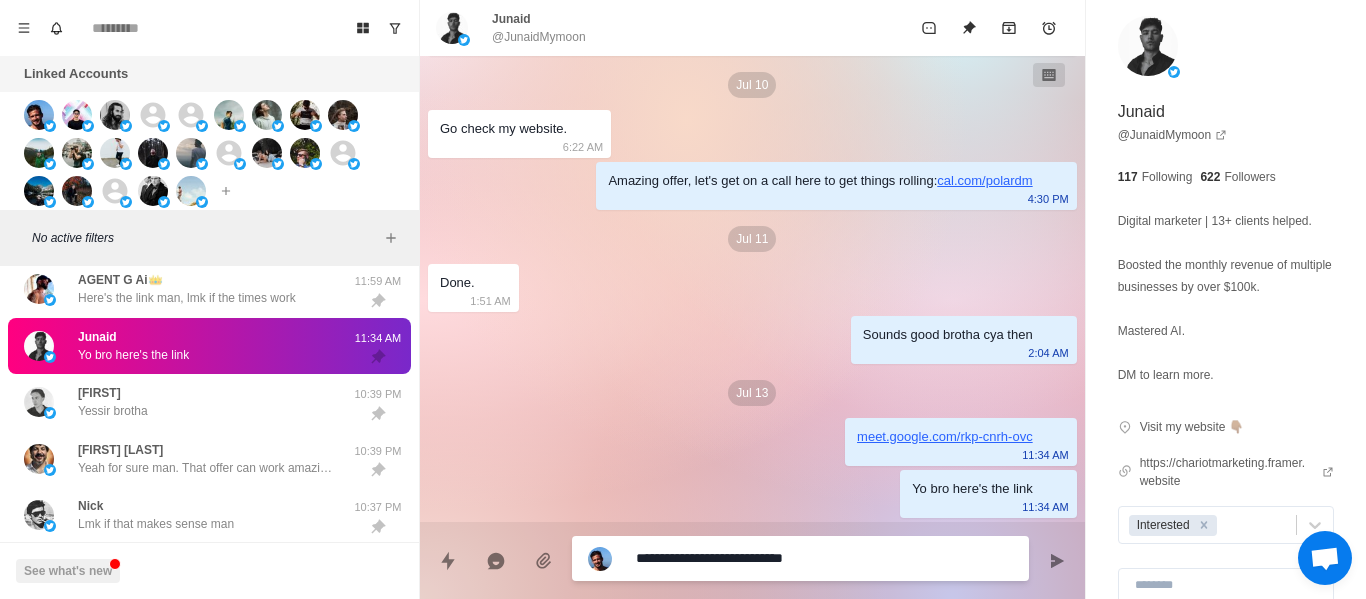 type on "*" 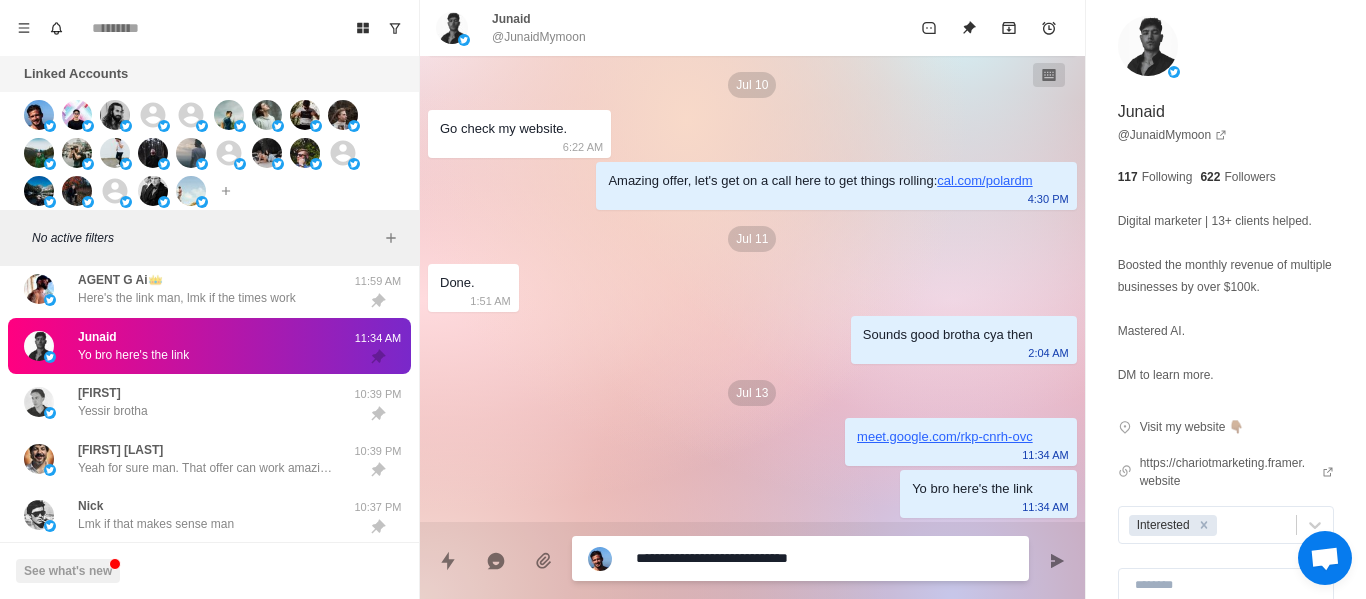 type on "*" 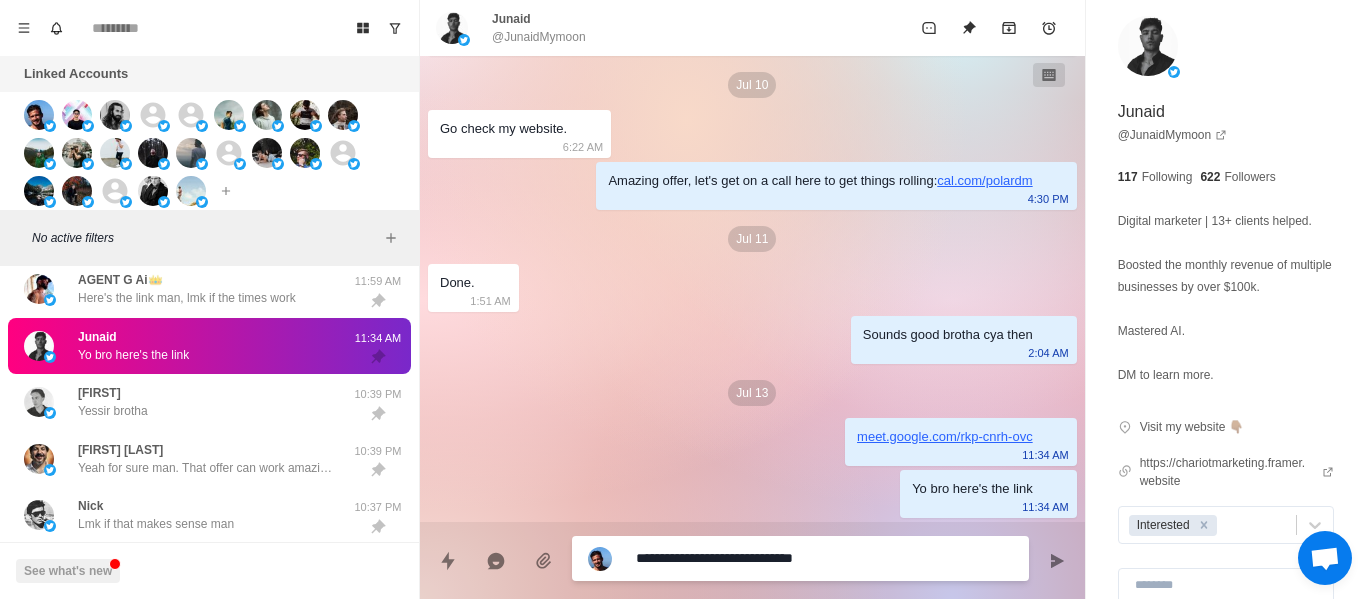 type on "*" 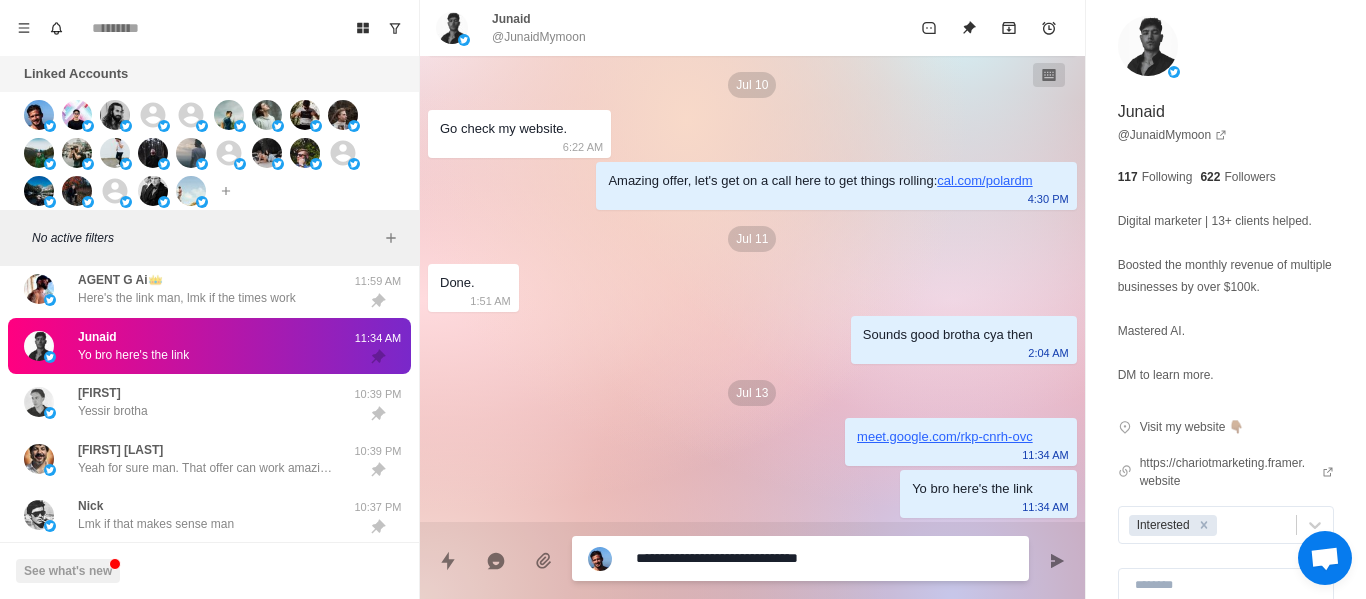 type on "*" 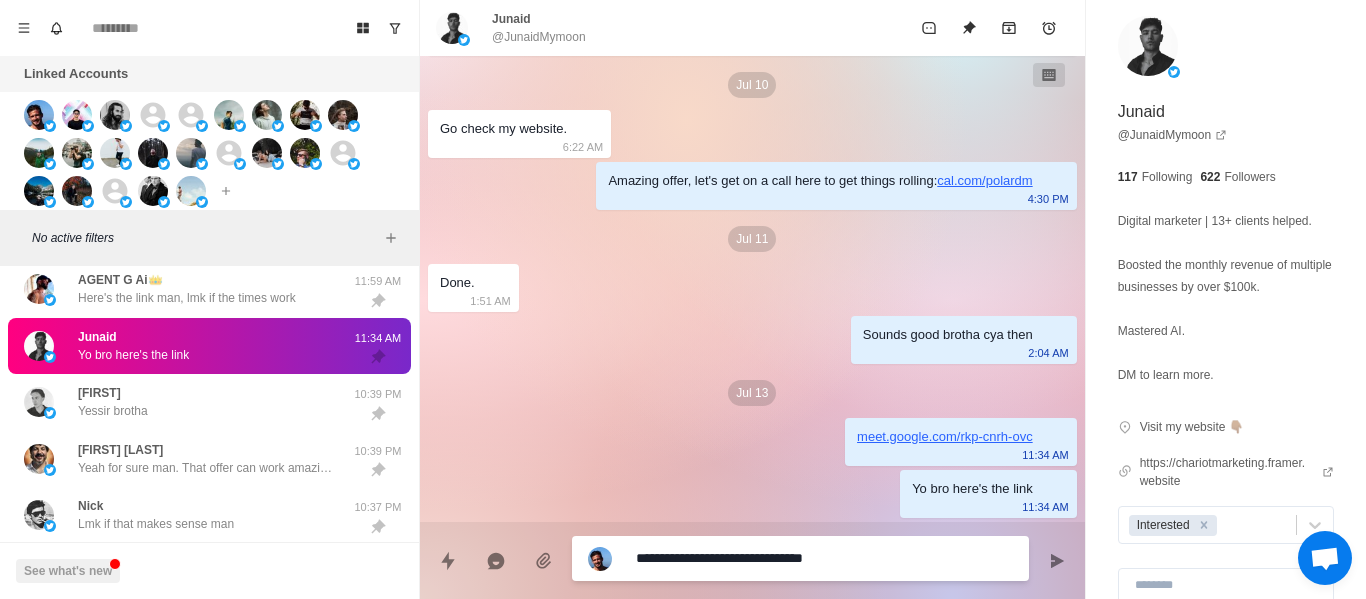 type on "*" 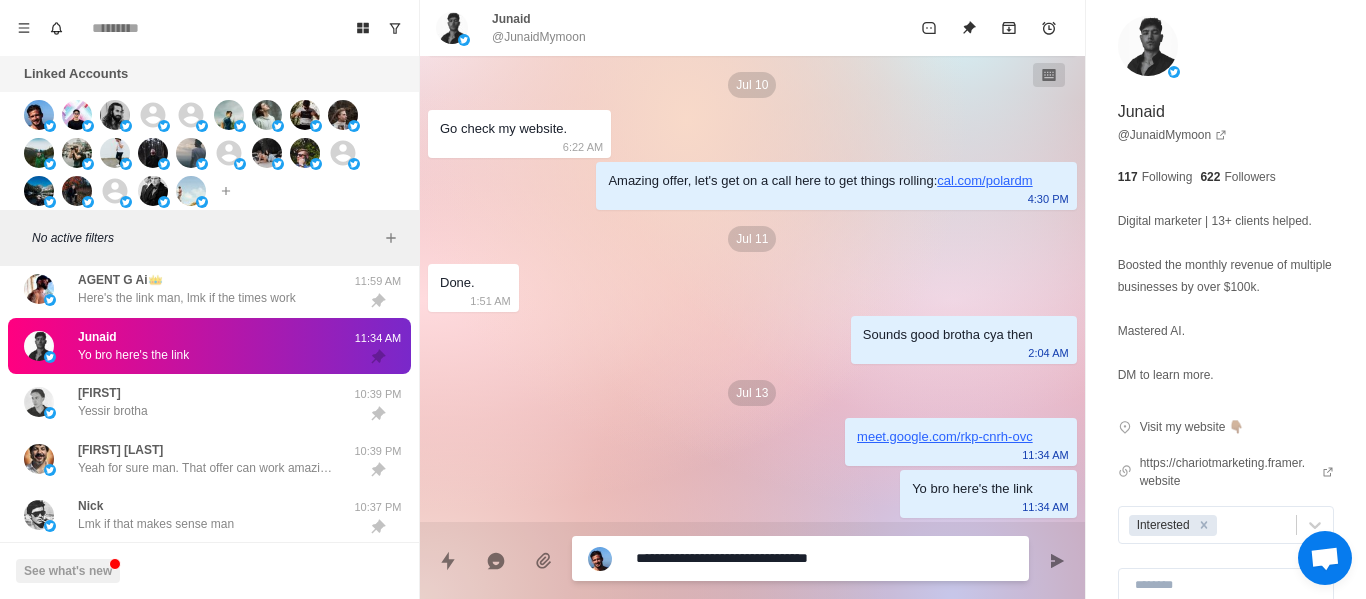 type 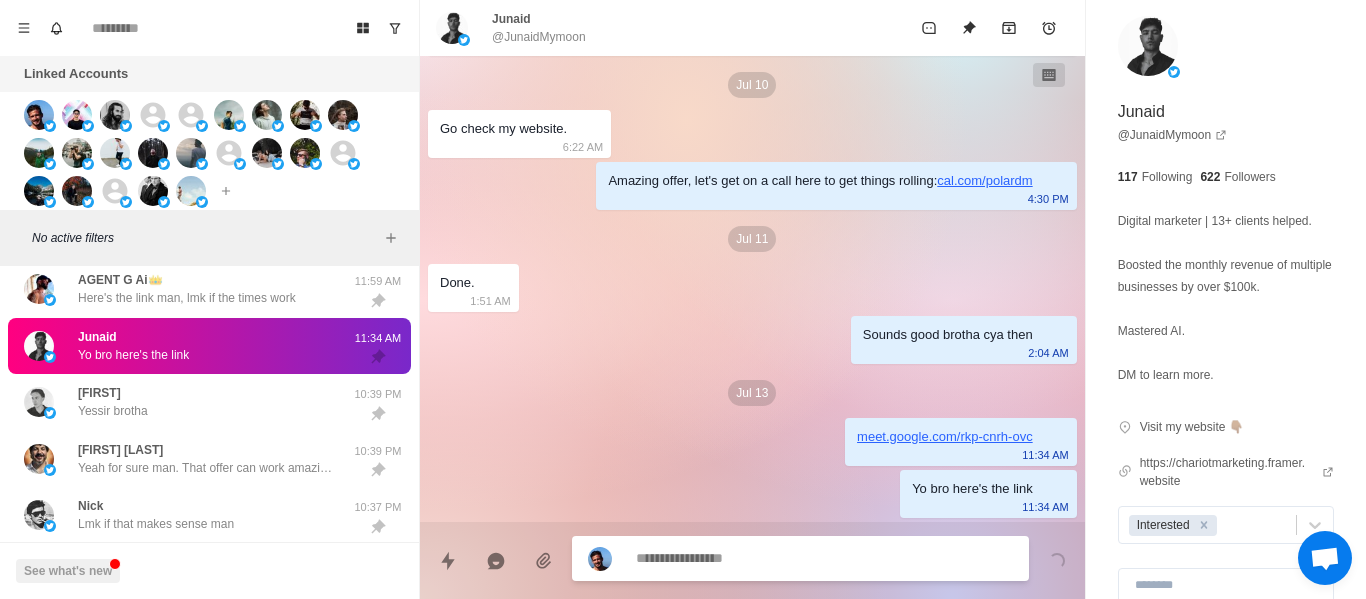 scroll, scrollTop: 342, scrollLeft: 0, axis: vertical 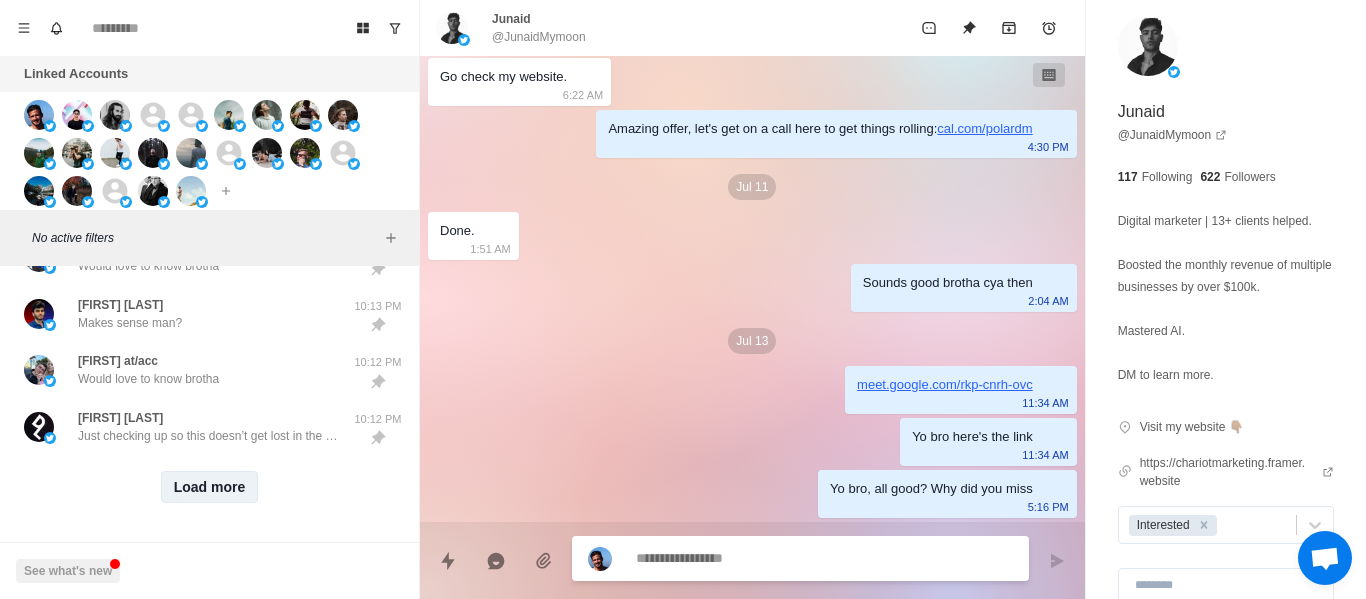 click on "Load more" at bounding box center (210, 487) 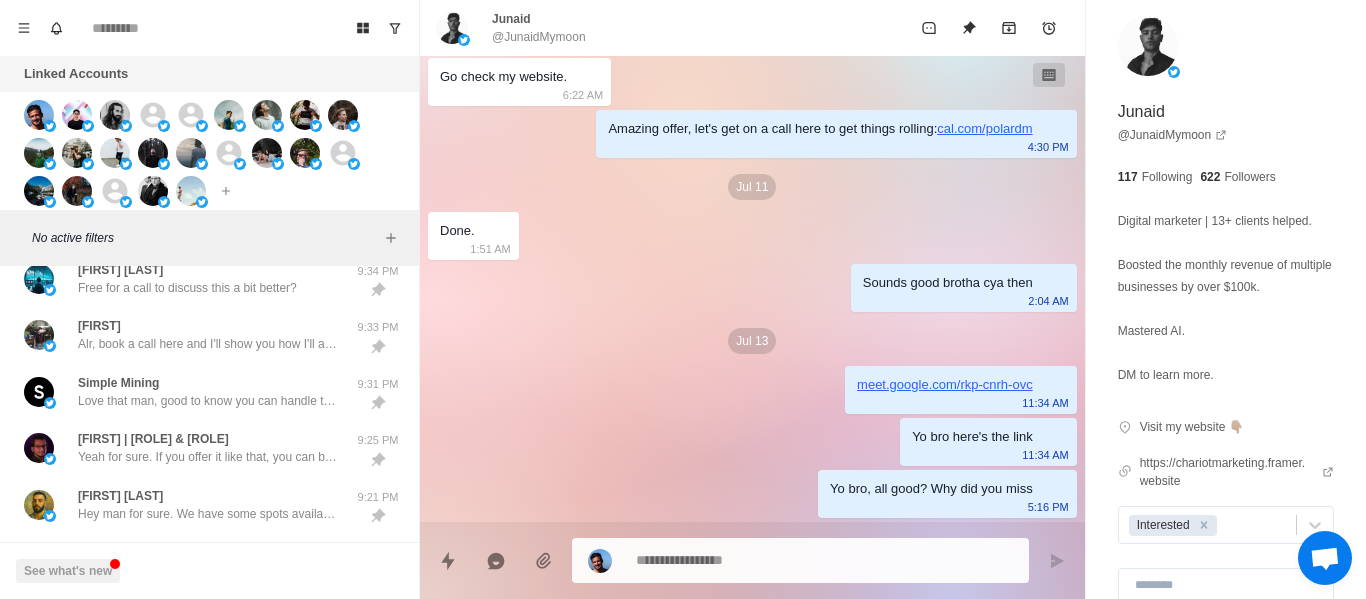 scroll, scrollTop: 2107, scrollLeft: 0, axis: vertical 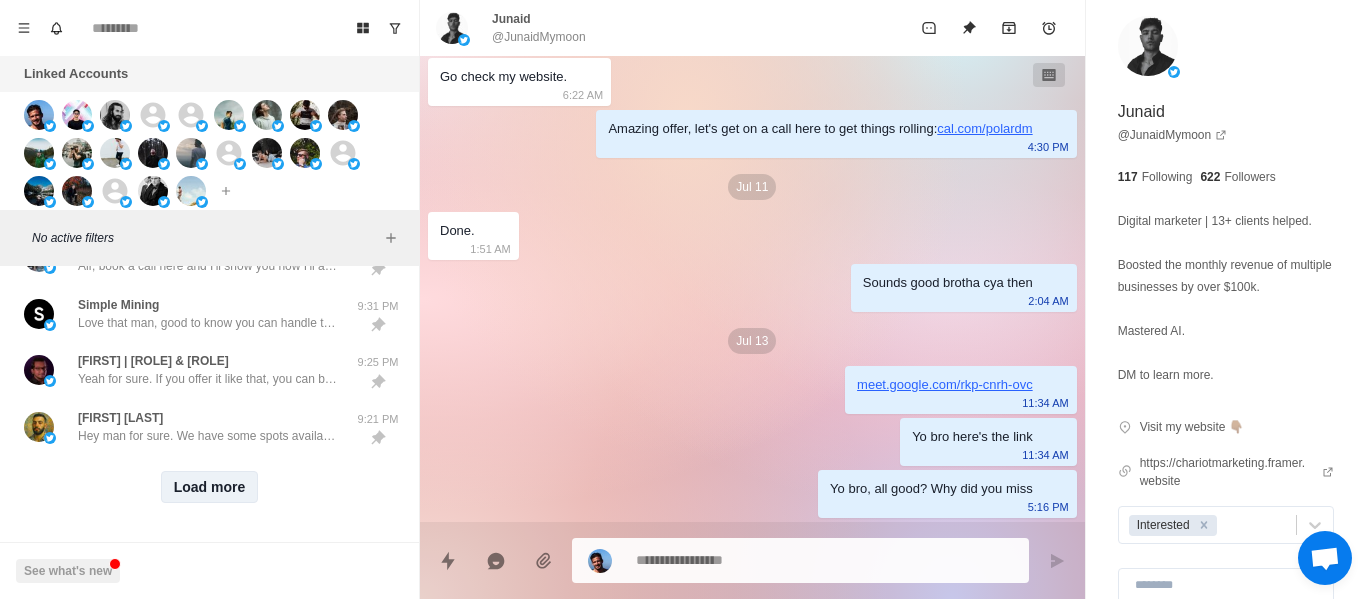 click on "Load more" at bounding box center (210, 487) 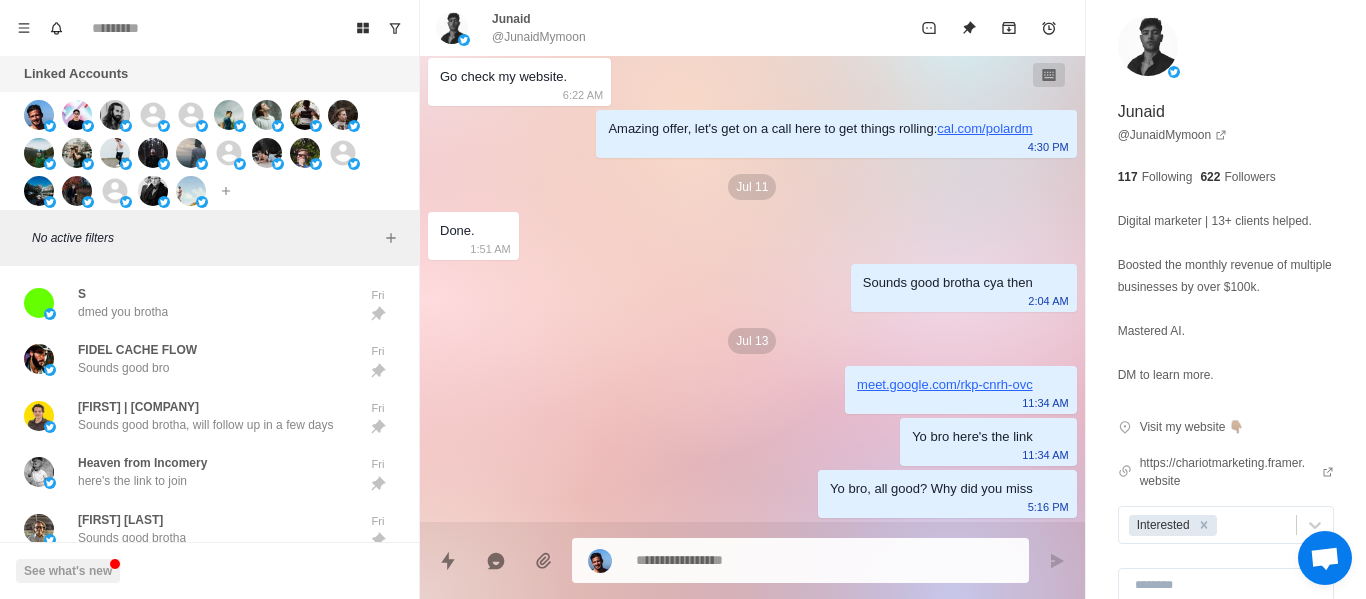 scroll, scrollTop: 2447, scrollLeft: 0, axis: vertical 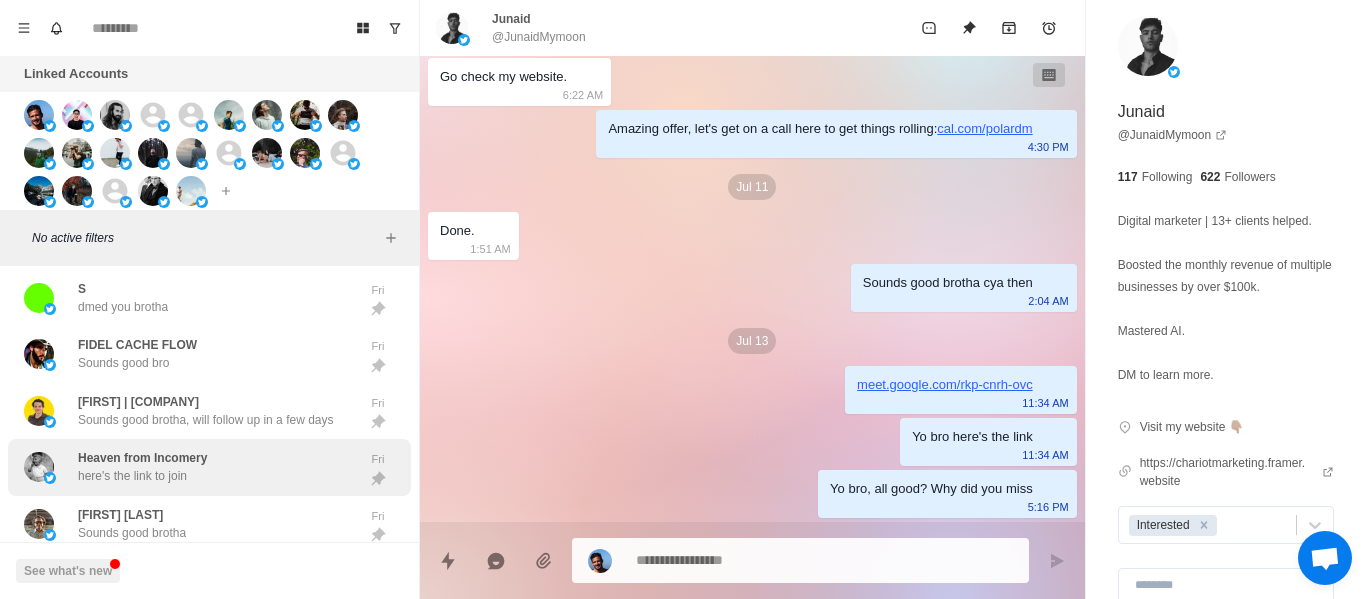 click on "Heaven from Incomery" at bounding box center [142, 458] 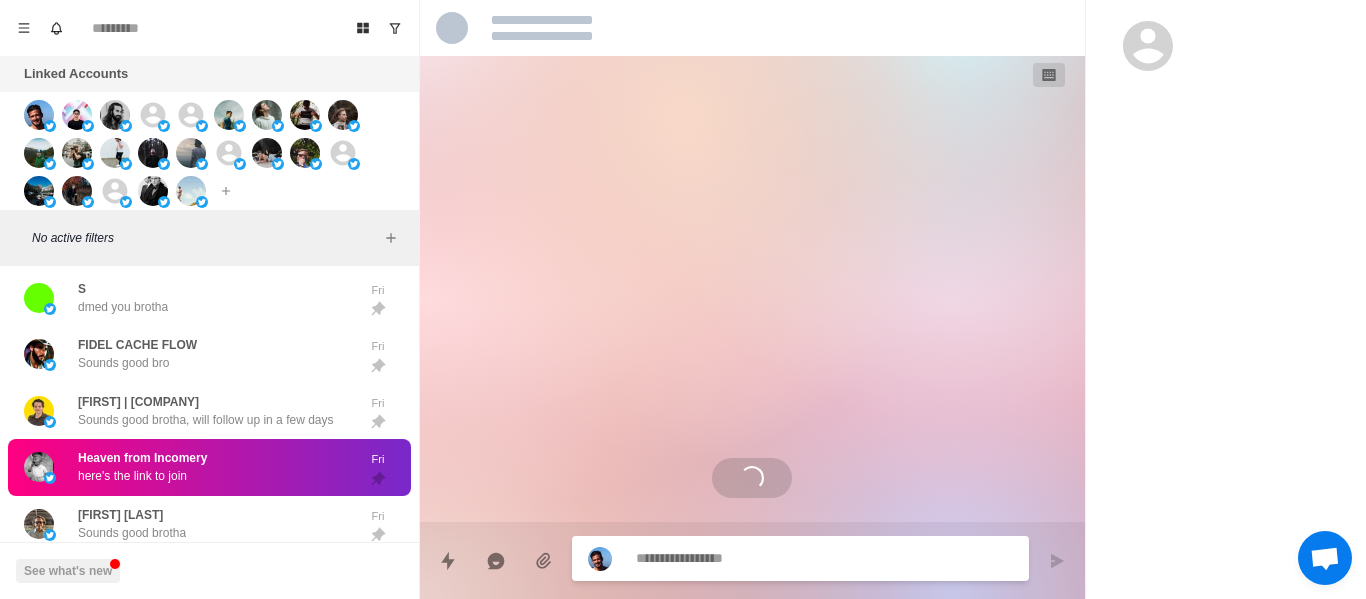 scroll, scrollTop: 1756, scrollLeft: 0, axis: vertical 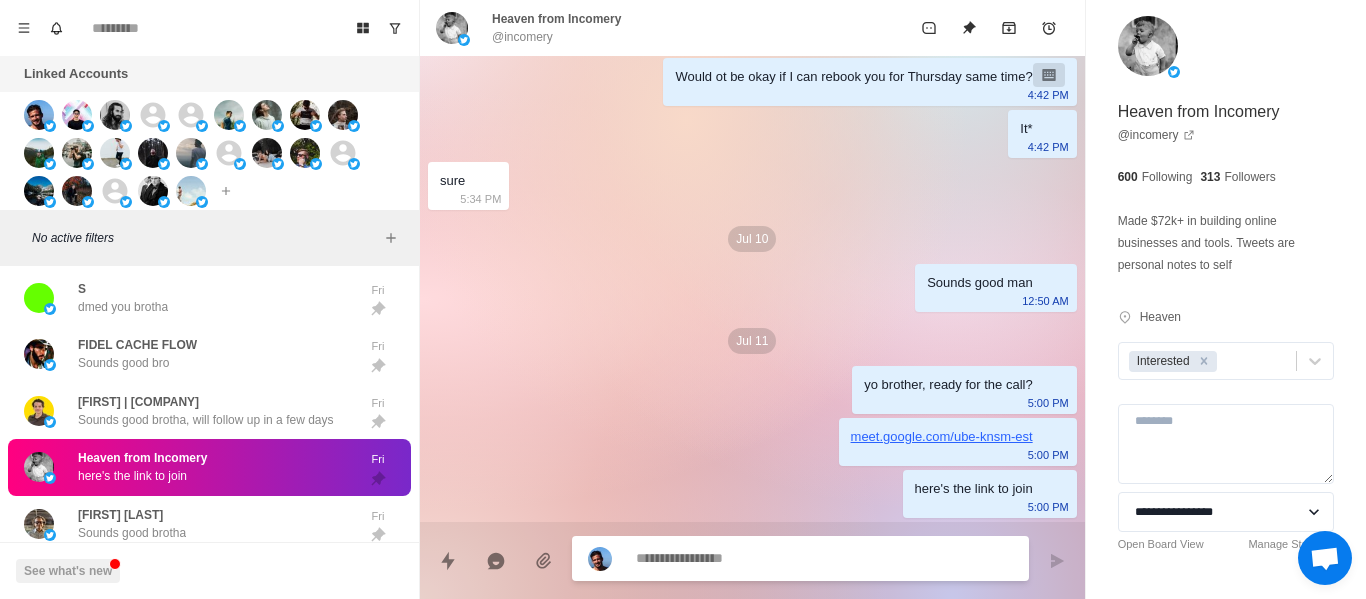 type on "*" 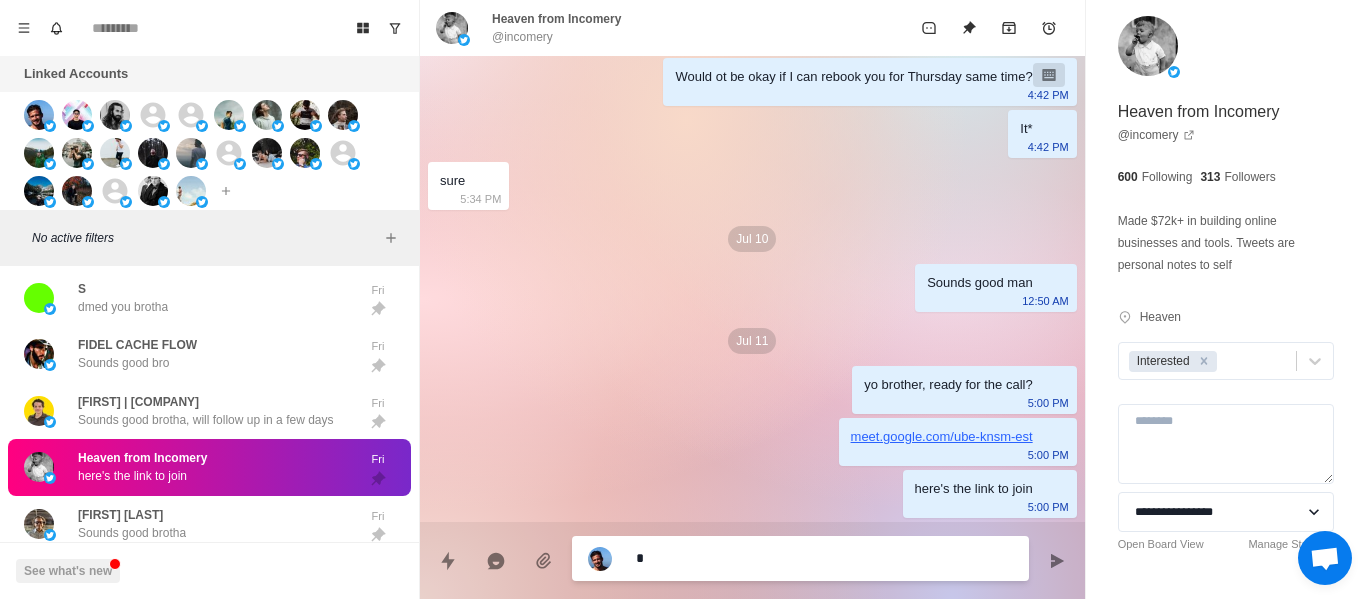 type on "*" 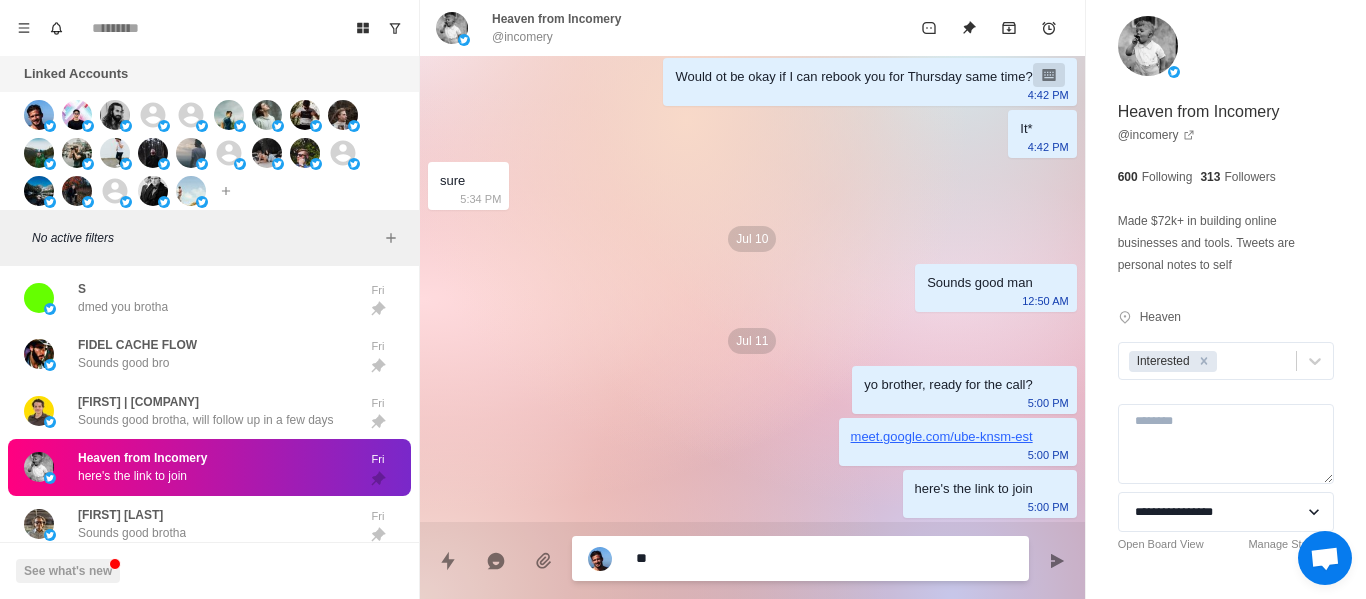 type on "*" 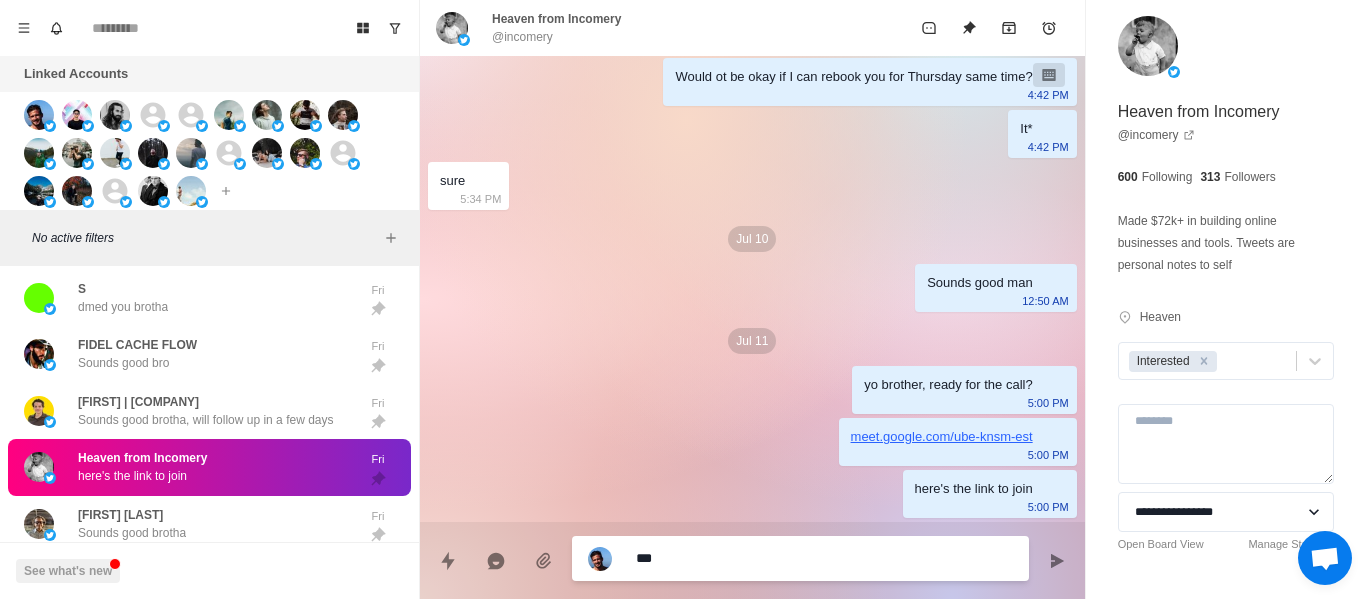 type on "*" 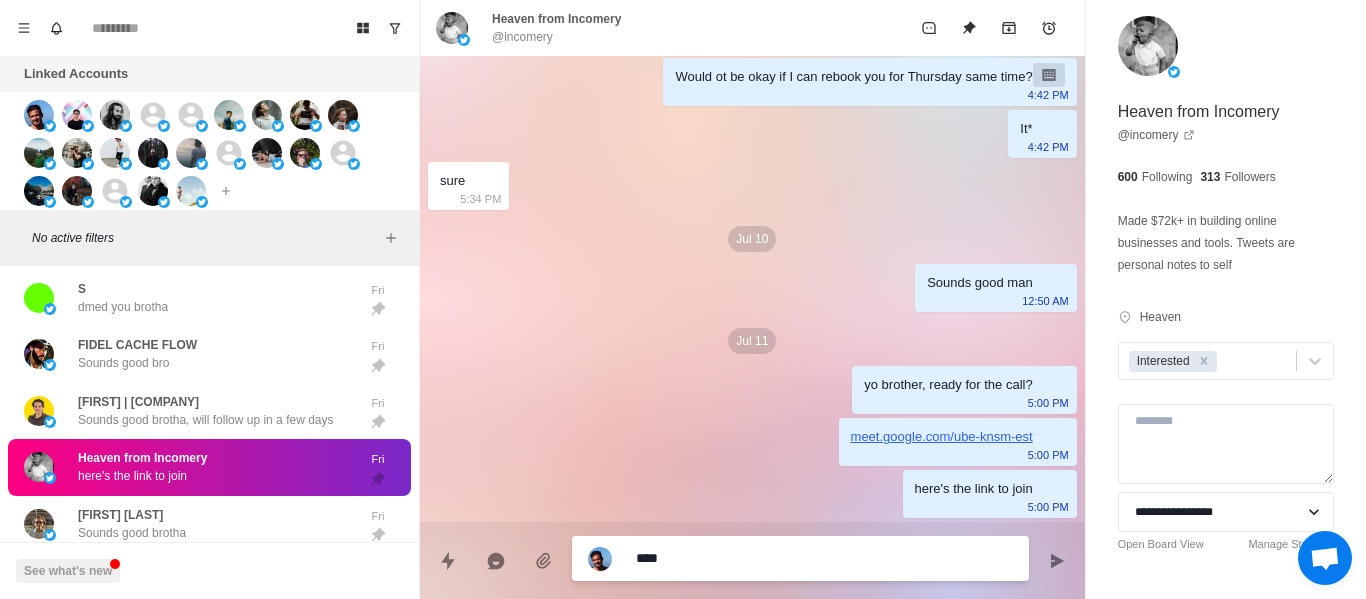 type on "*" 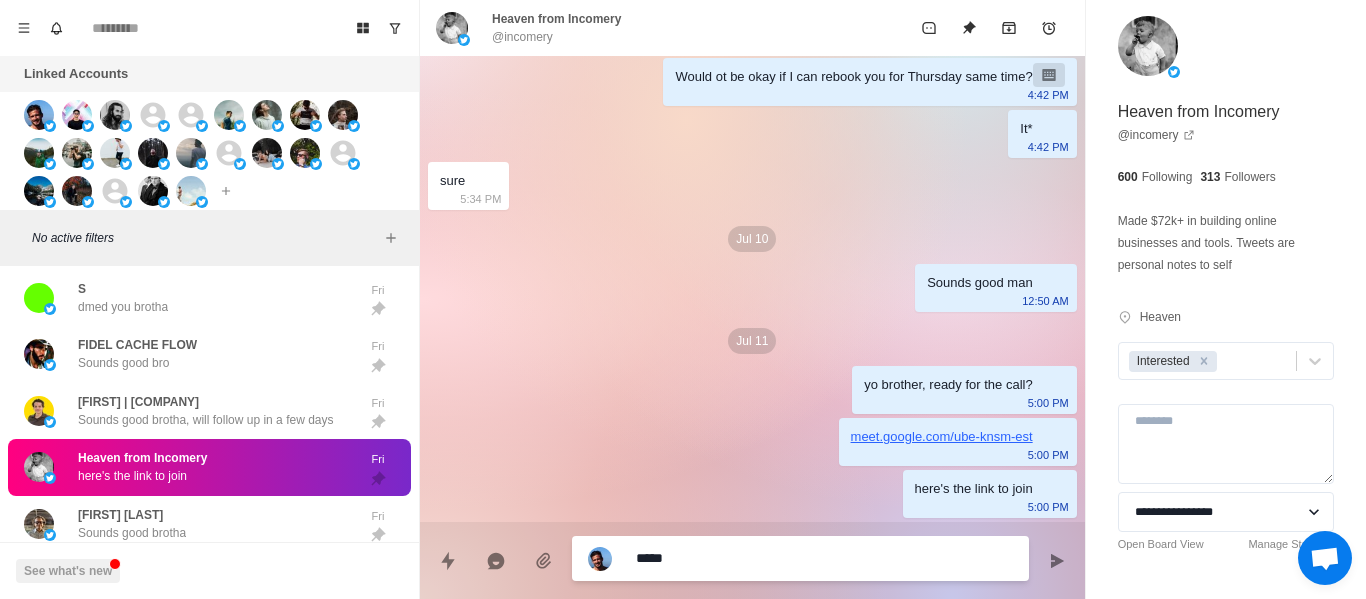 type on "*" 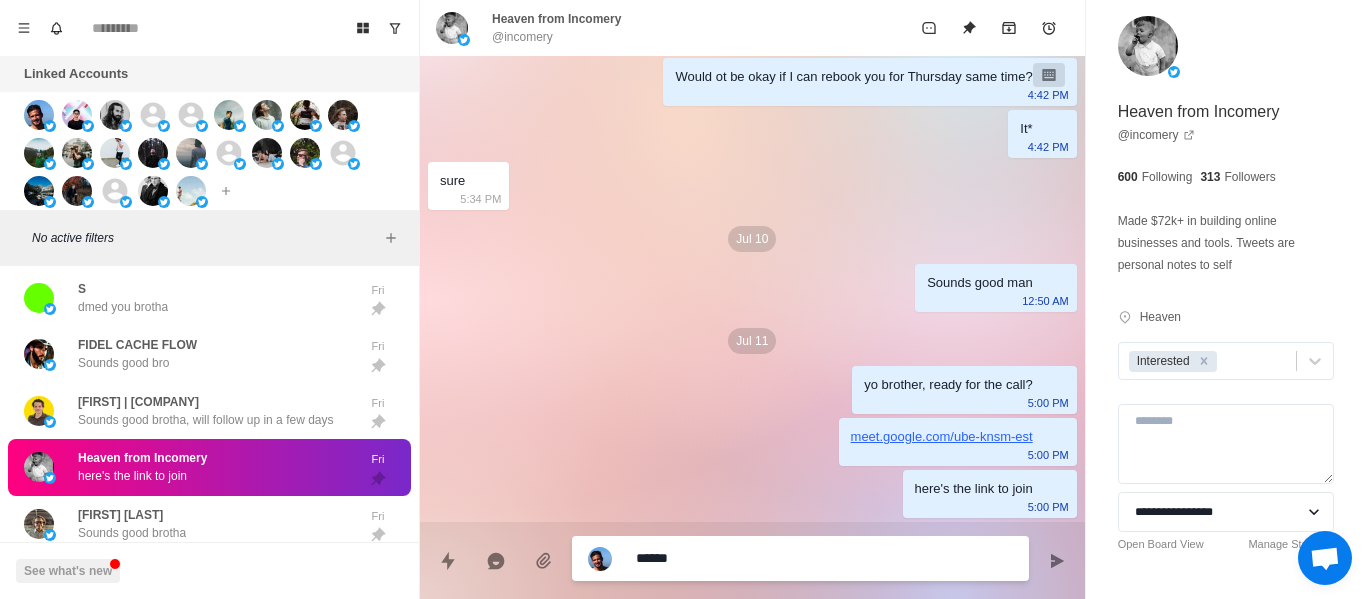 type on "*" 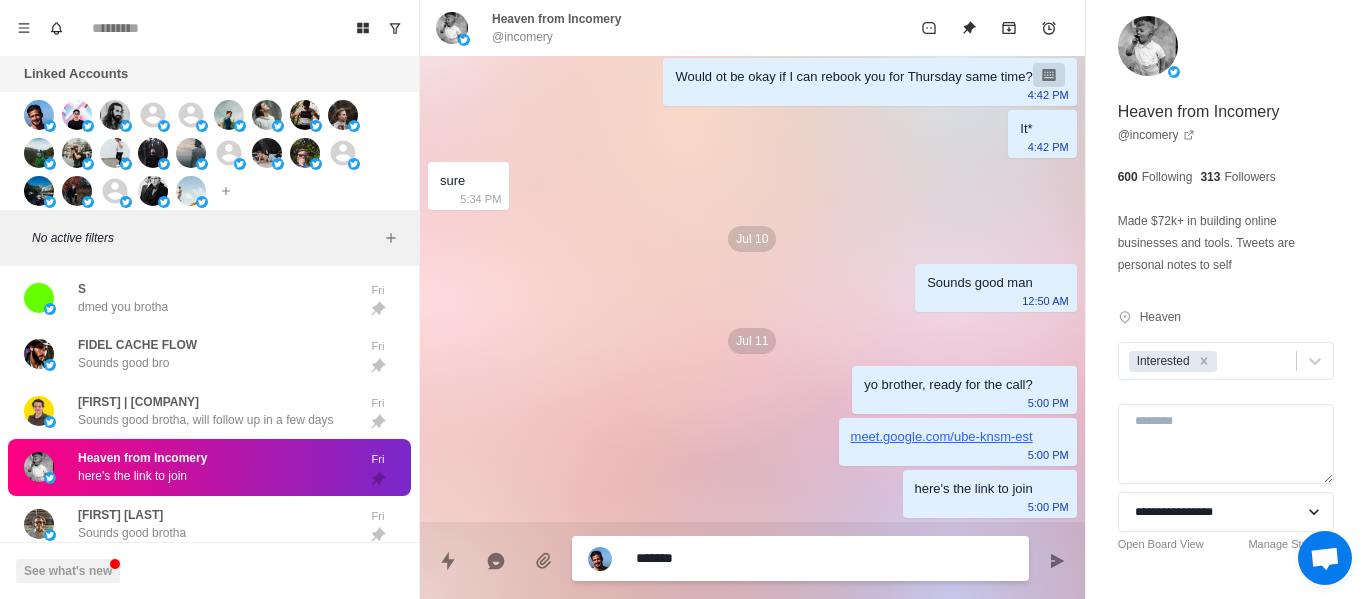 type on "*" 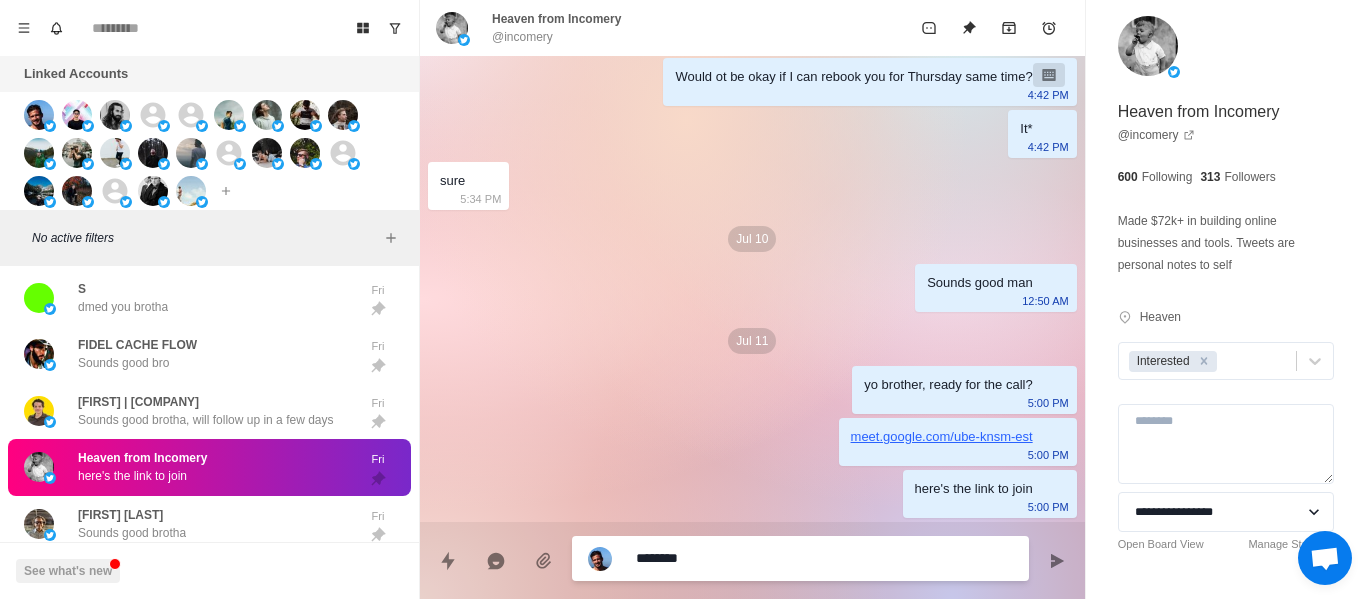 type on "*" 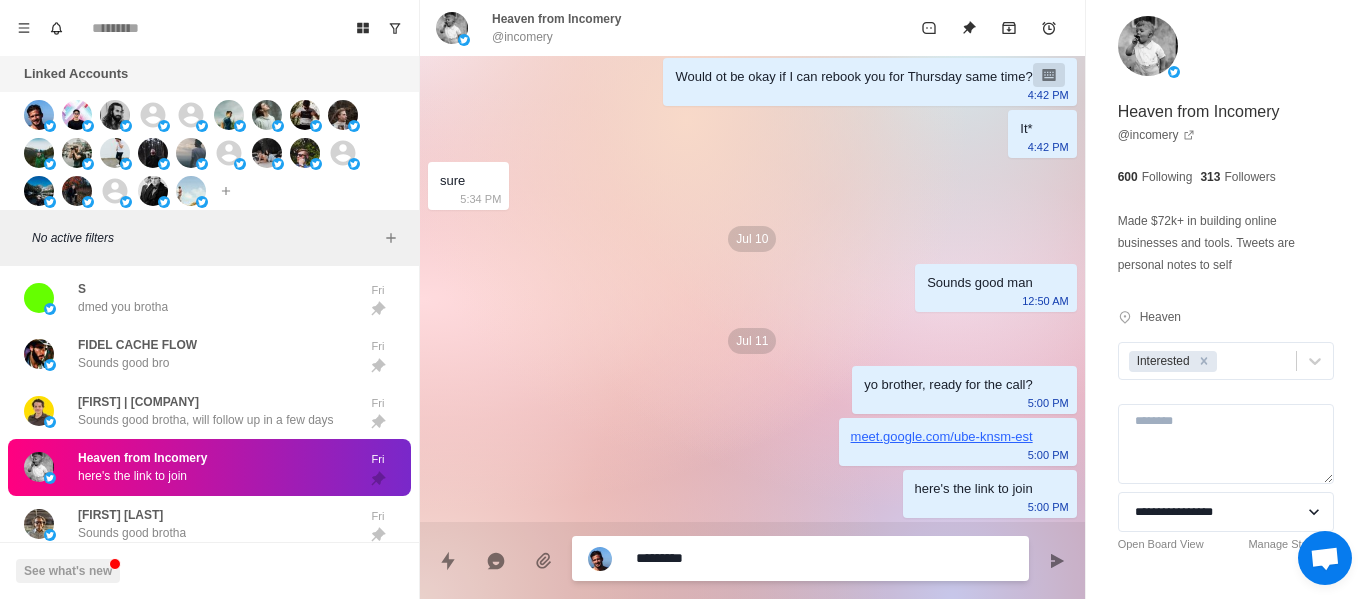 type on "*" 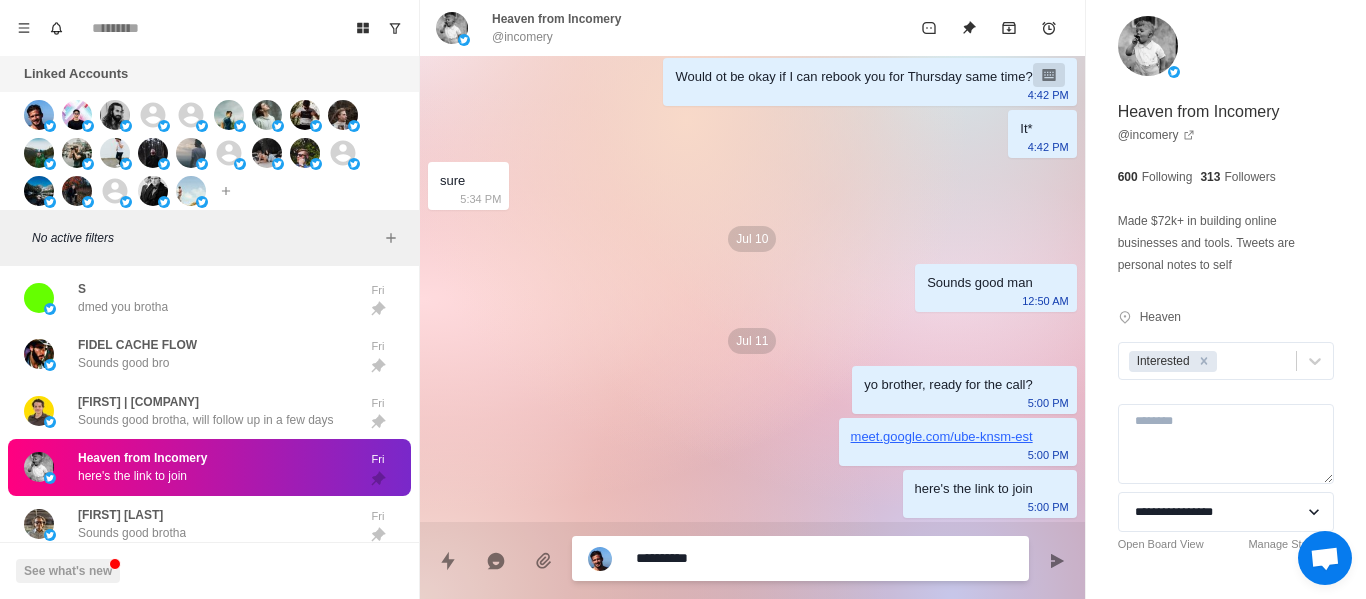 type on "*" 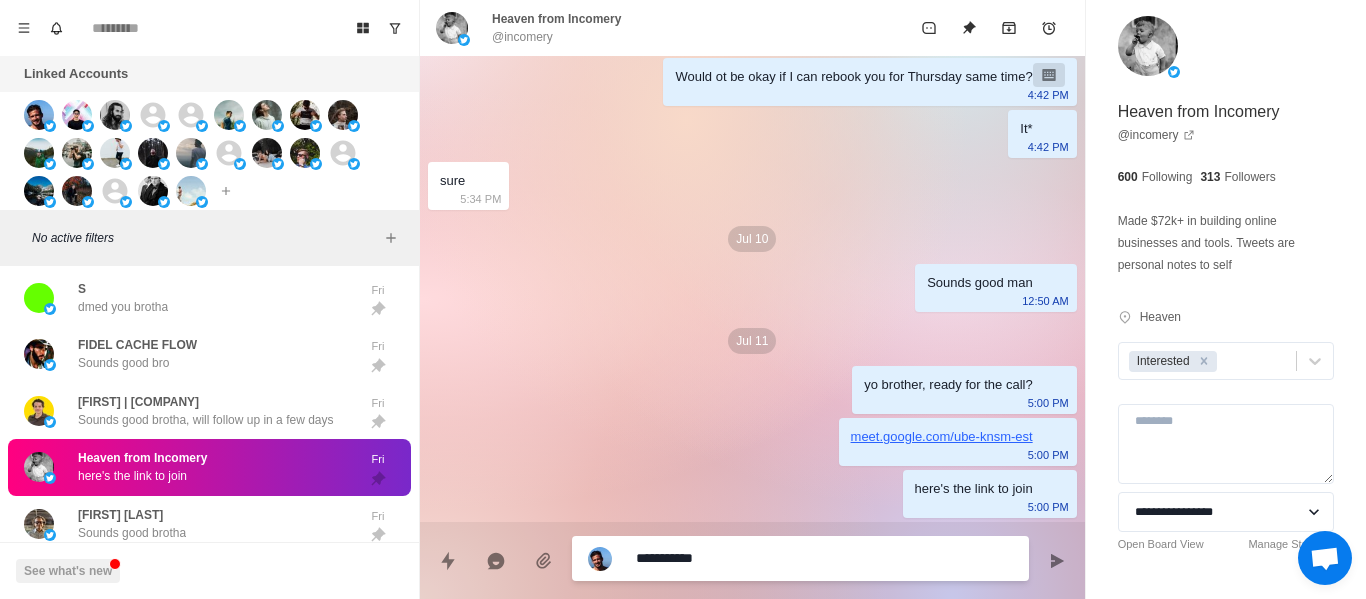 type on "*" 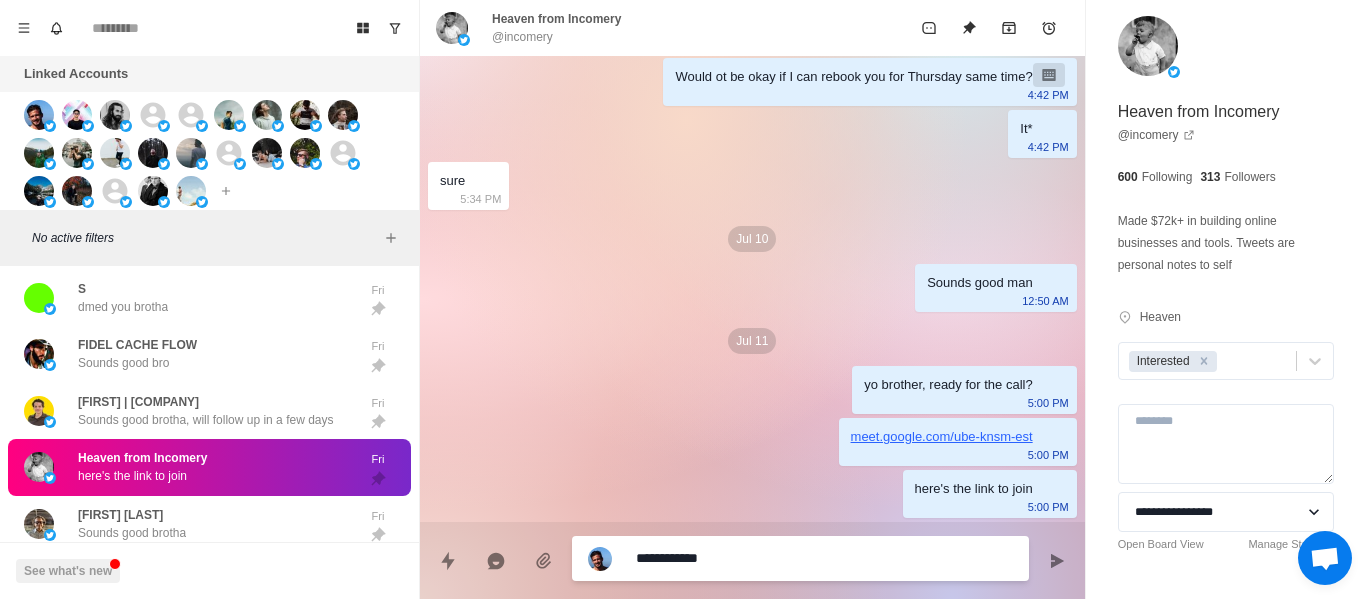 type on "*" 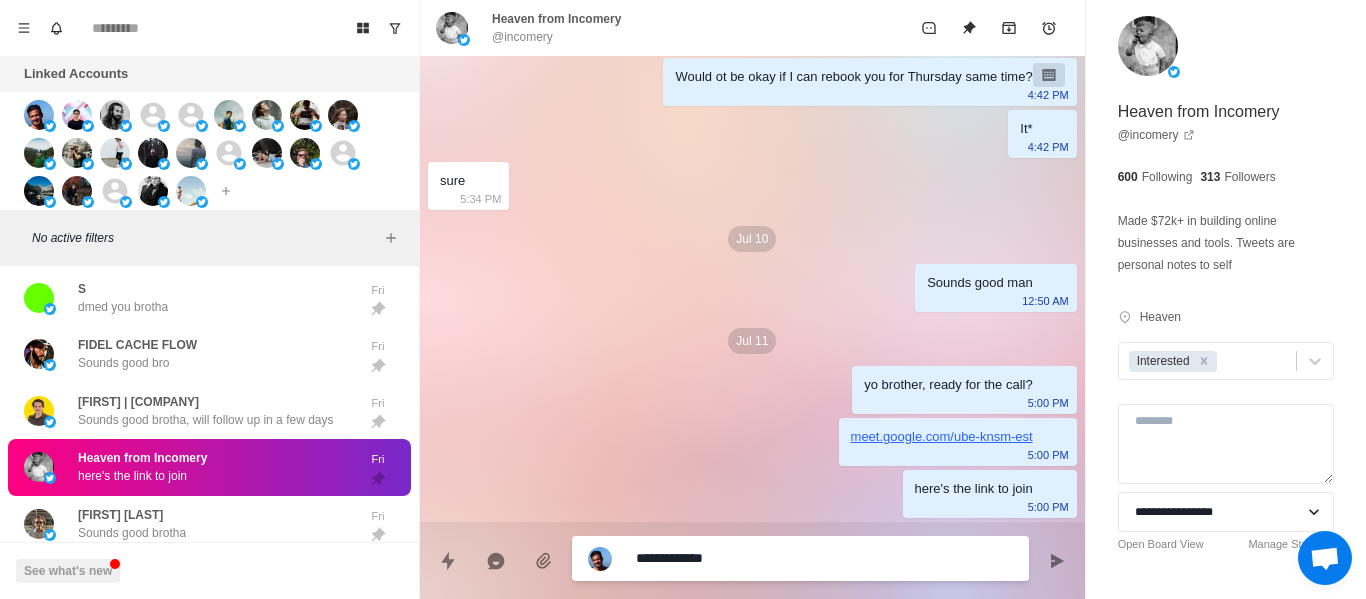 type on "*" 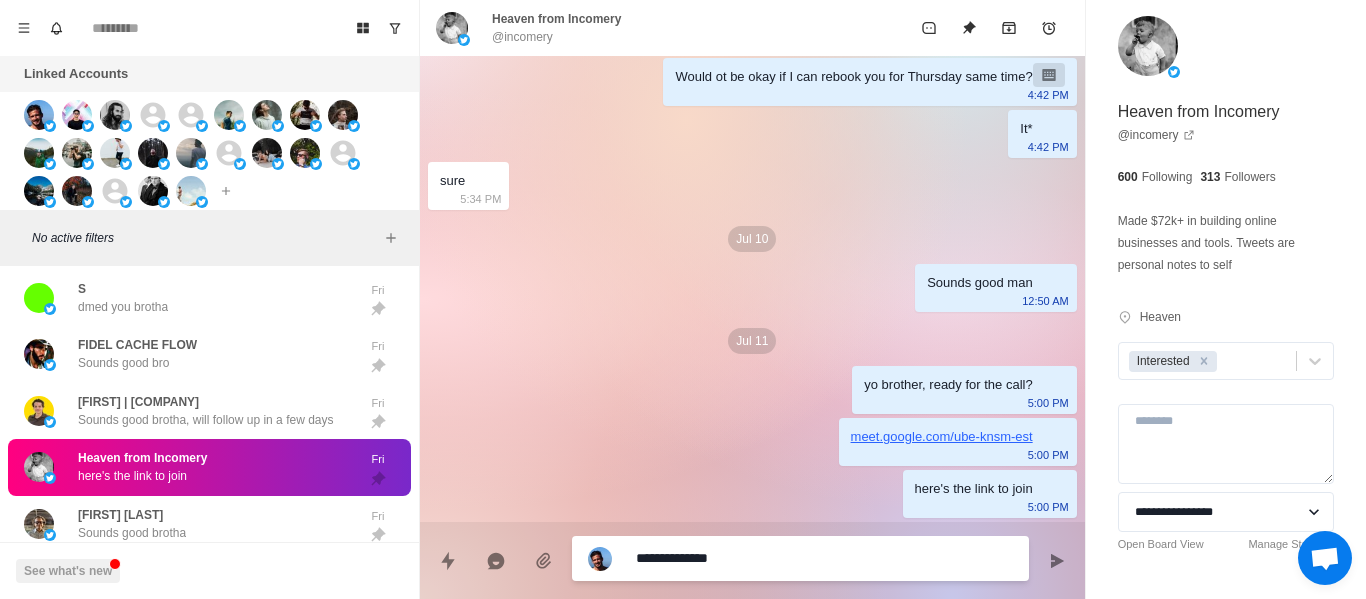 type on "*" 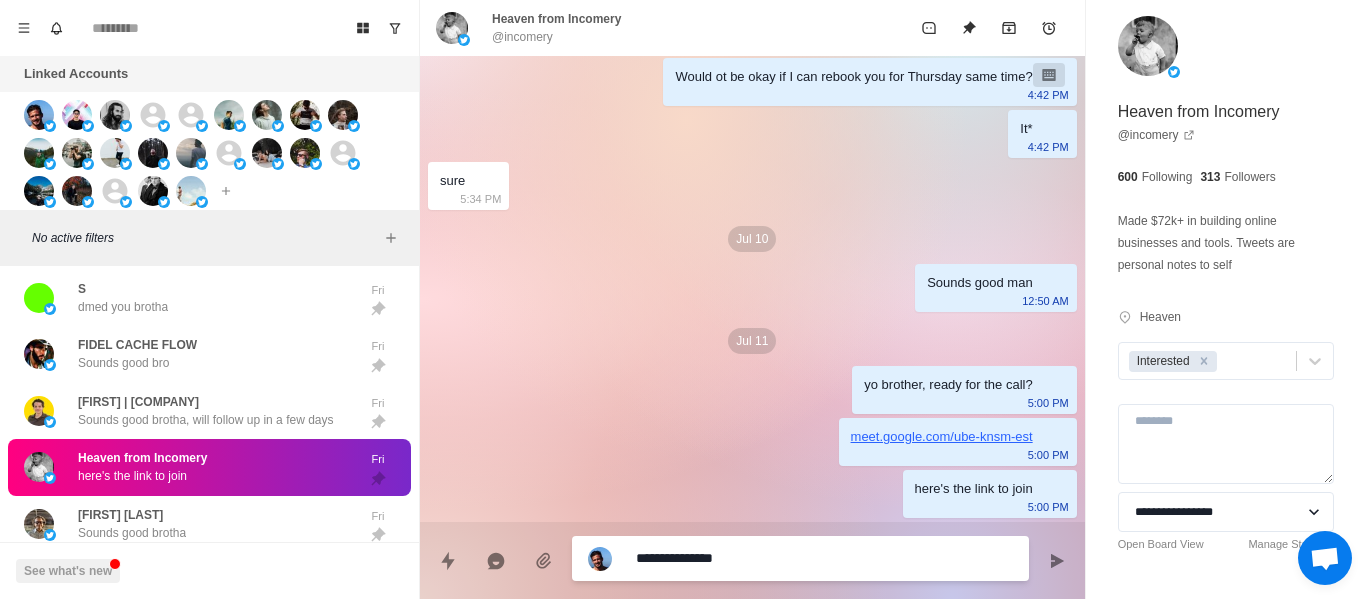 type on "*" 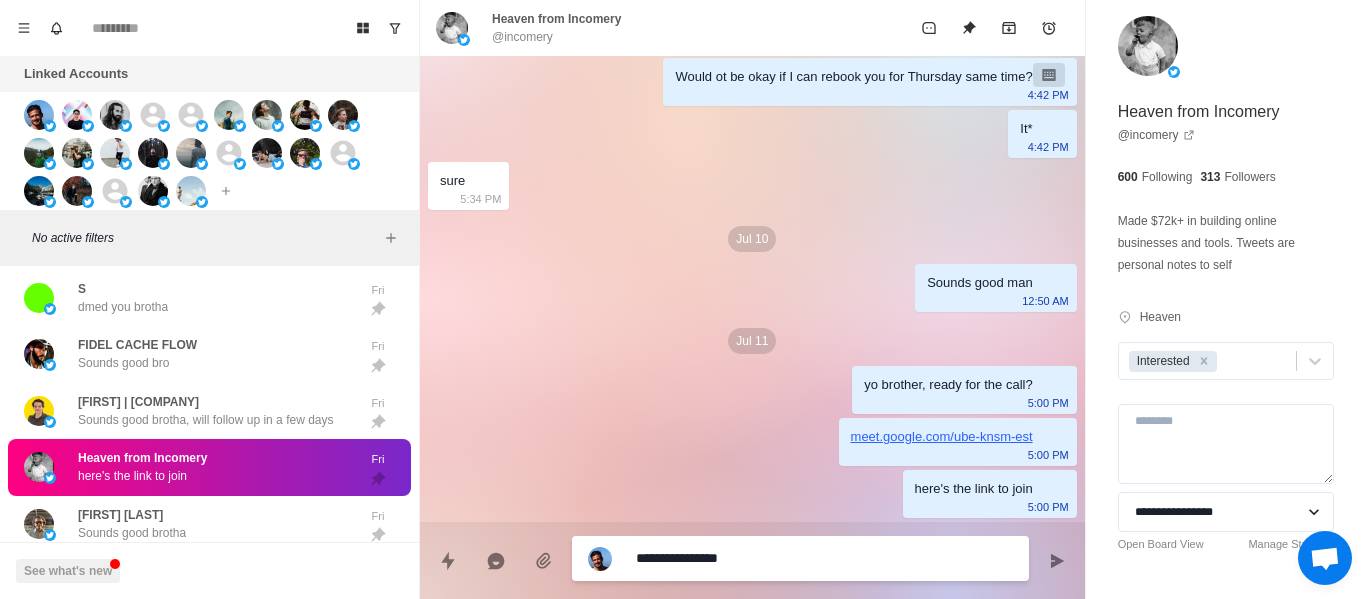type on "*" 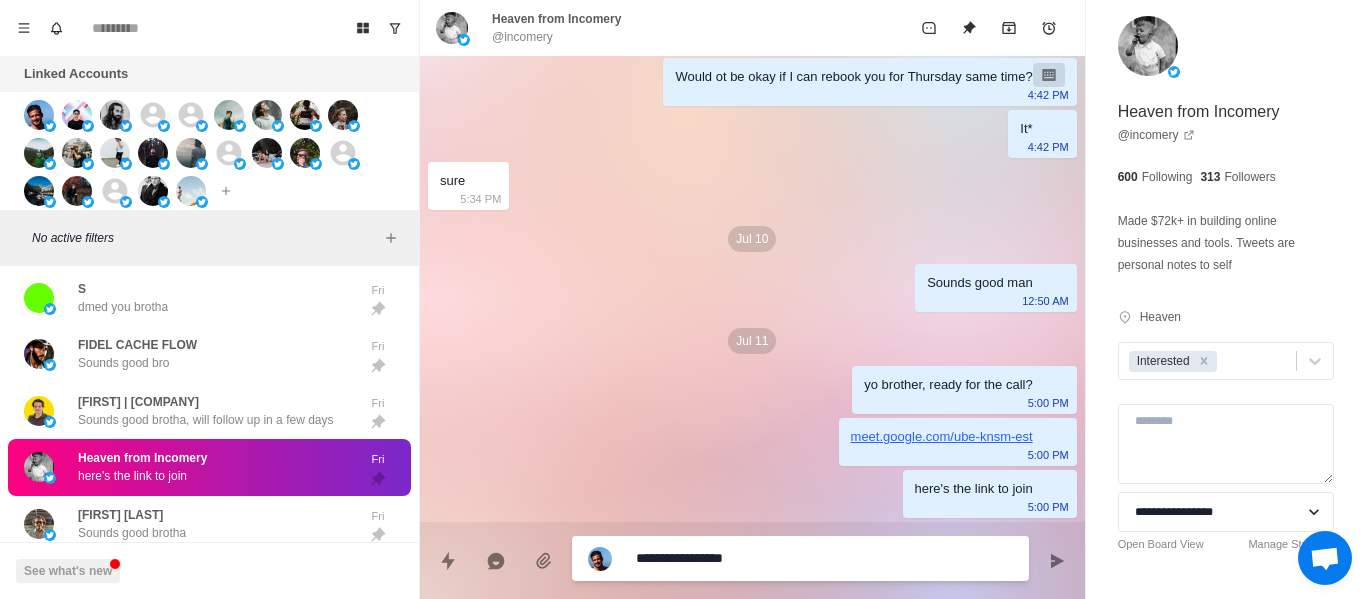 type on "*" 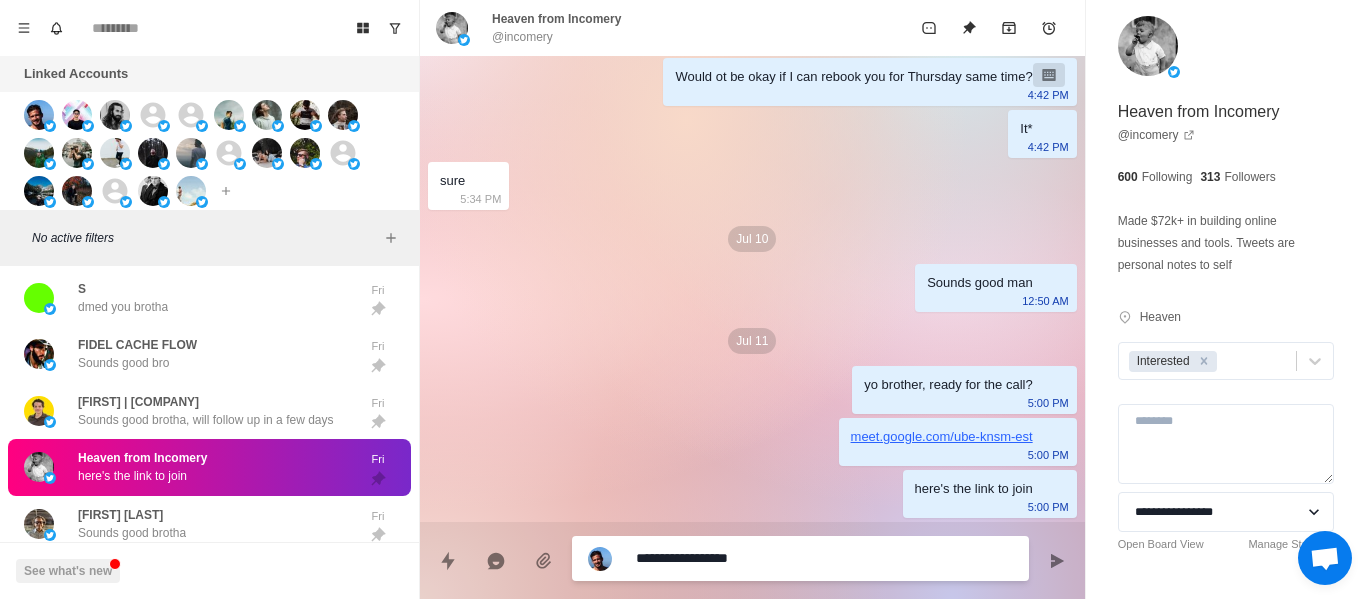 type on "*" 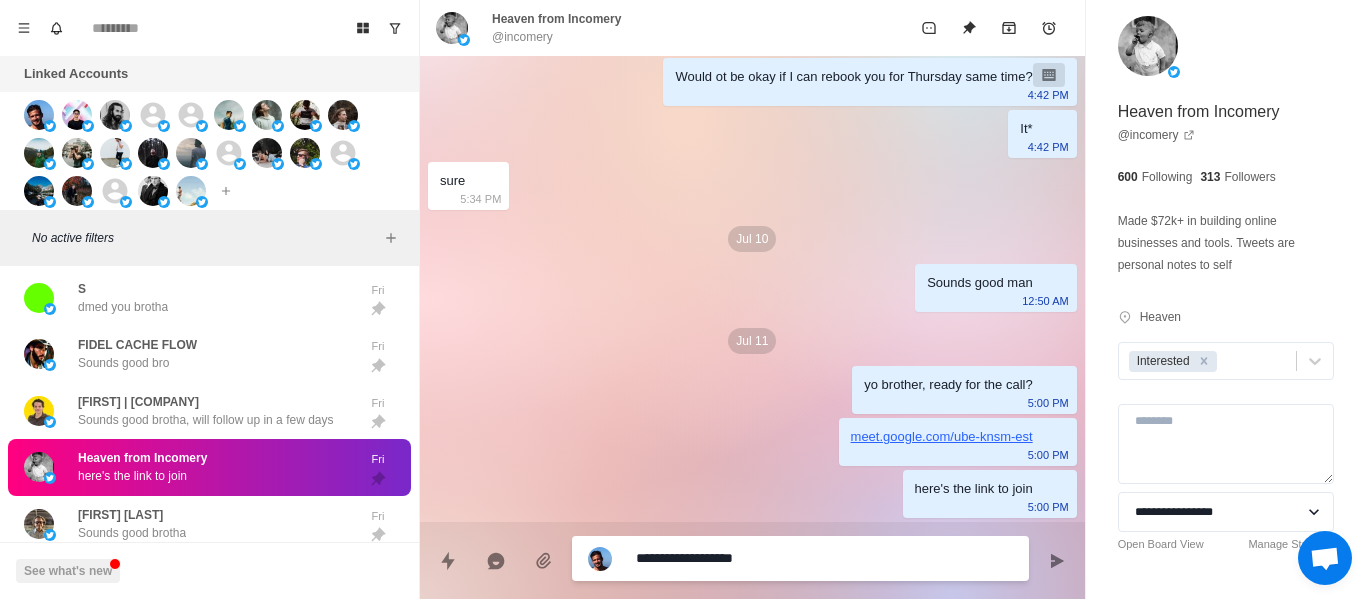 type on "*" 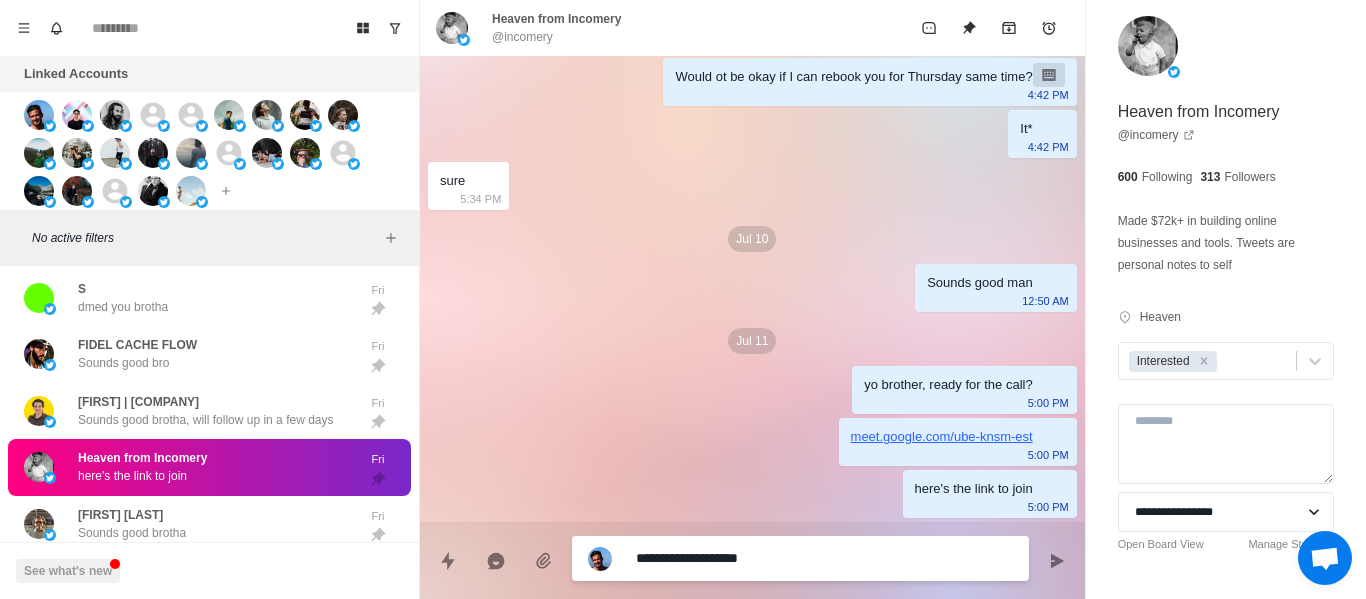 type on "*" 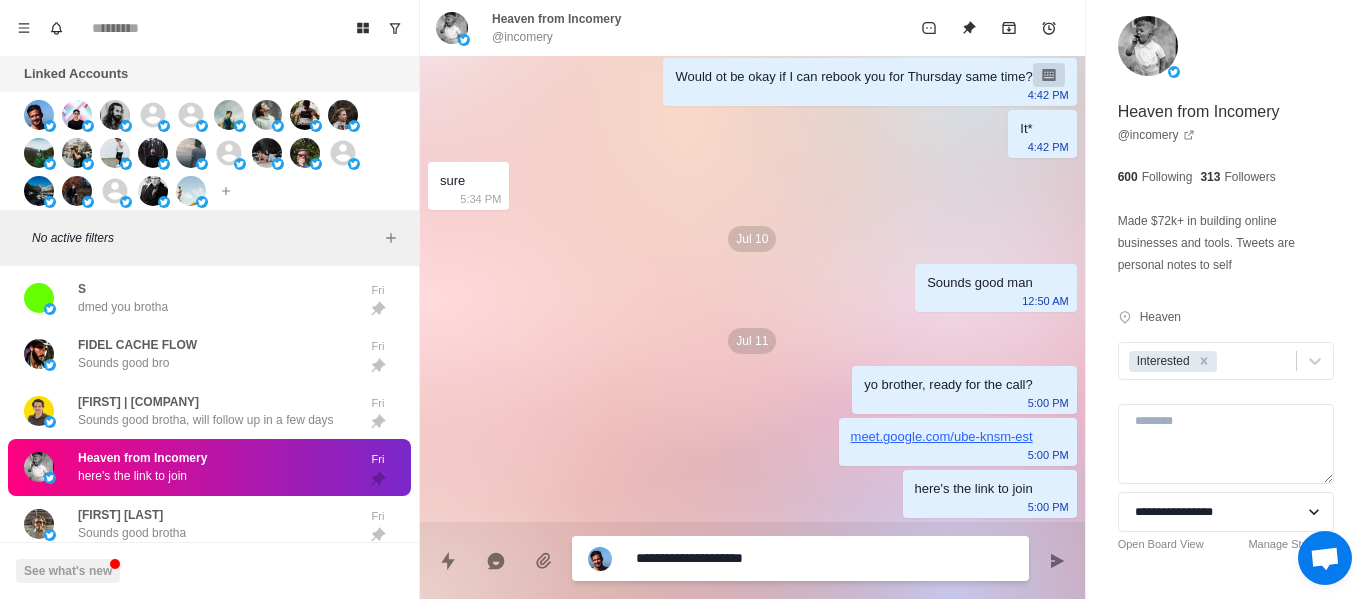 type on "*" 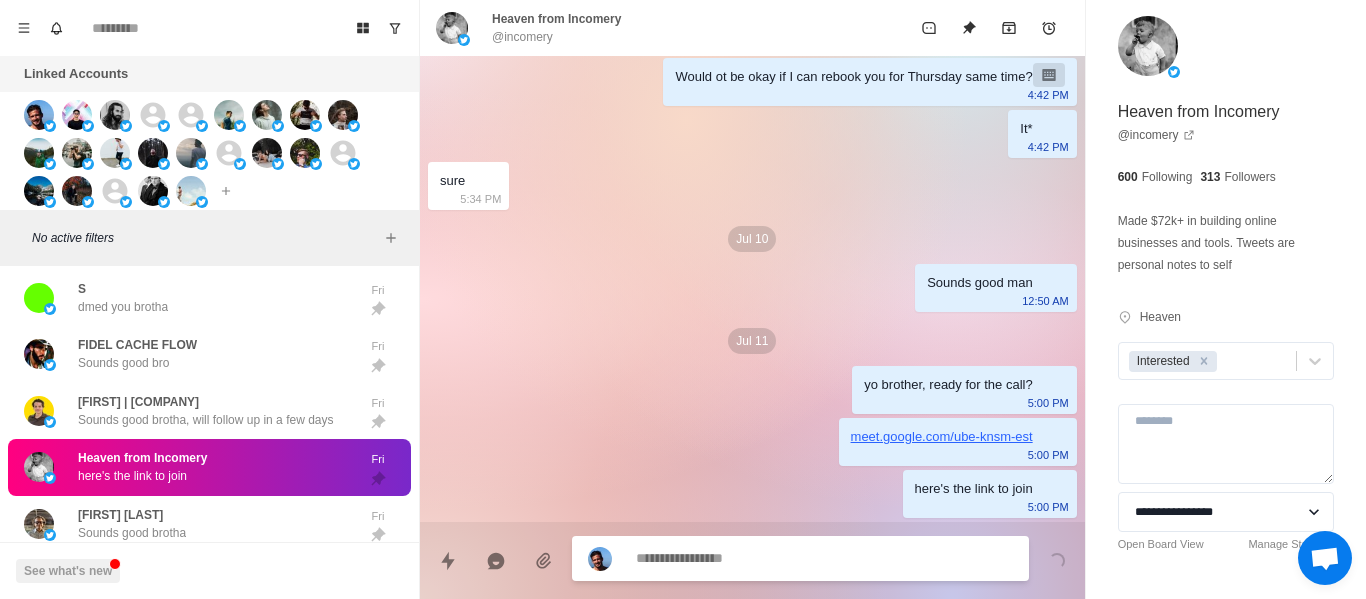 scroll, scrollTop: 1858, scrollLeft: 0, axis: vertical 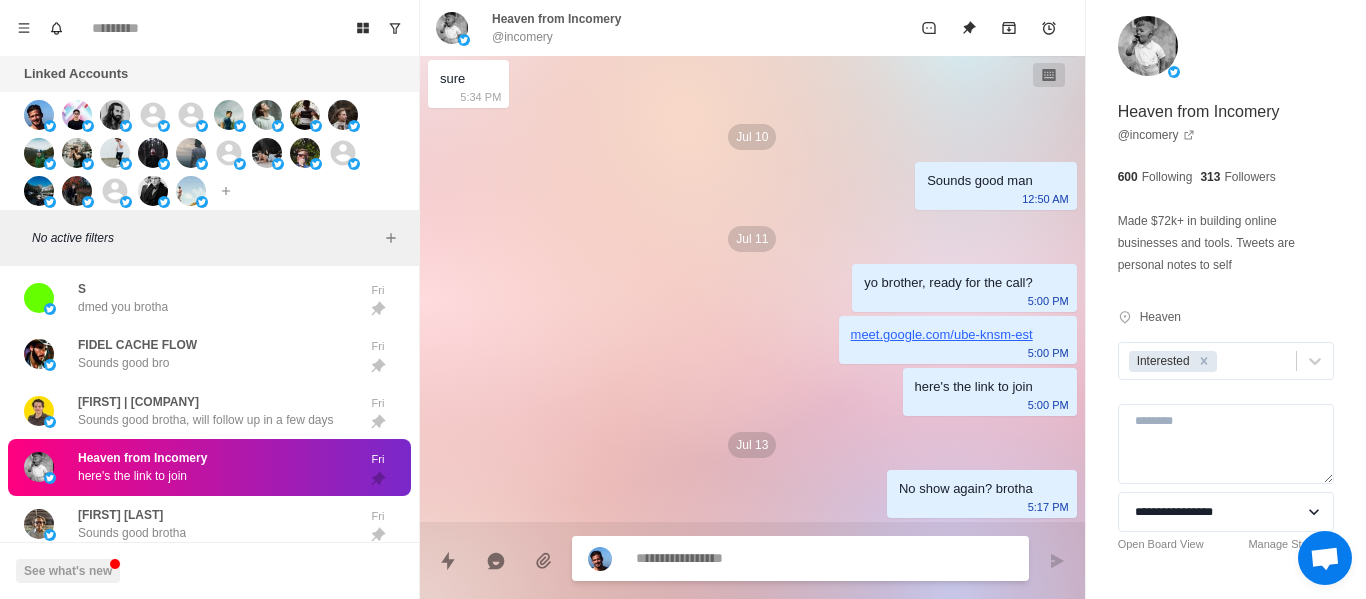 click on "[MONTH] [DAY] hey [FIRST], I can set up a system that sends 120k dms per month one time set up, NO recurring fees. open to chat? [TIME] [MONTH] [DAY] Yes [TIME] Which platform [TIME] [MONTH] [DAY] We either do X or Insta depending on your niche [TIME] If you want, we could hop on a call sometime this wee to map things out, and I can explain the system a bit better [TIME] [FIRST] [TIME] Send a calendar link so we can make it happen [TIME] bet, lmk if the times work here [URL] [TIME] [MONTH] [DAY] Yo my man, did you book in as [FIRST] [LAST] [TIME] Yes I did [TIME] Alr cool, before we hop on a call, can you give me some more details on your offer? You mentioned marketing, and customers. For your offer, what is the ROI you promise in what specific amount of time? And what would be your ICP? [TIME] Lmk man [TIME] In the call brotha [TIME] [URL] [TIME] Here's the link to join [TIME] I think I made a mistake with the timing [TIME] It was supposed to be [TIME] It’s like [TIME] my time [MONTH]" at bounding box center (752, -640) 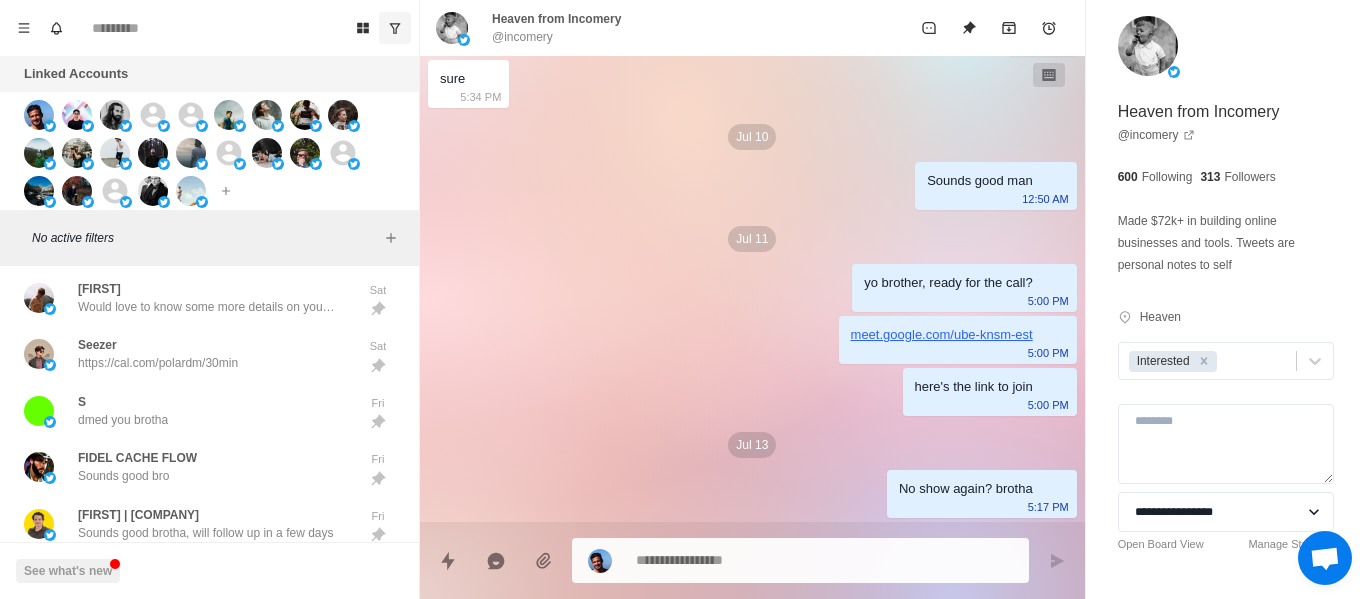 scroll, scrollTop: 2560, scrollLeft: 0, axis: vertical 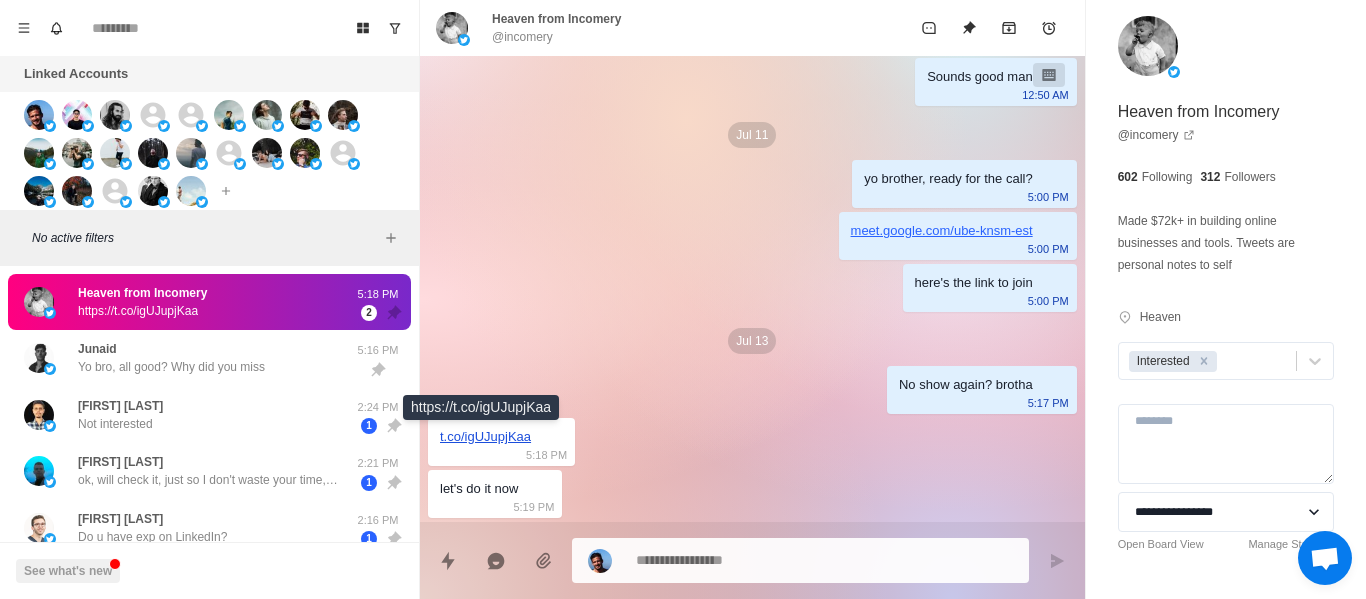 click on "t.co/igUJupjKaa" at bounding box center [485, 436] 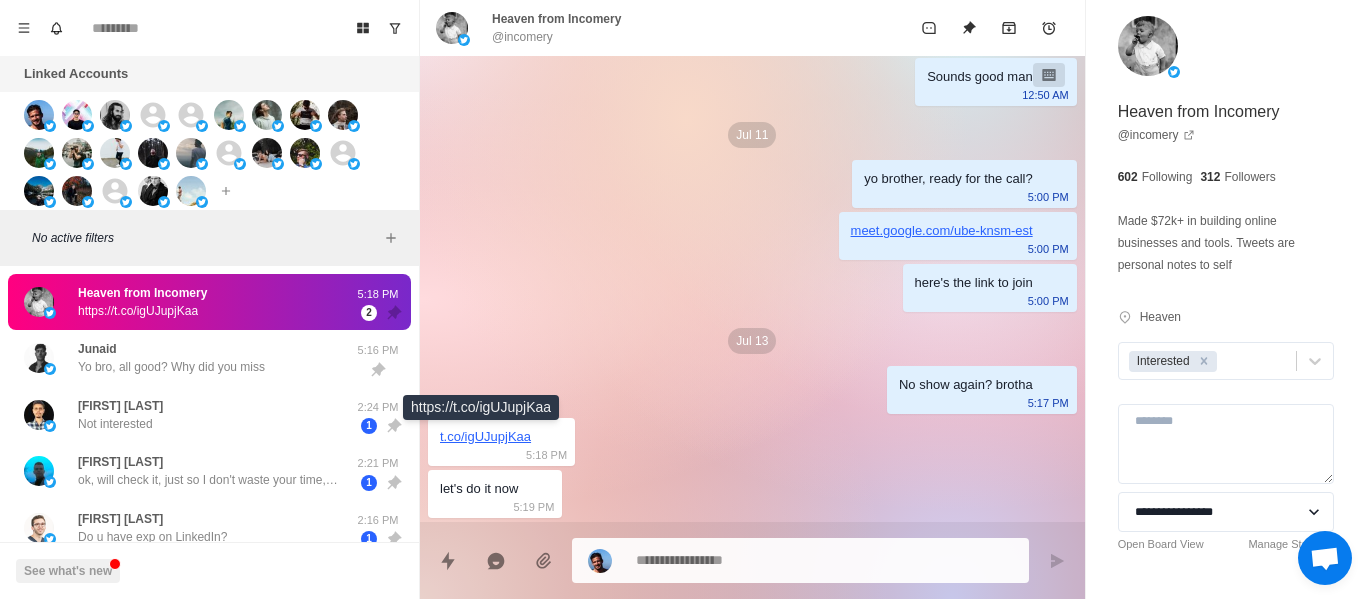 click at bounding box center [824, 560] 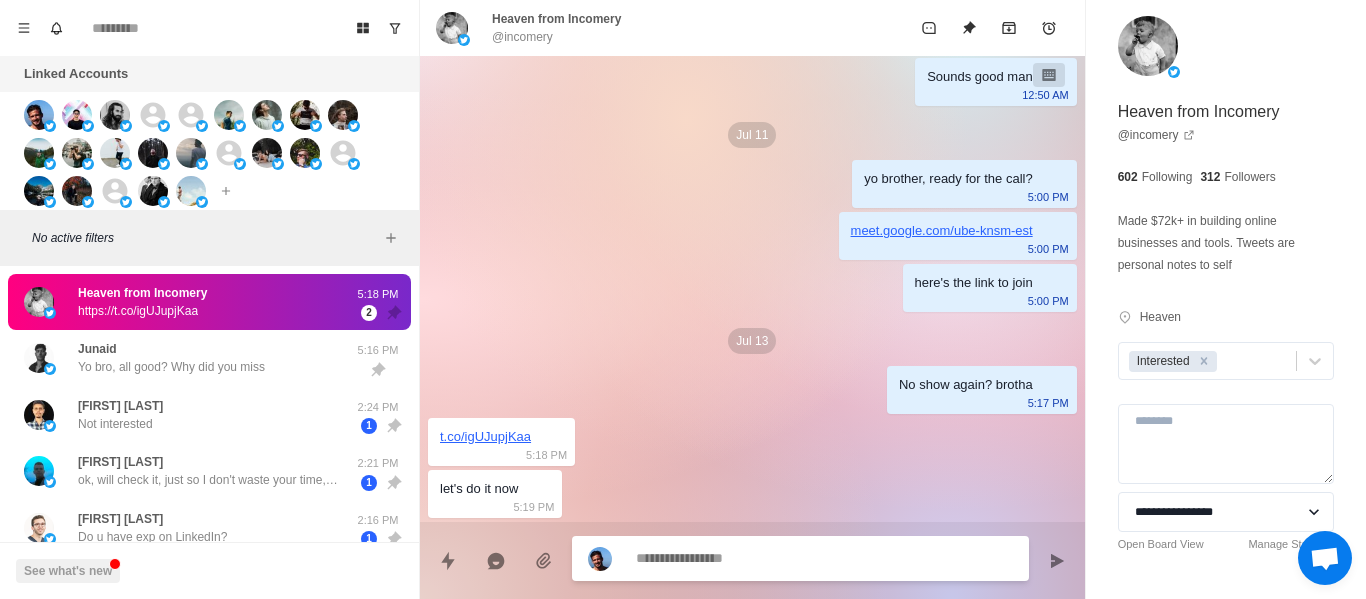 type on "*" 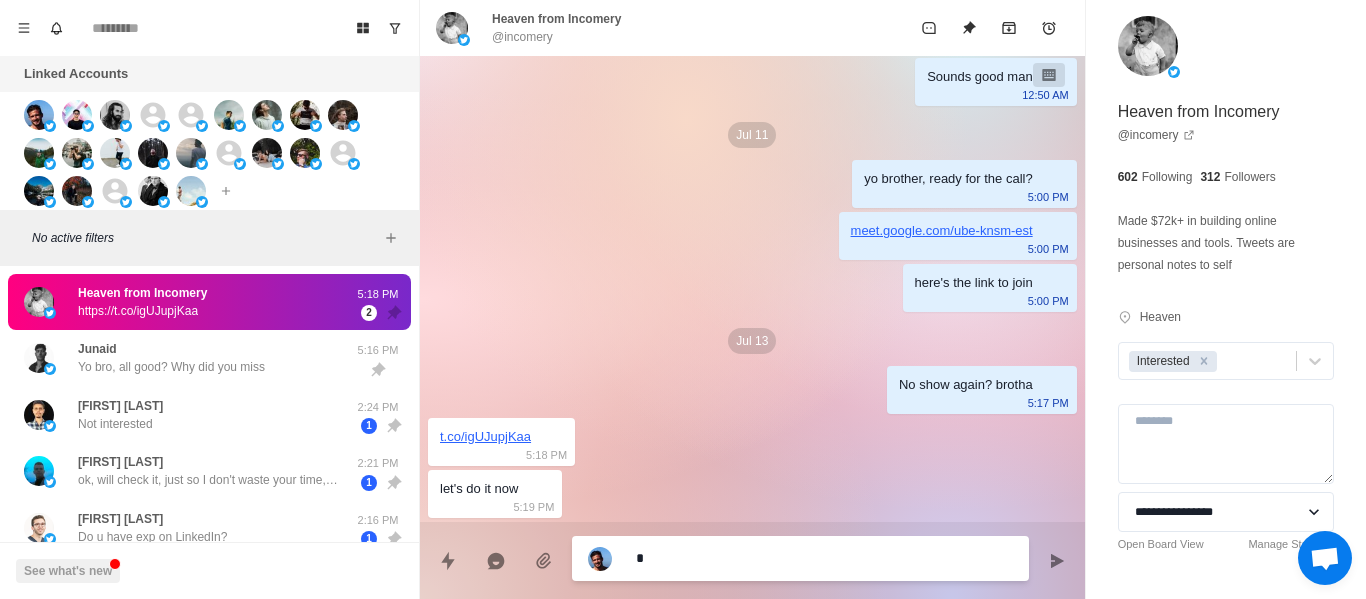 type on "*" 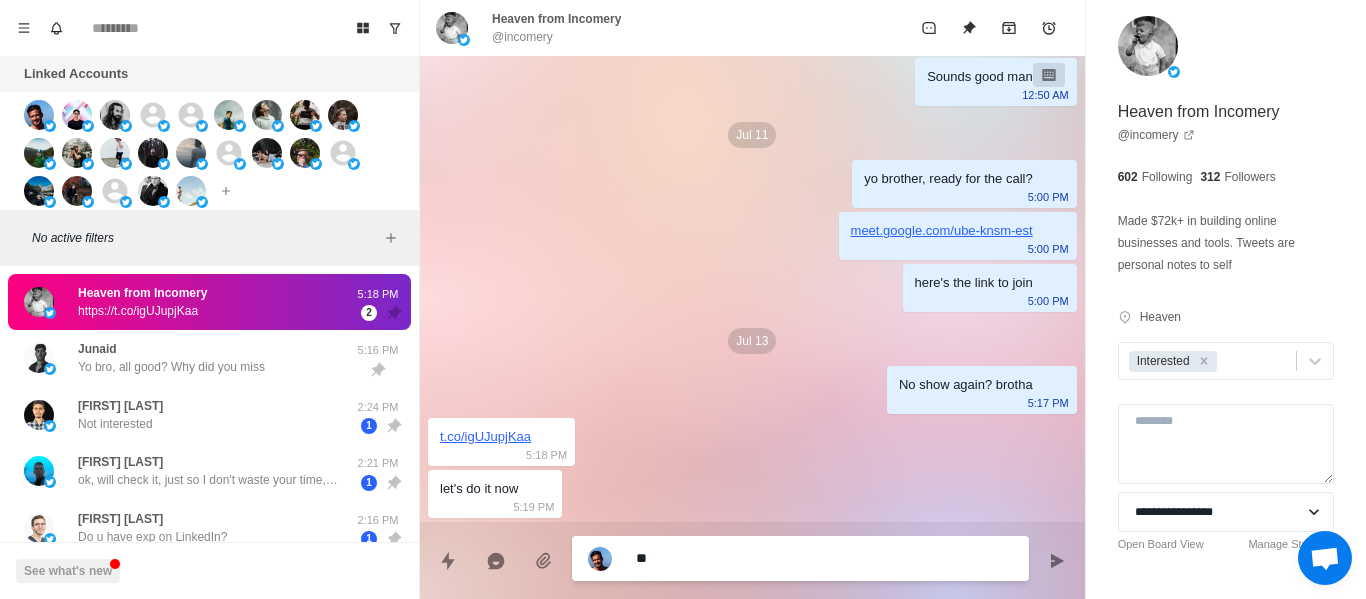 type on "*" 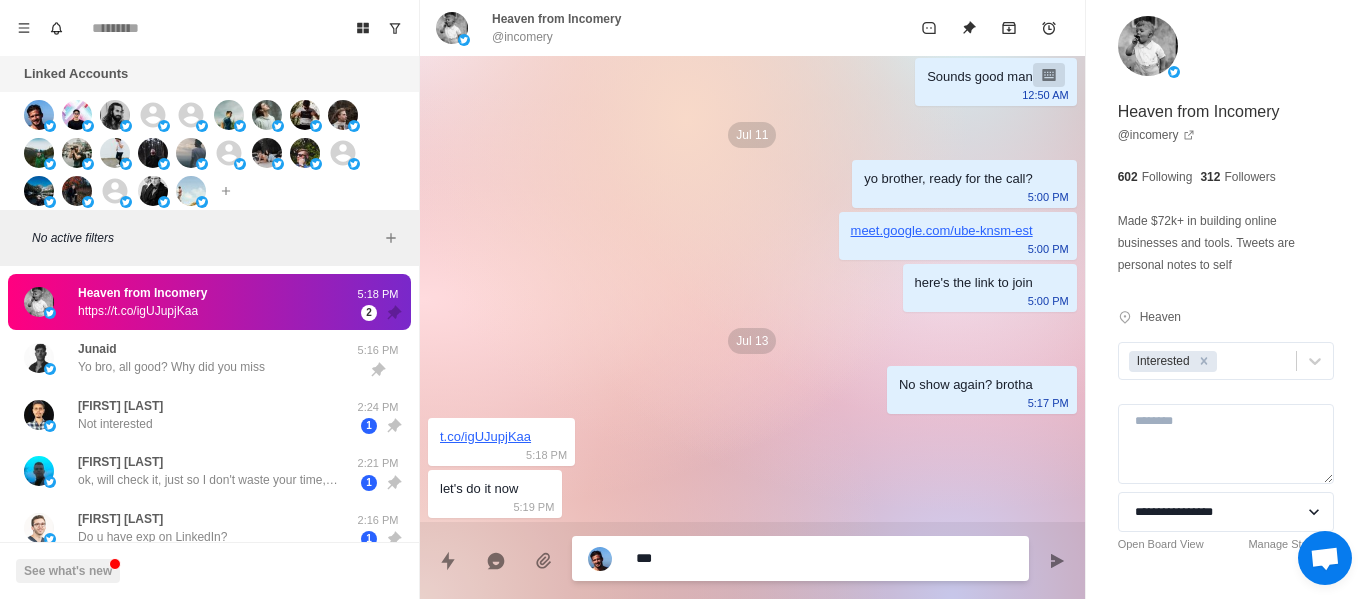 type on "*" 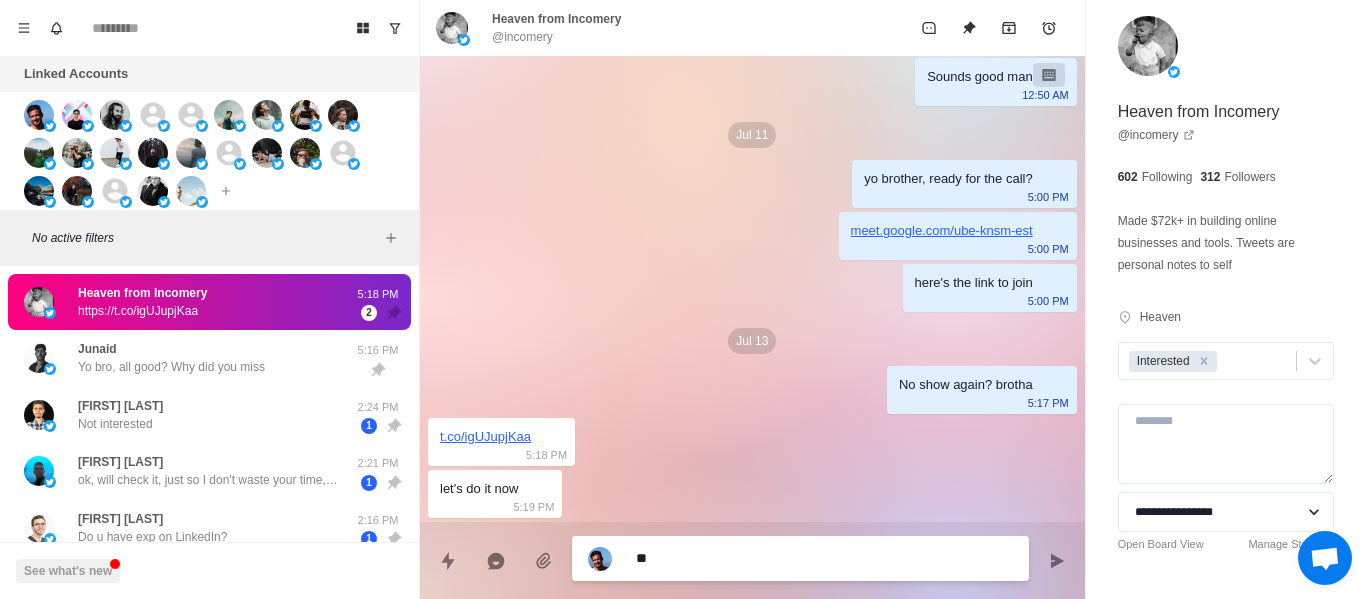 type on "*" 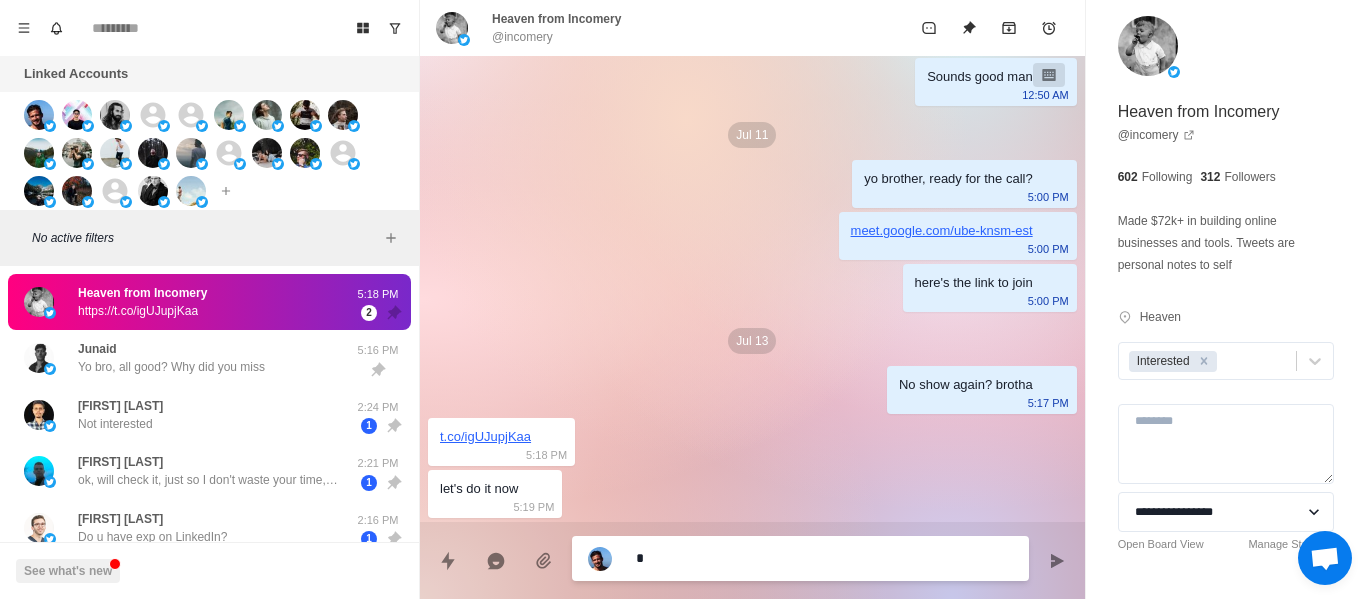 type on "*" 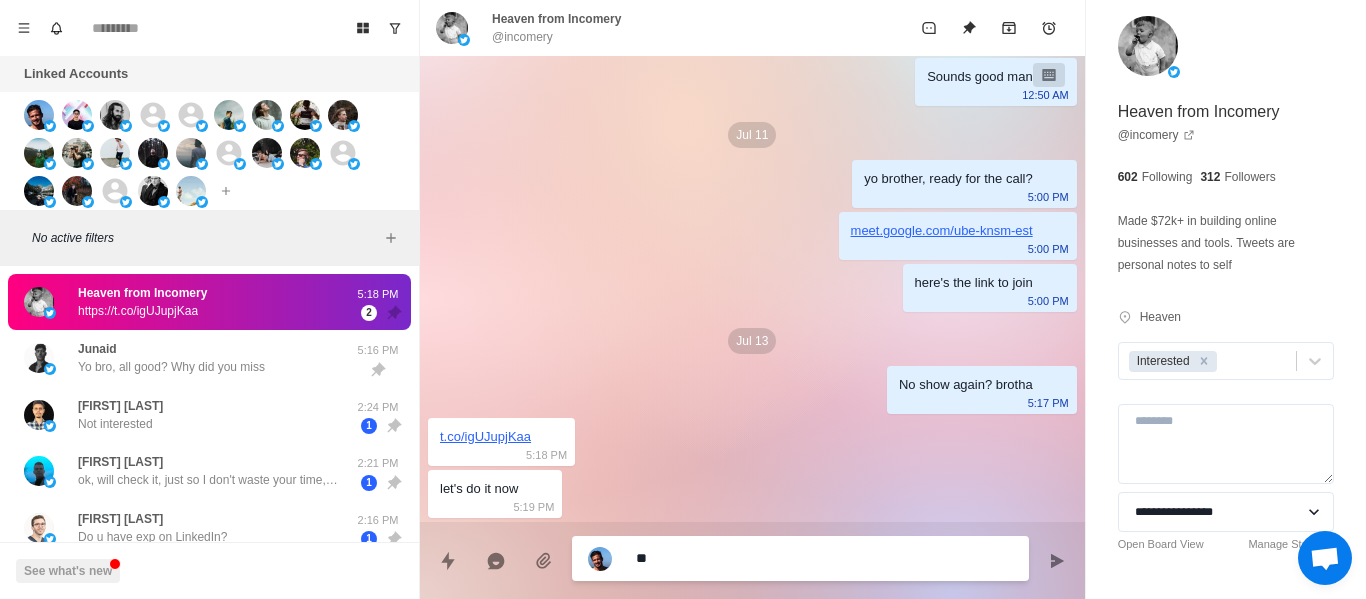 type on "*" 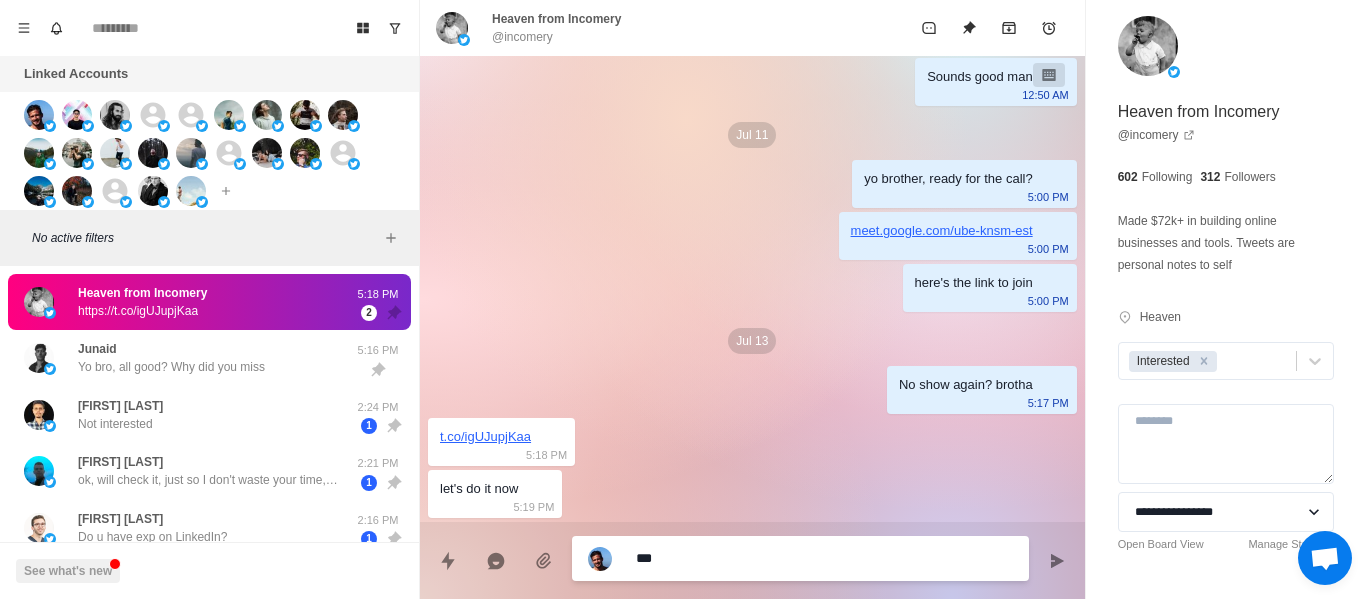 type on "*" 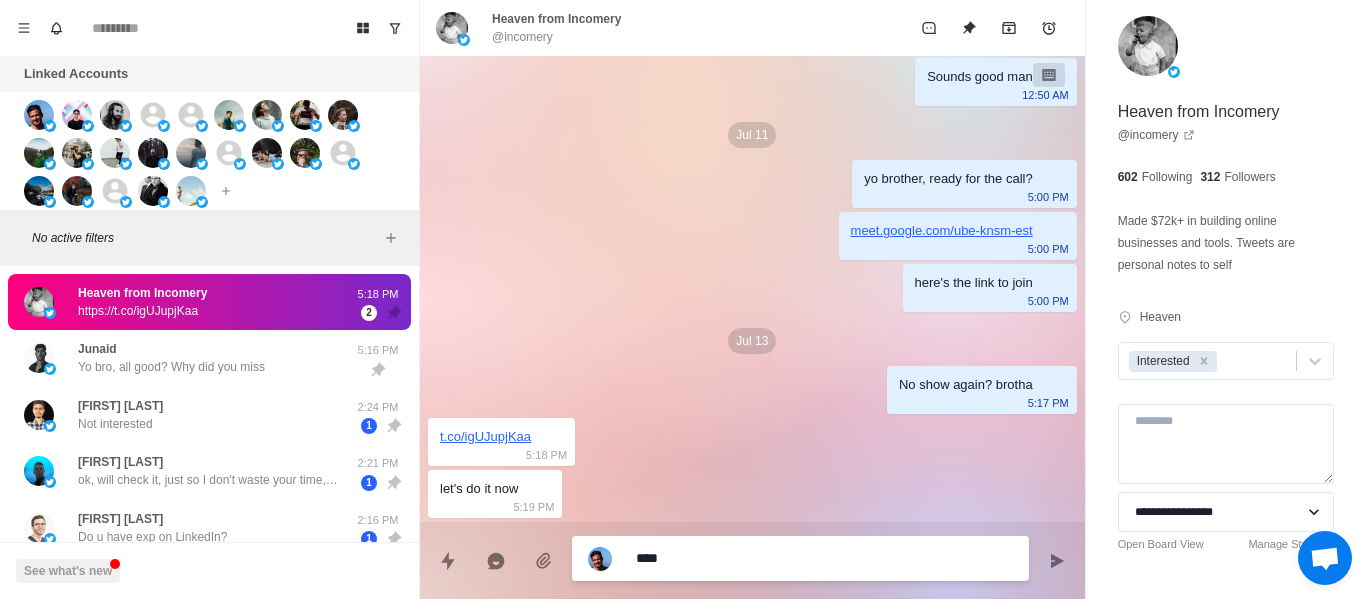 type on "*" 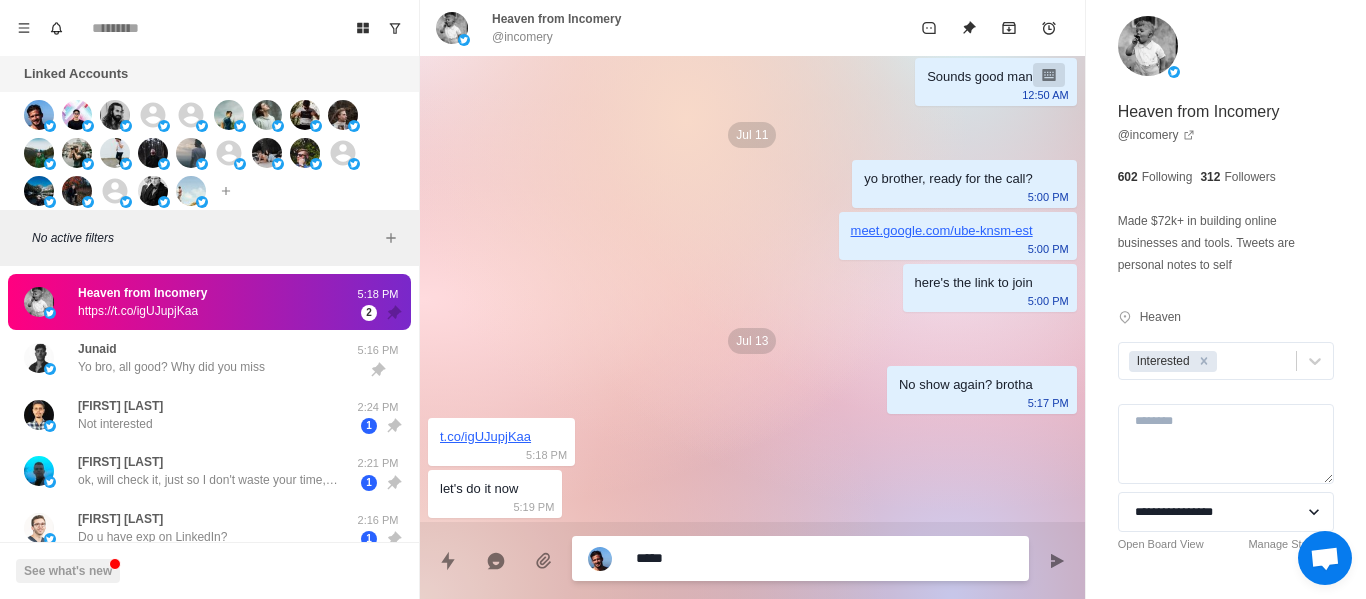 type on "*" 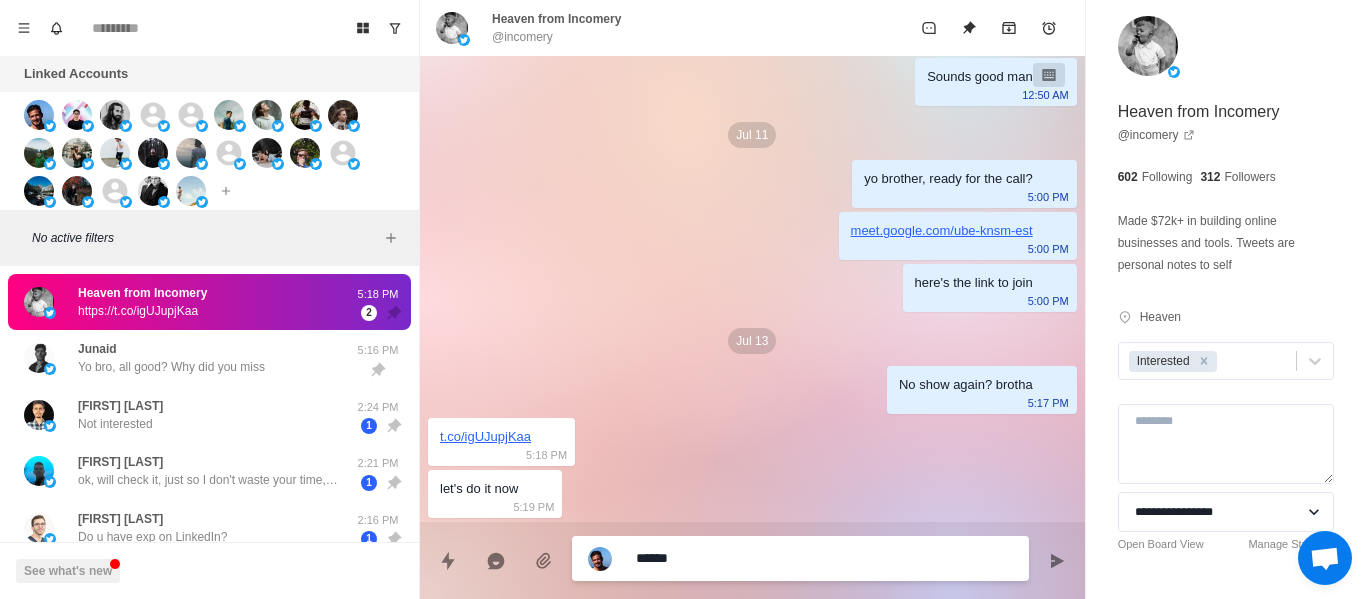 type on "*" 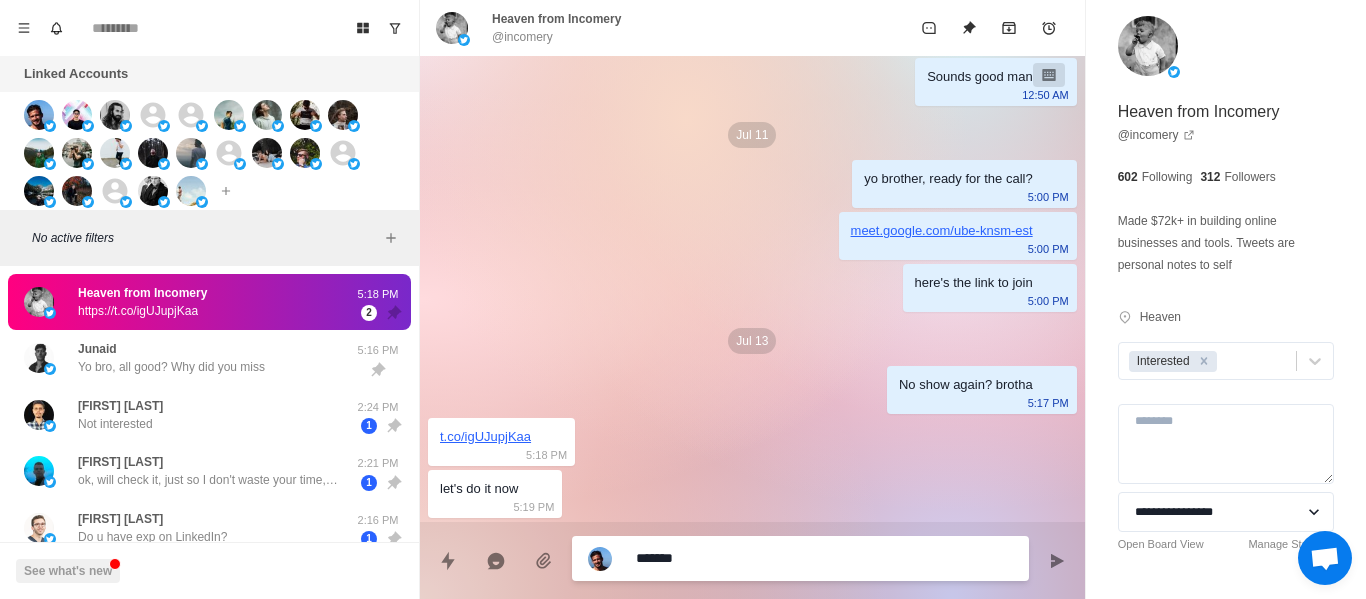 type on "*" 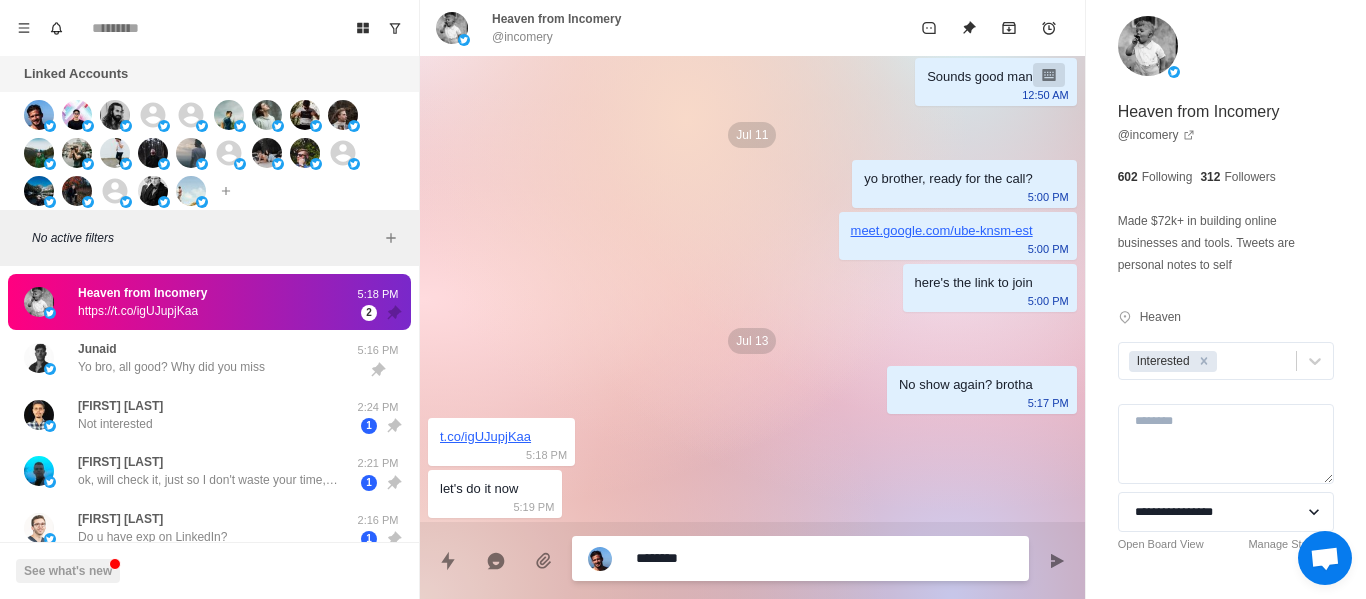 type on "*" 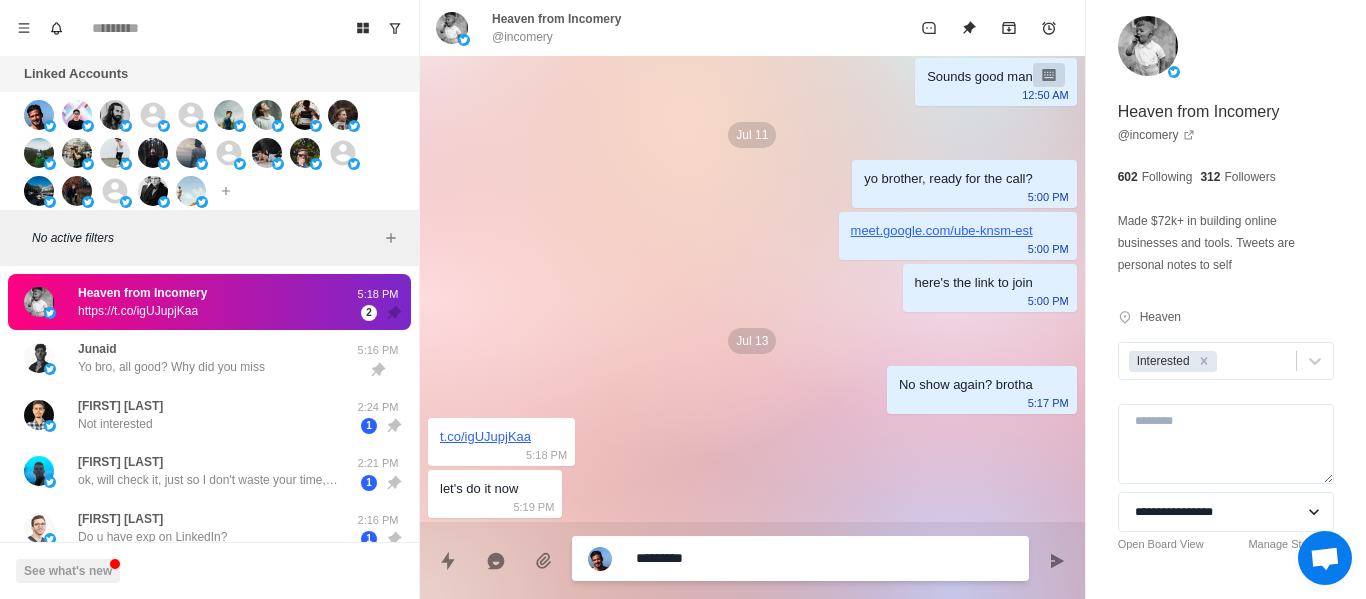 type on "*" 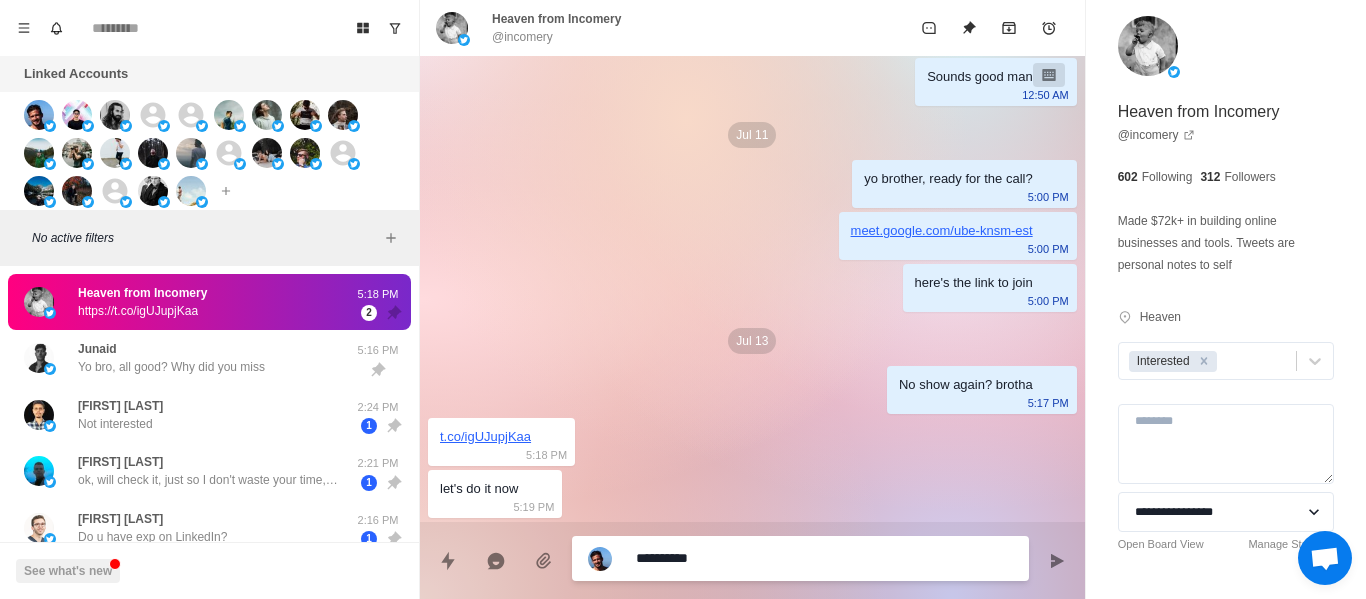 type on "*" 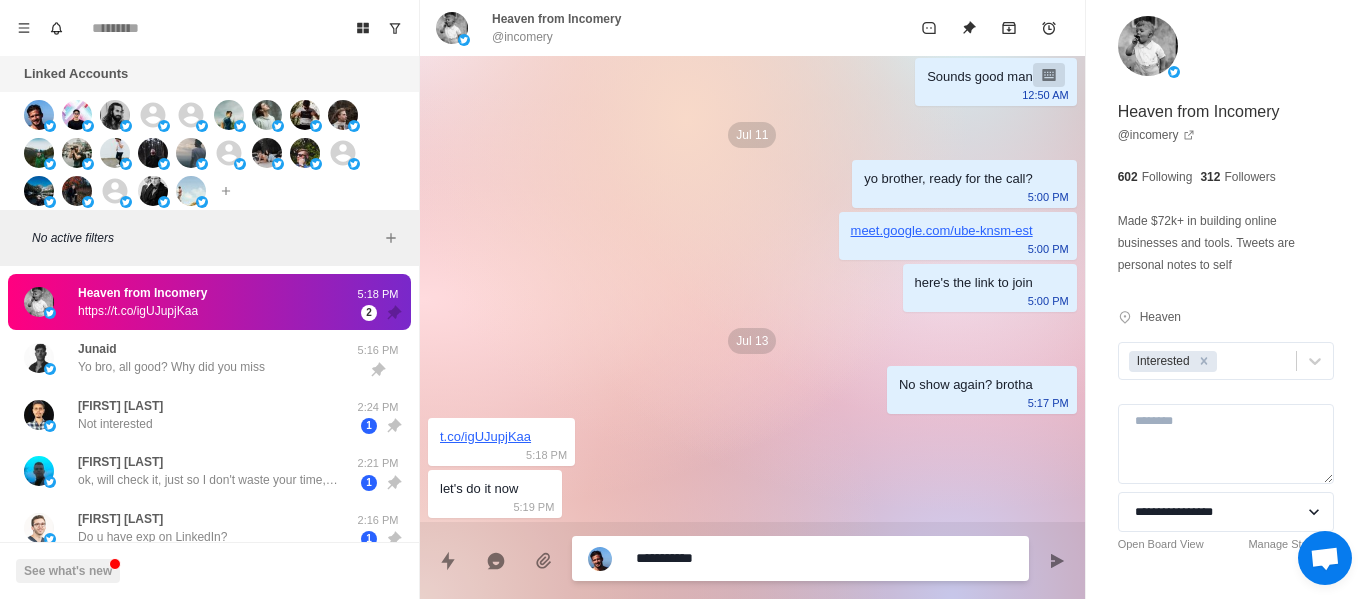 type on "*" 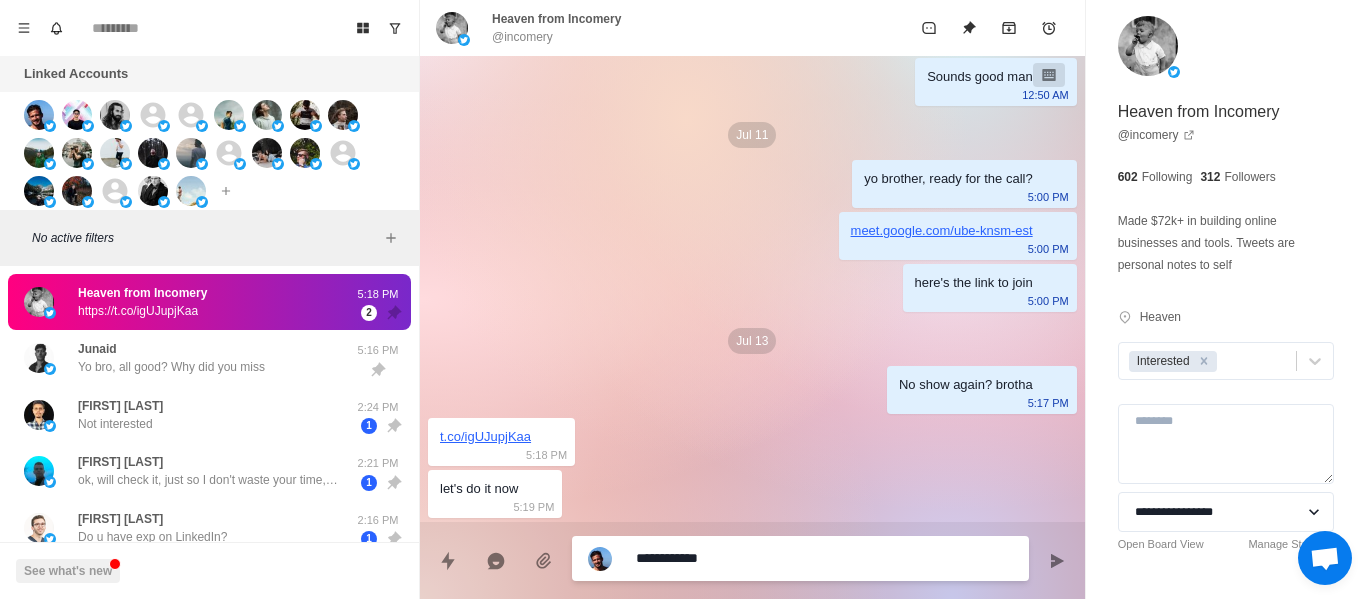 type on "*" 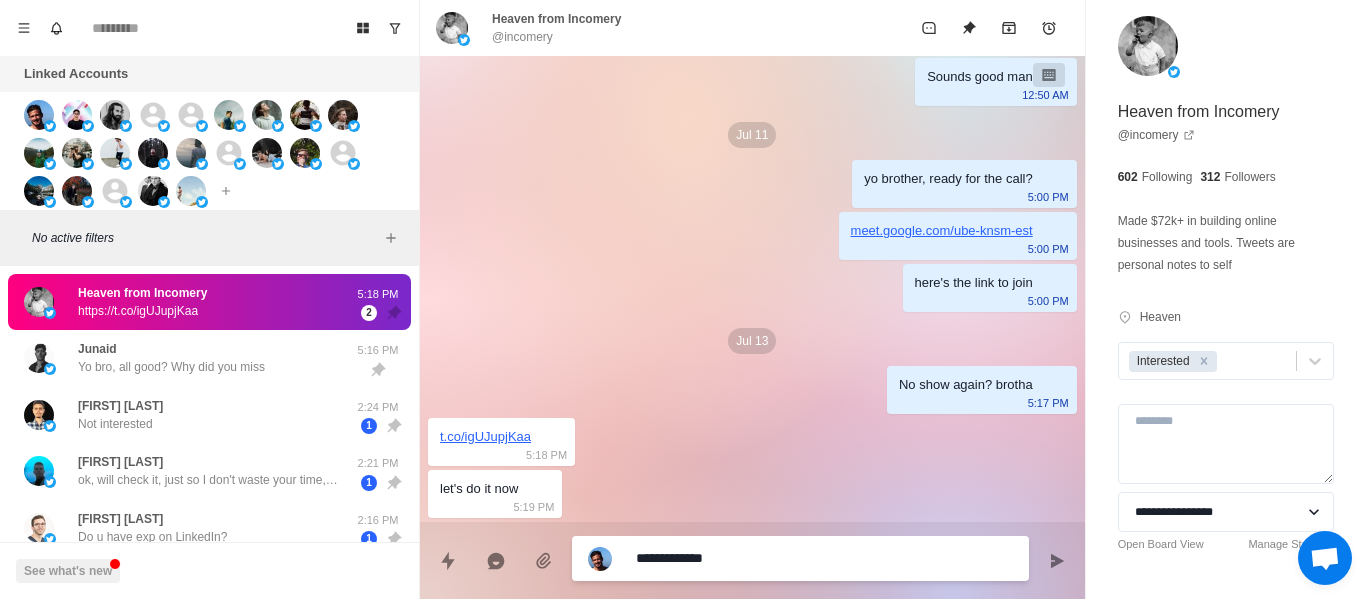 type on "*" 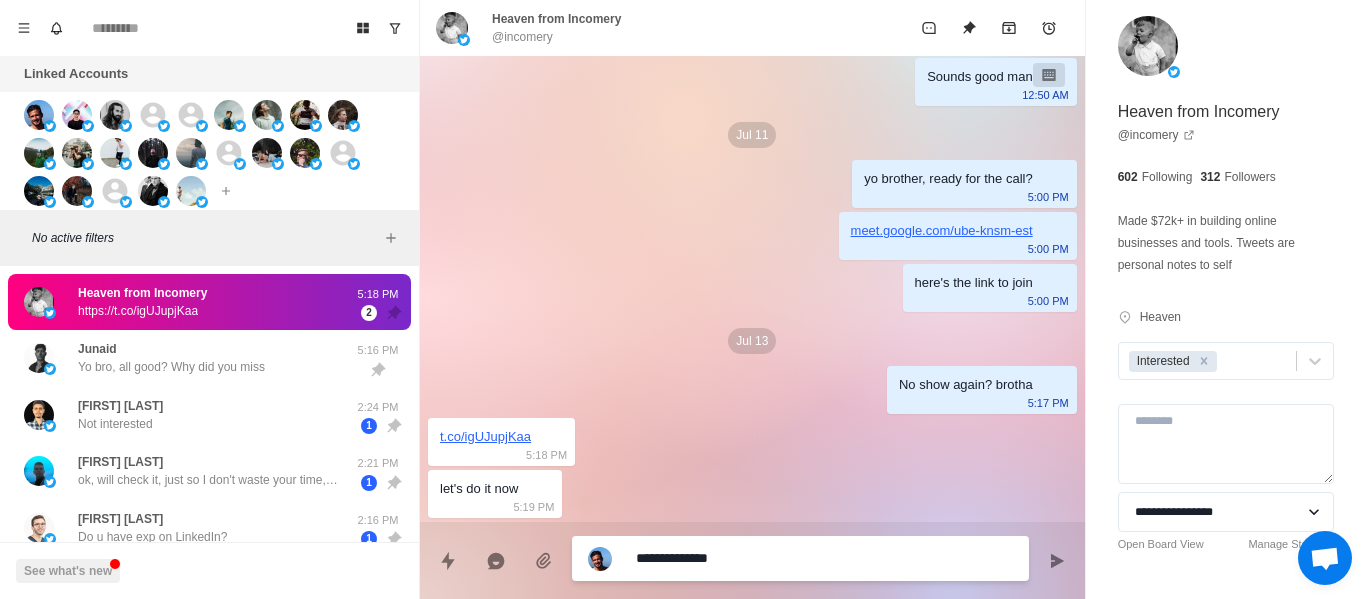 type on "*" 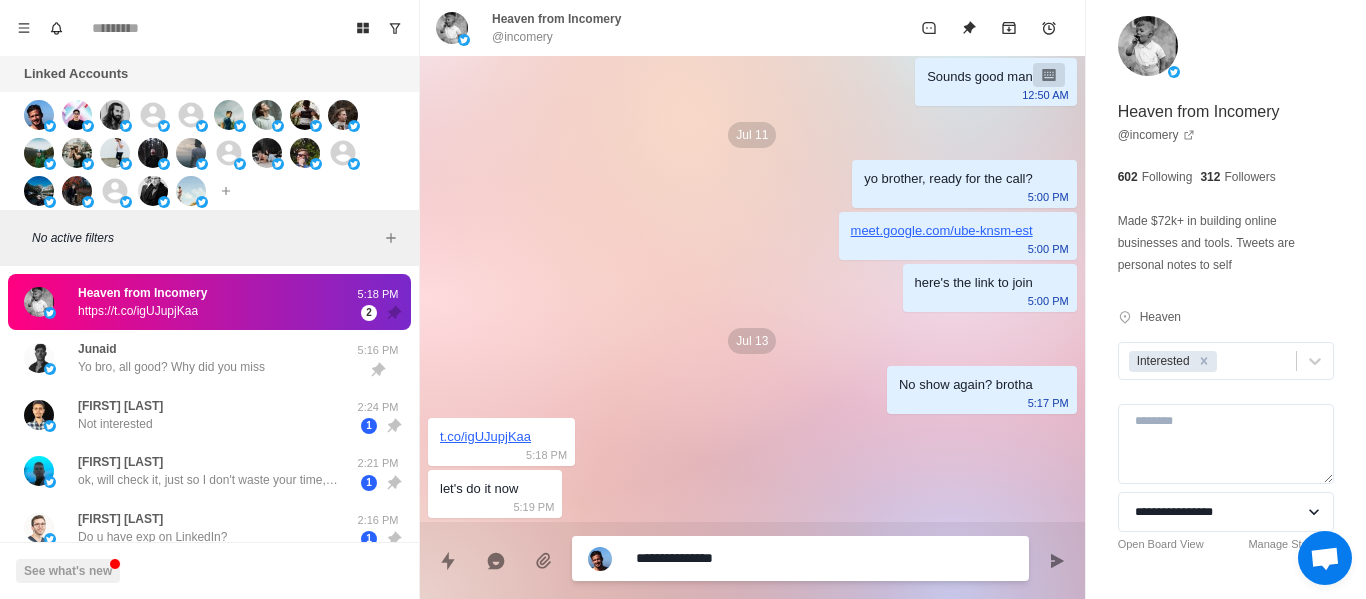 type on "*" 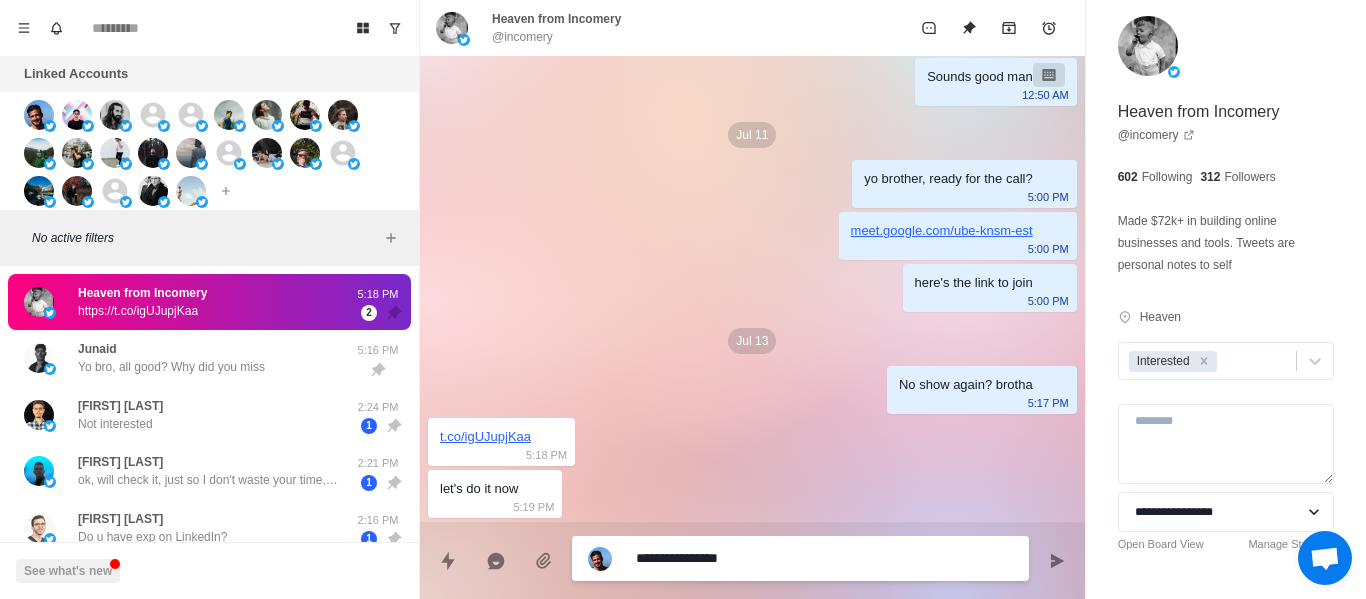 type on "*" 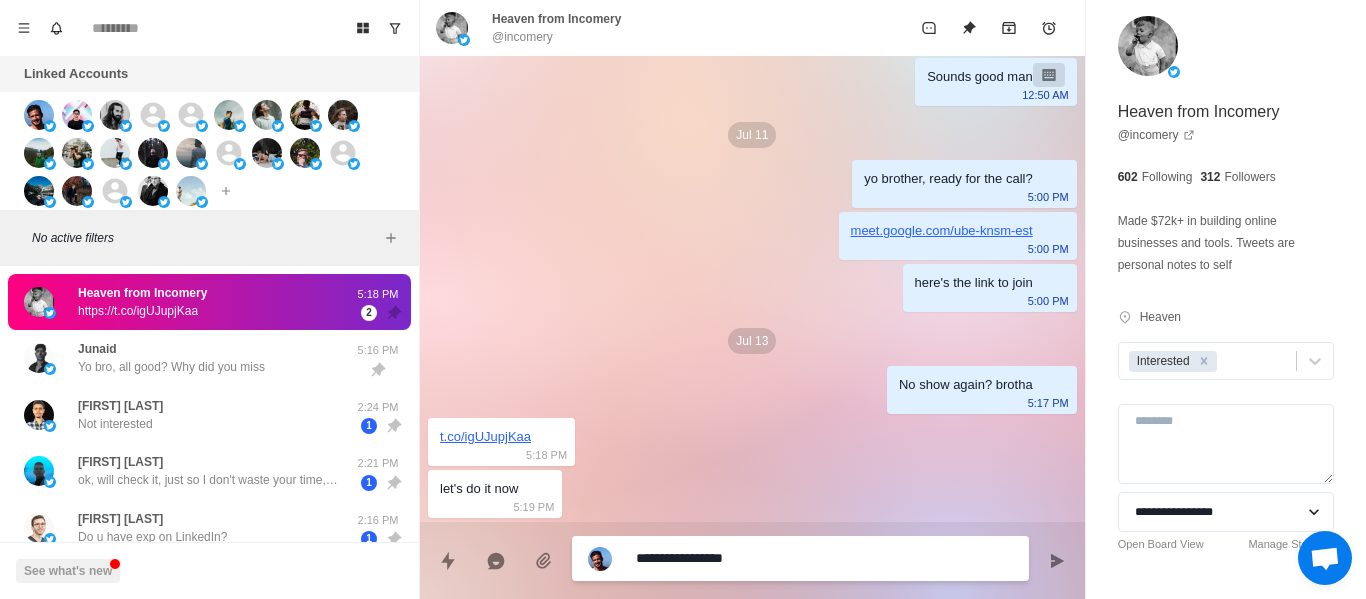 type on "*" 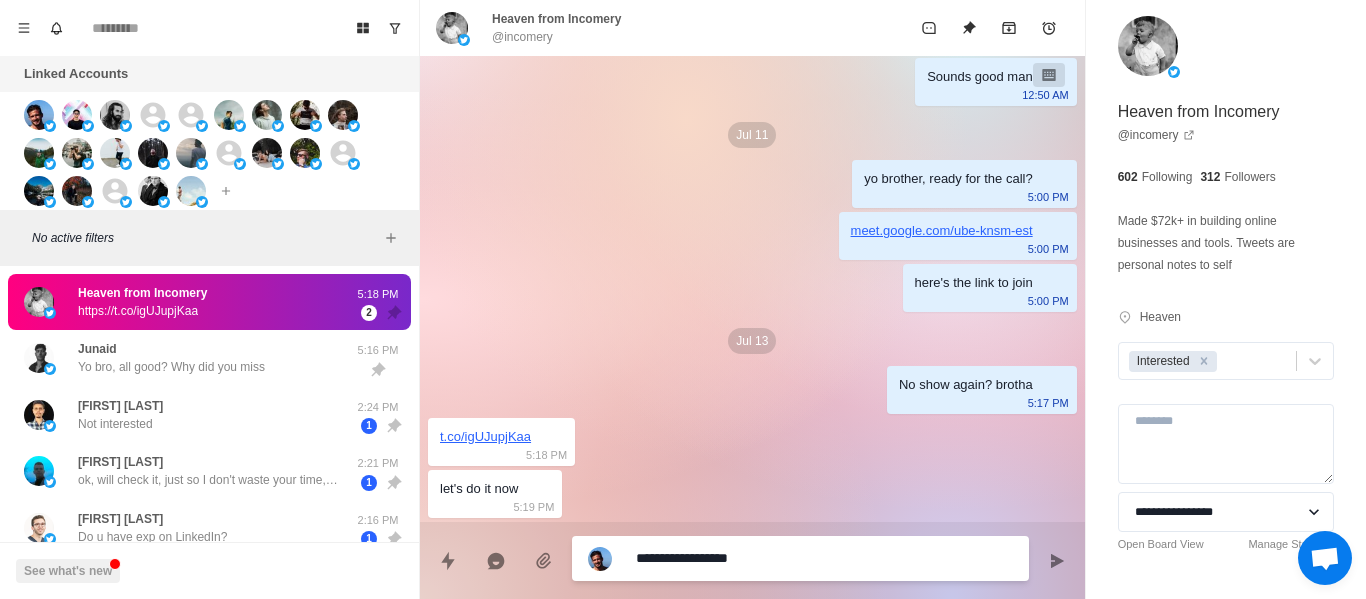 type on "*" 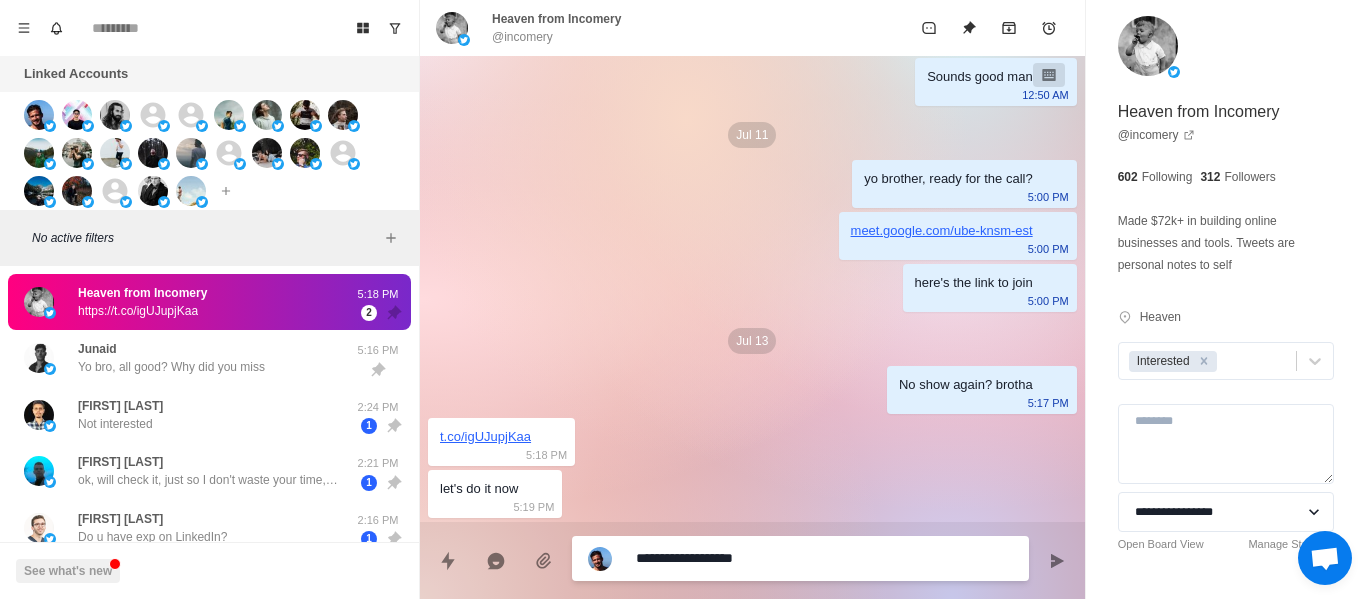 type on "*" 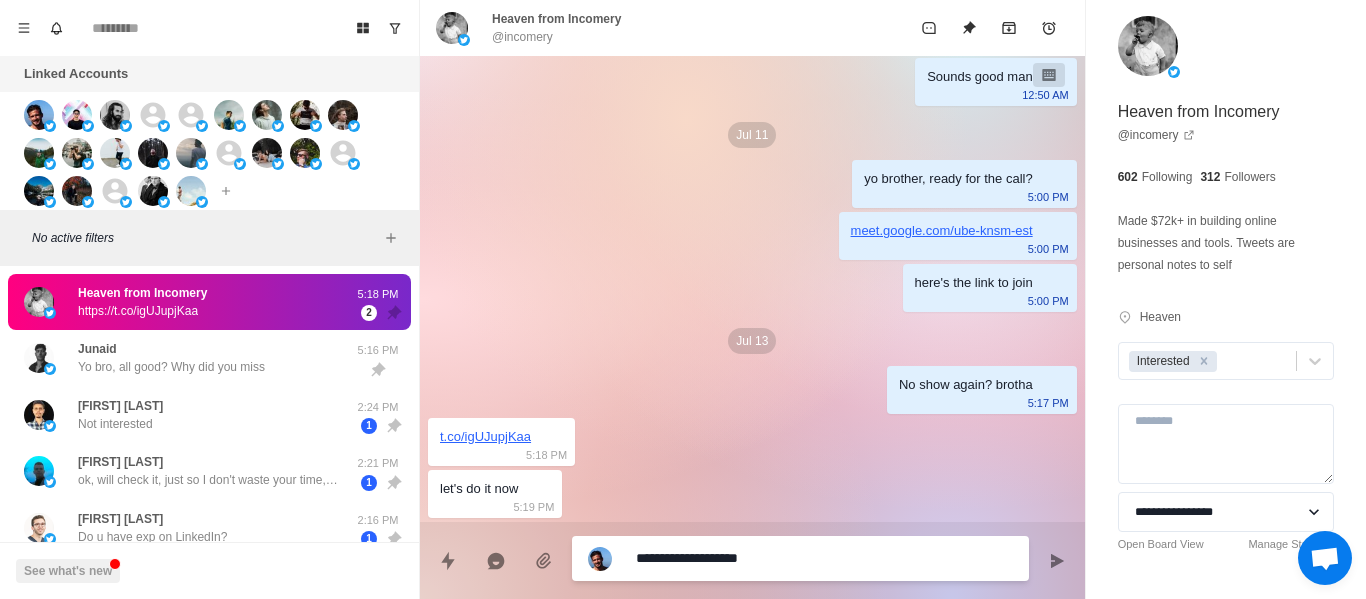 type on "*" 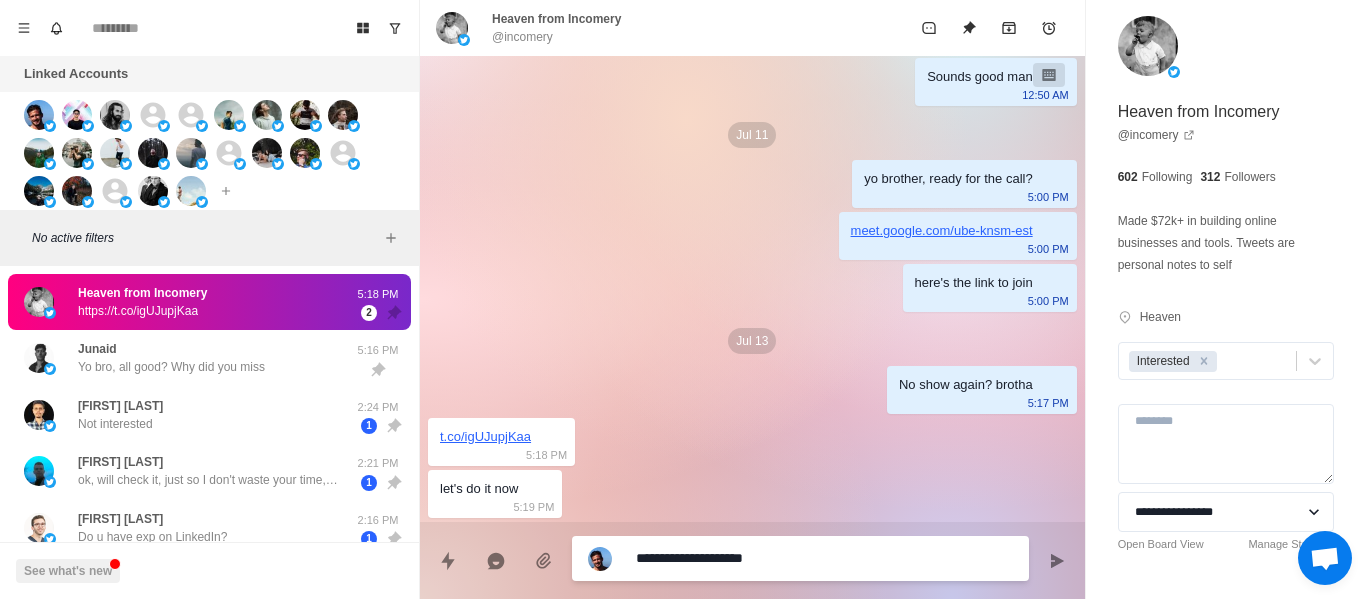 type on "*" 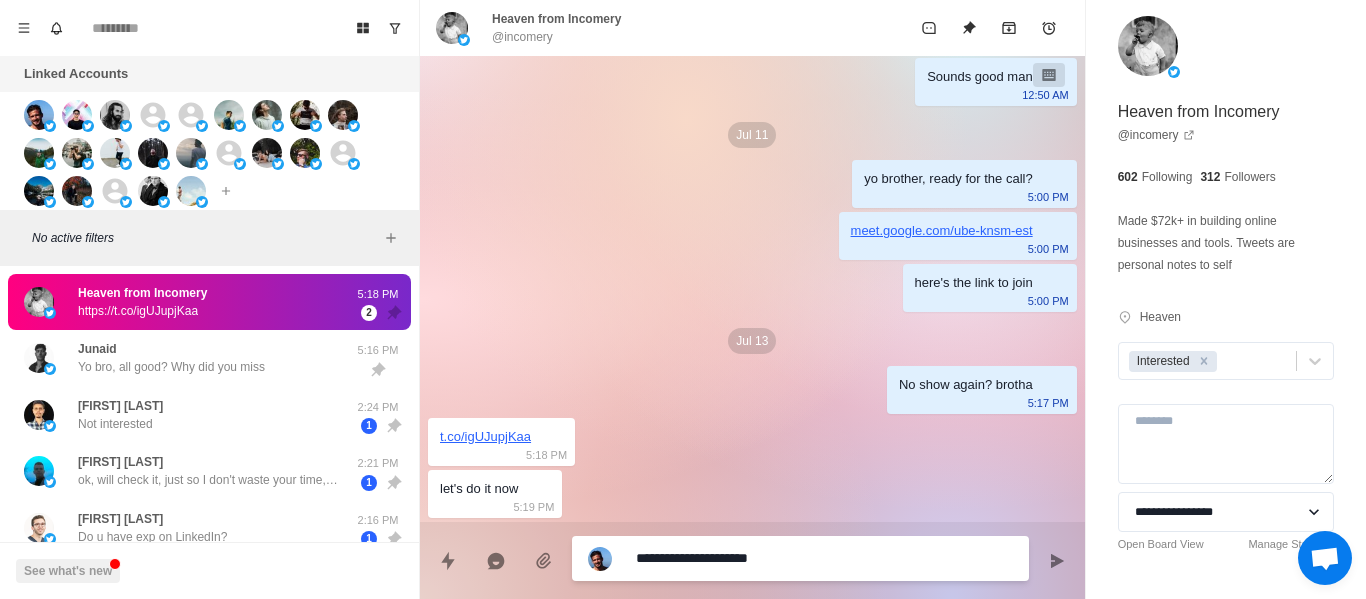 type on "*" 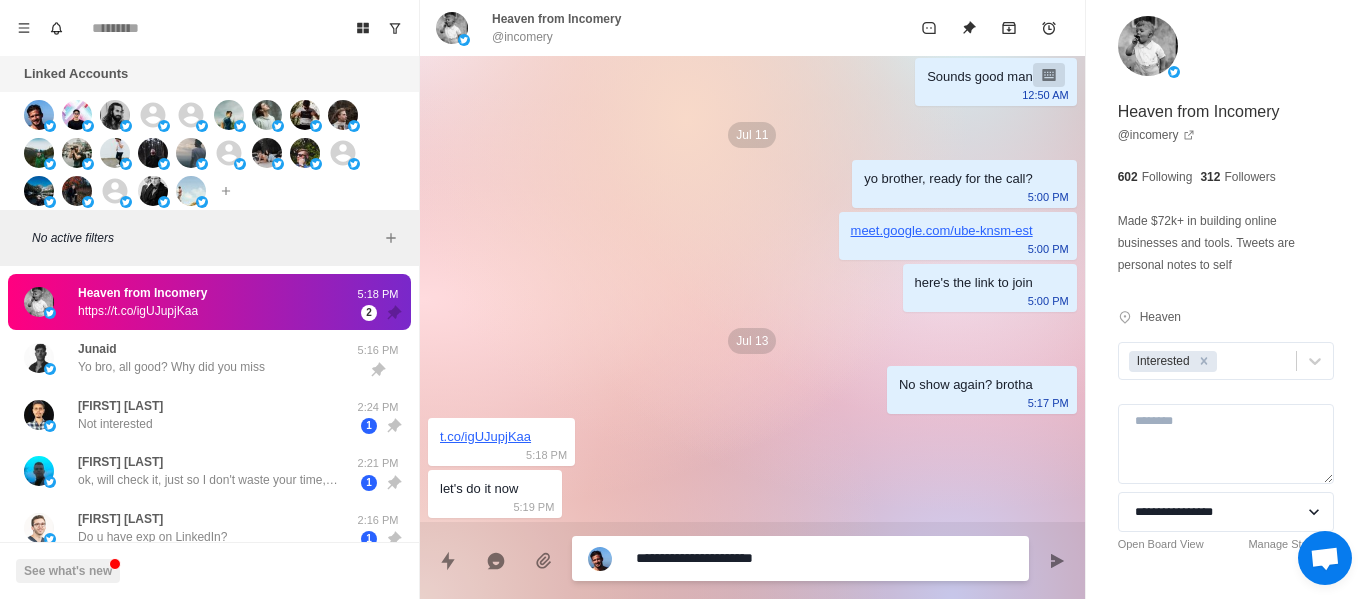 type on "*" 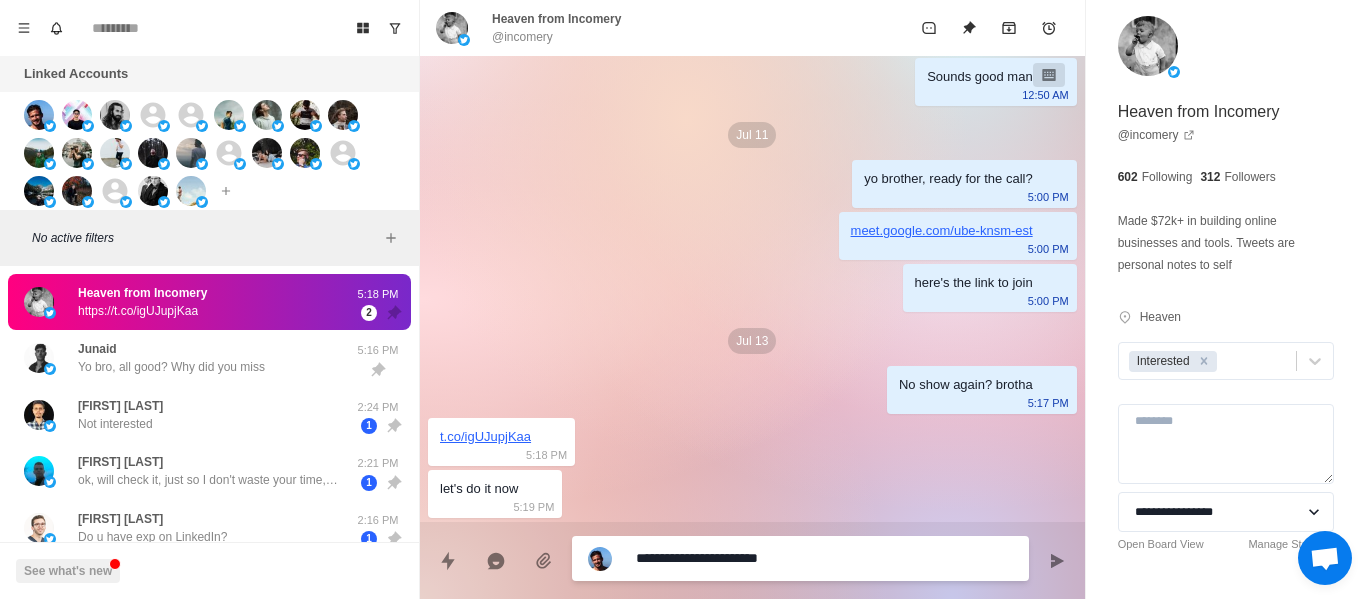 type on "*" 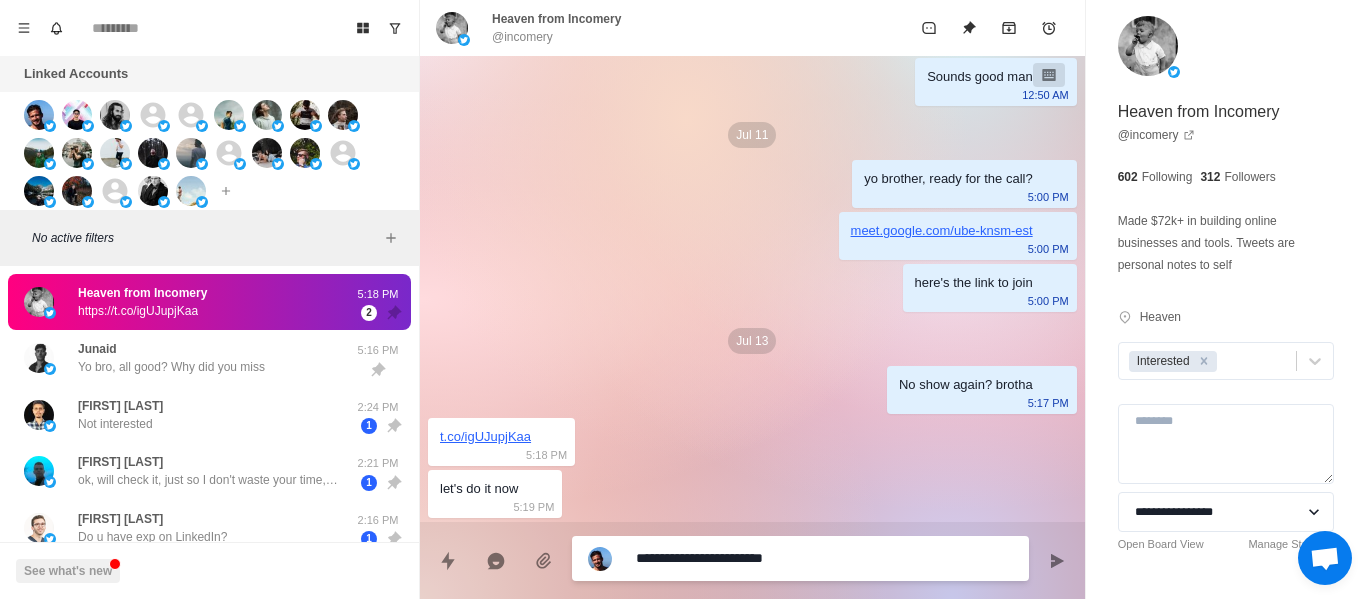 type on "*" 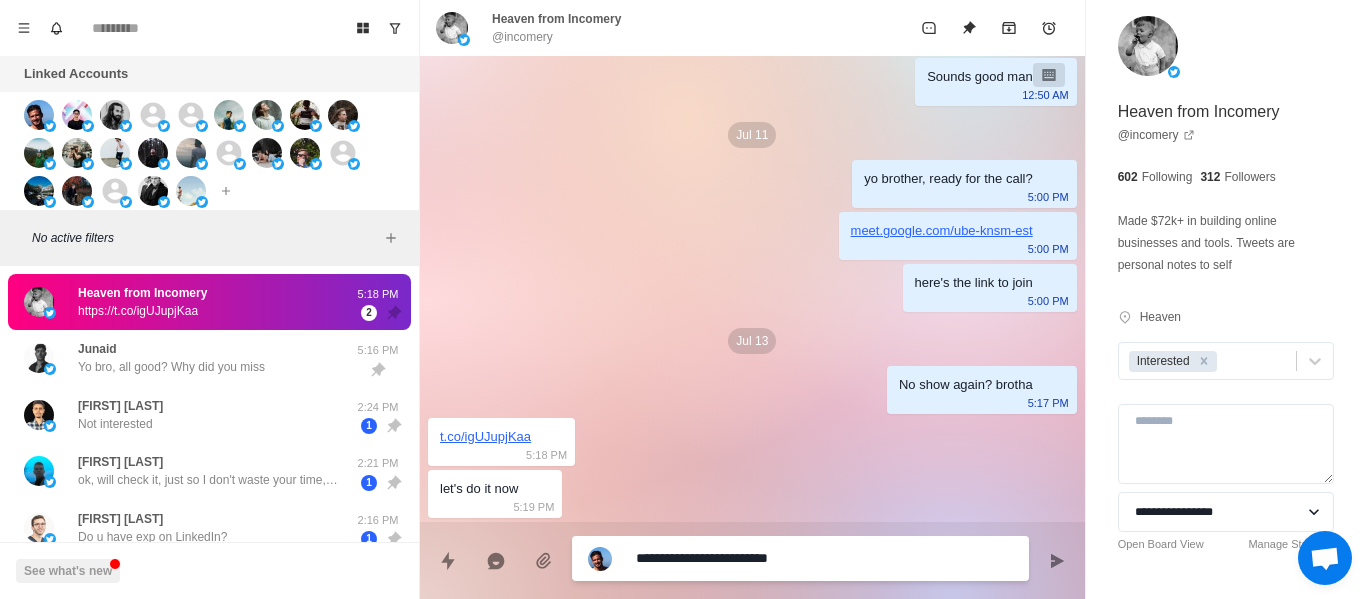 type on "*" 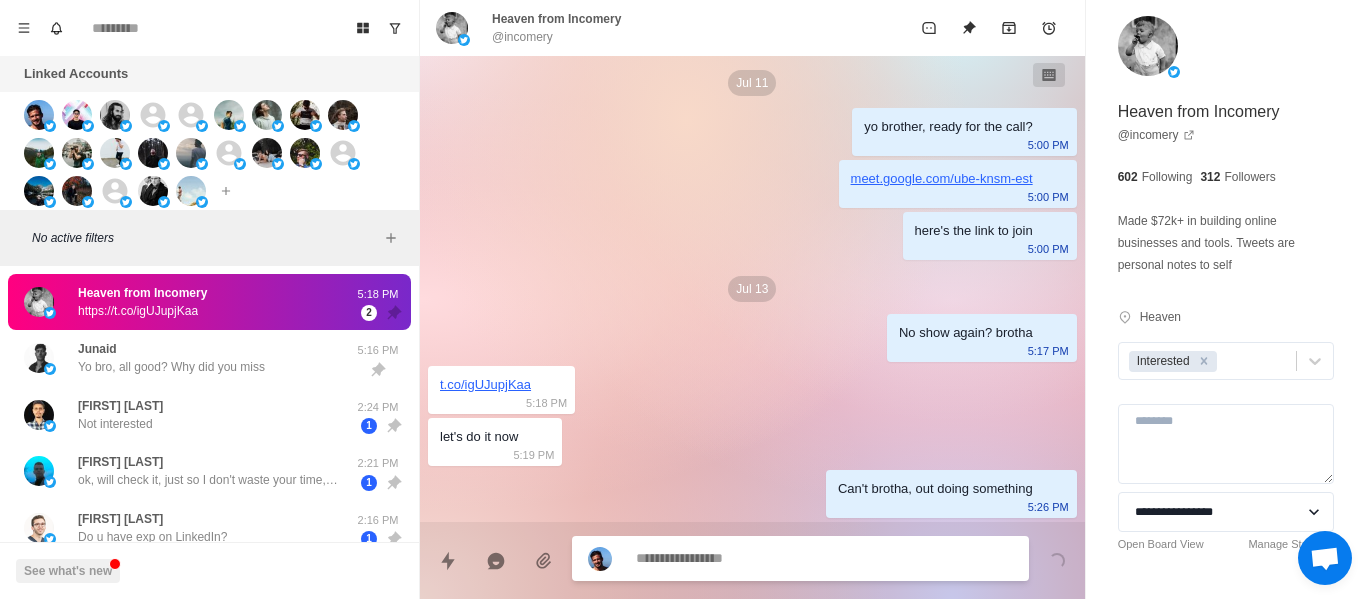 scroll, scrollTop: 2066, scrollLeft: 0, axis: vertical 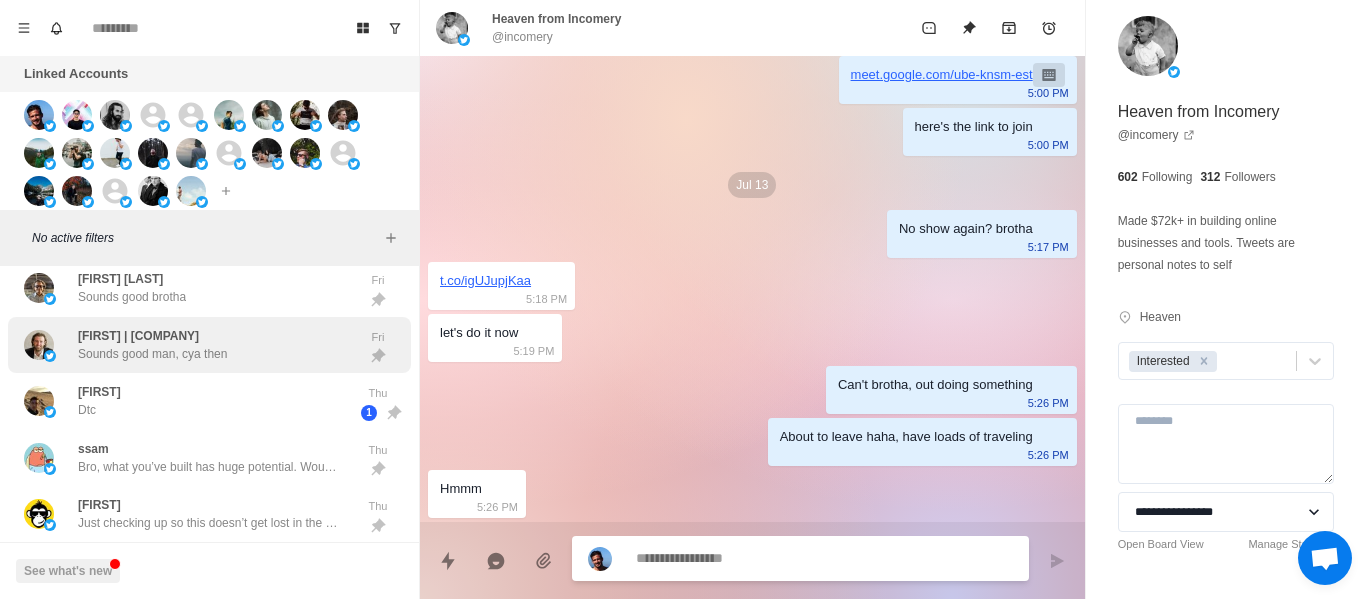 click on "[FIRST] | [COMPANY] Sounds good man, cya then" at bounding box center (152, 345) 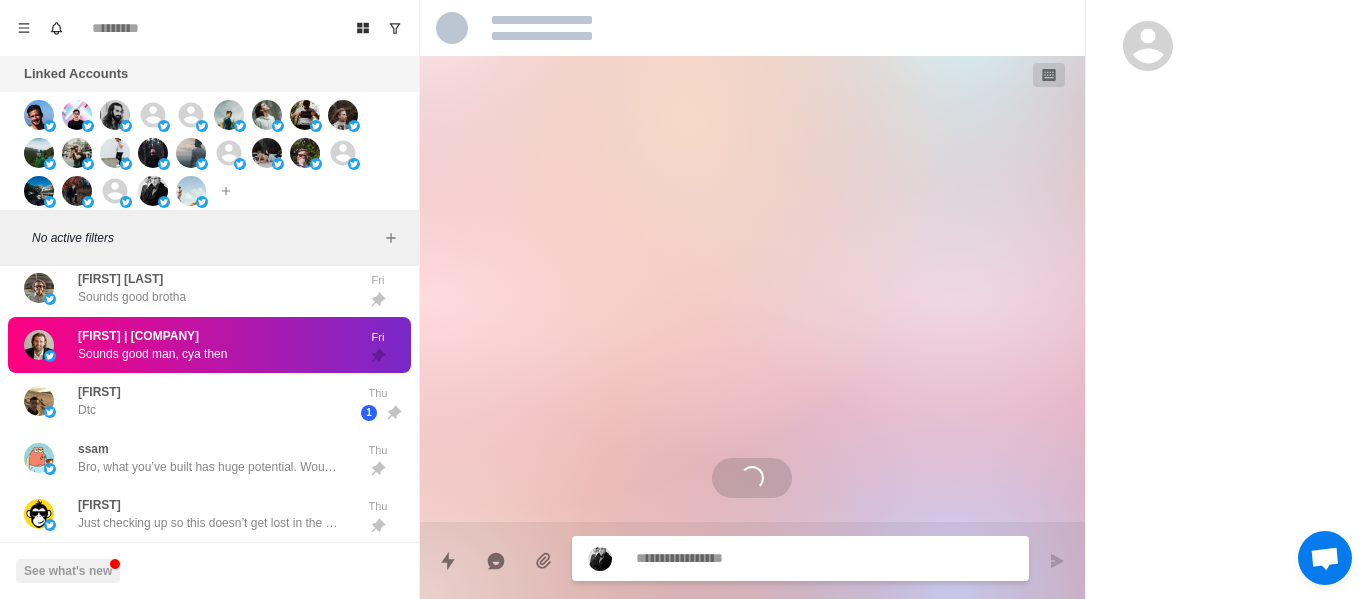 scroll, scrollTop: 1254, scrollLeft: 0, axis: vertical 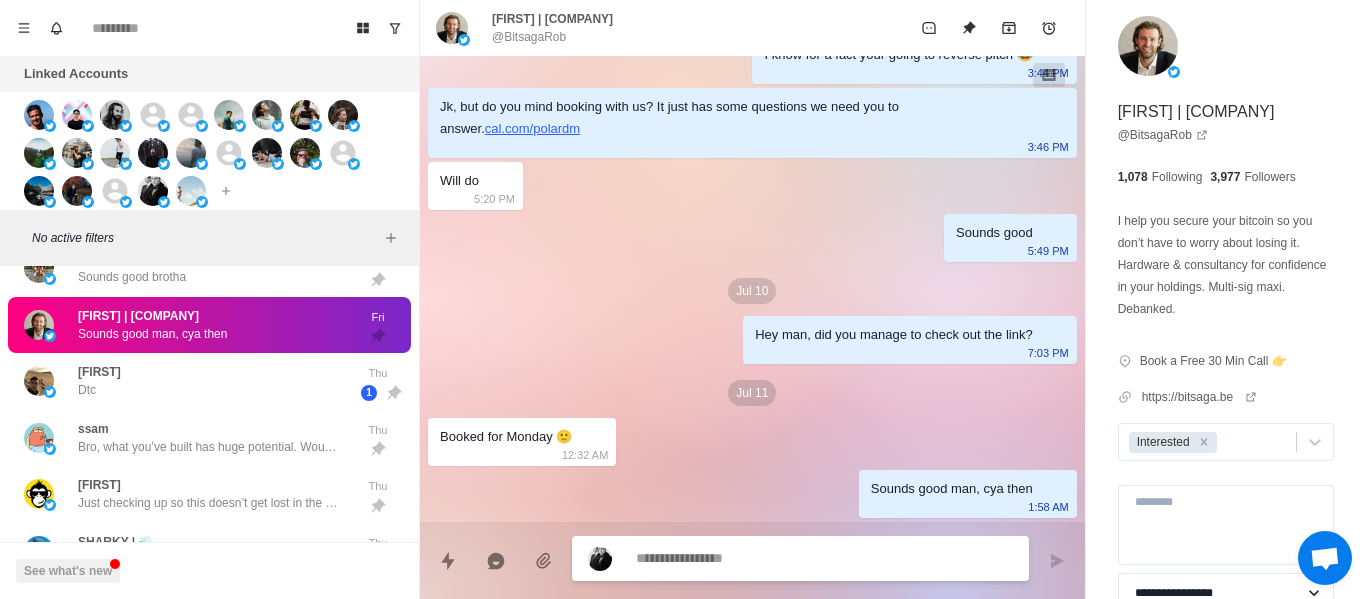 click on "[MONTH] [DAY] Hey [FIRST], if I said I could book you 20-40 appointments per month, would you say you could take them on? [TIME] That’s a great hook [FIRST], ok I’ll bite, what’s your angle? [TIME] Haha for sure man so first we’ll find out what your offer, targeting, and niche is to determine whether Insta, X outreach or both will work for you.
After, we'll begin to work on the systems, setting them up, and completing various tests.
We'll run up the outreach, and start booking you the calls, specifically 20-40 sales calls p/mo on average.
[TIME] Mind giving some more details on your offer and who you're targeting? Just trying to paint the picture. [TIME] This one pager grasps it quite well imo [TIME] So [FIRST] [LAST] actually turn out to be a great customer [TIME] [MONTH] [DAY] Yo for sure man, your offer can definitely work, it's very prominent on X [TIME] You free for a quick call sometime this week? [TIME] [MONTH] [DAY] Let’s do that [TIME] Please book here; [TIME] [URL] [TIME] [TIME]" at bounding box center (752, -327) 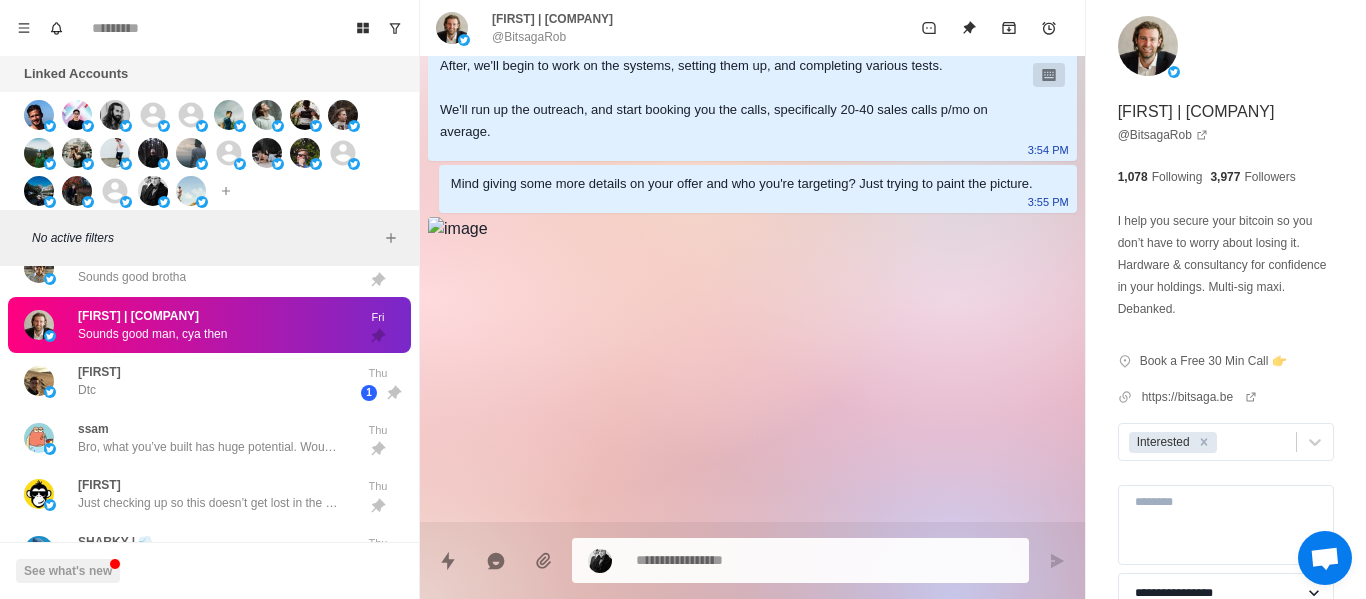 scroll, scrollTop: 279, scrollLeft: 0, axis: vertical 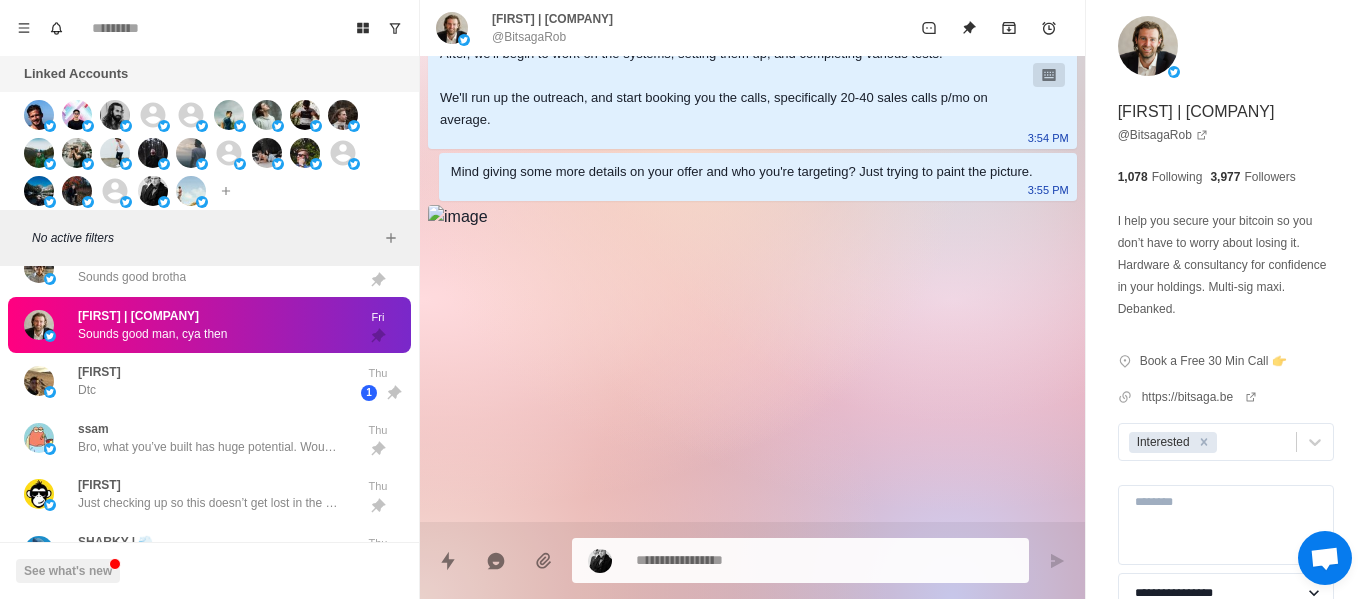 click at bounding box center (458, 217) 